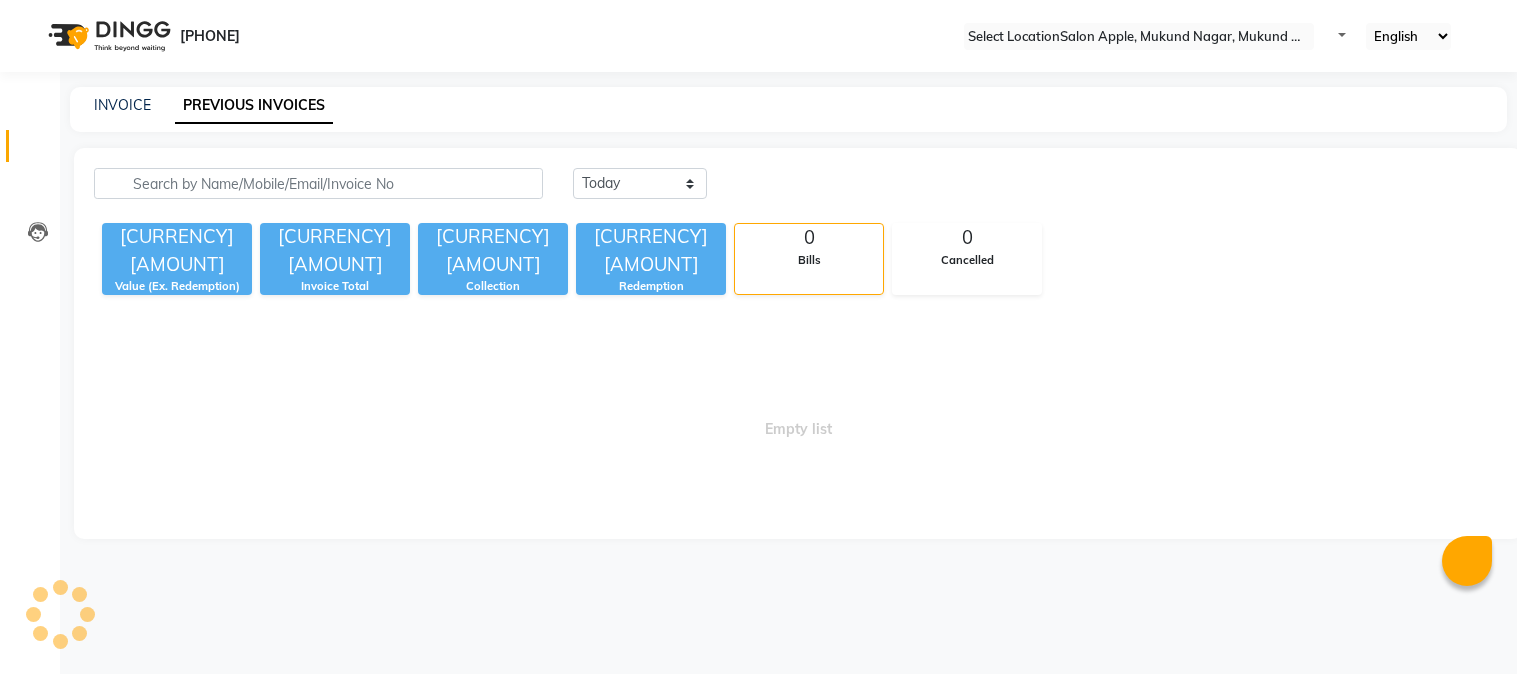 scroll, scrollTop: 0, scrollLeft: 0, axis: both 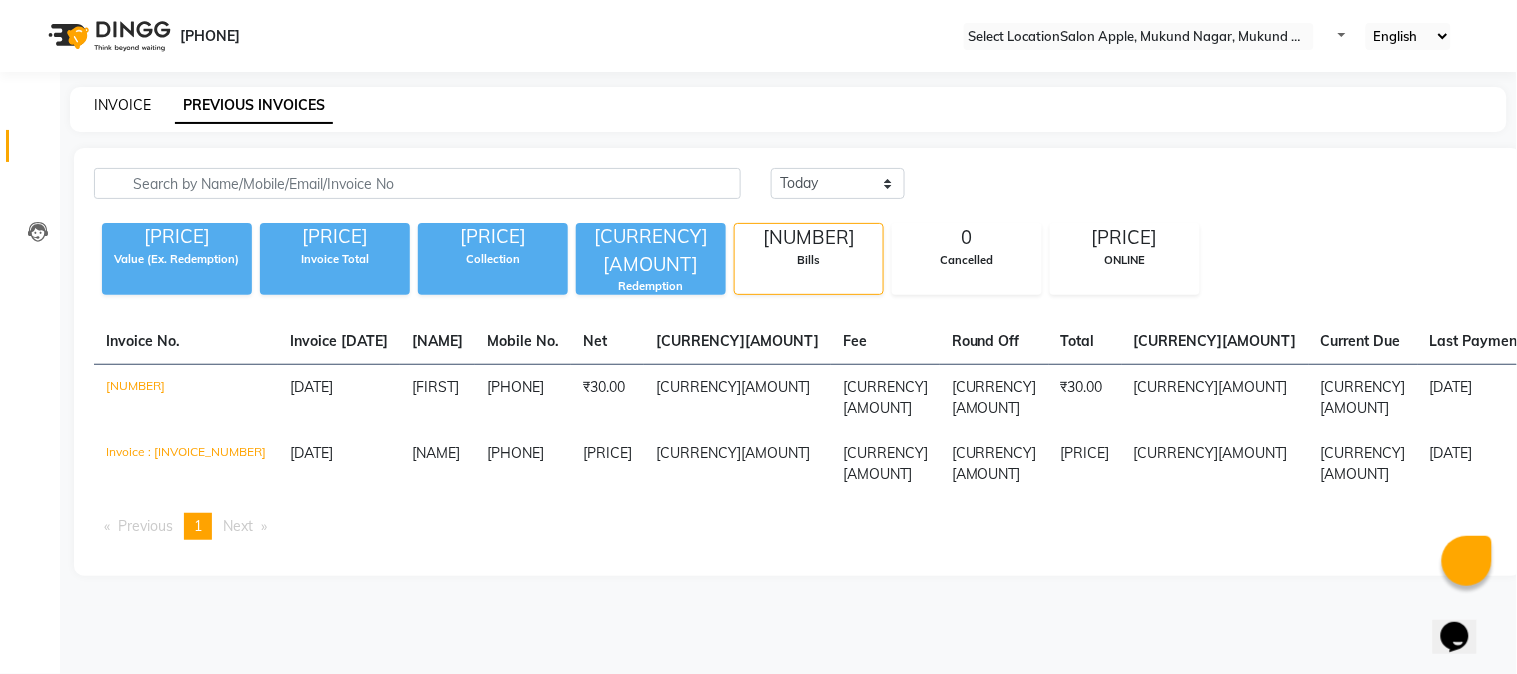 click on "INVOICE" at bounding box center [122, 105] 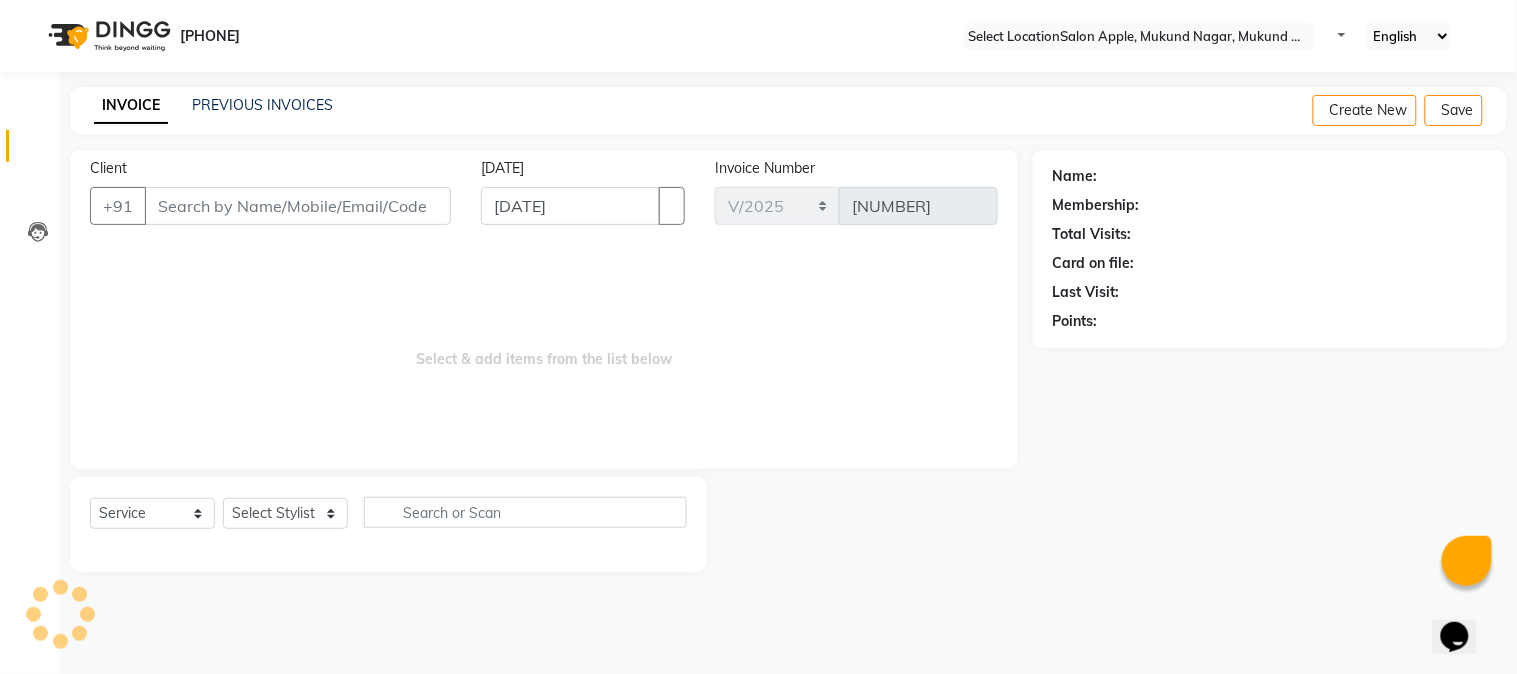 click on "Client" at bounding box center (298, 206) 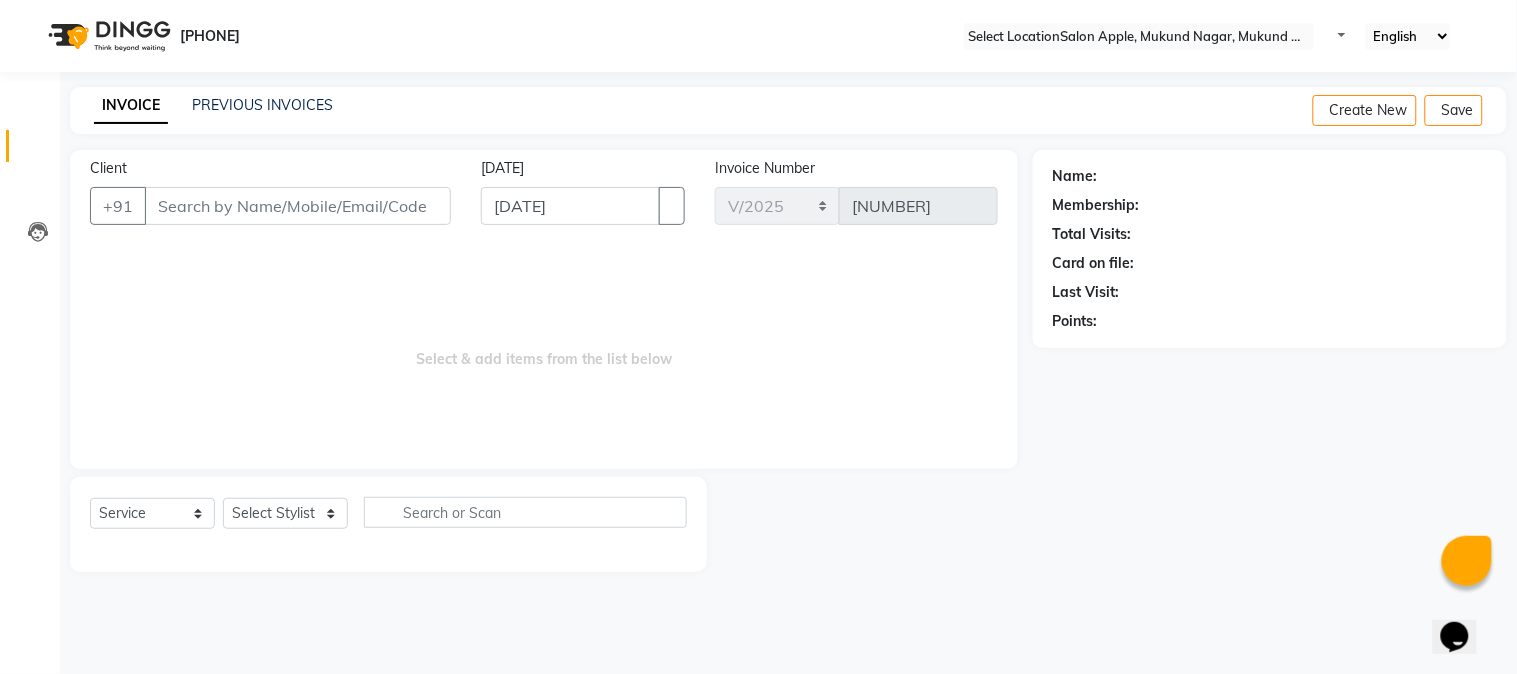 click on "Client" at bounding box center (298, 206) 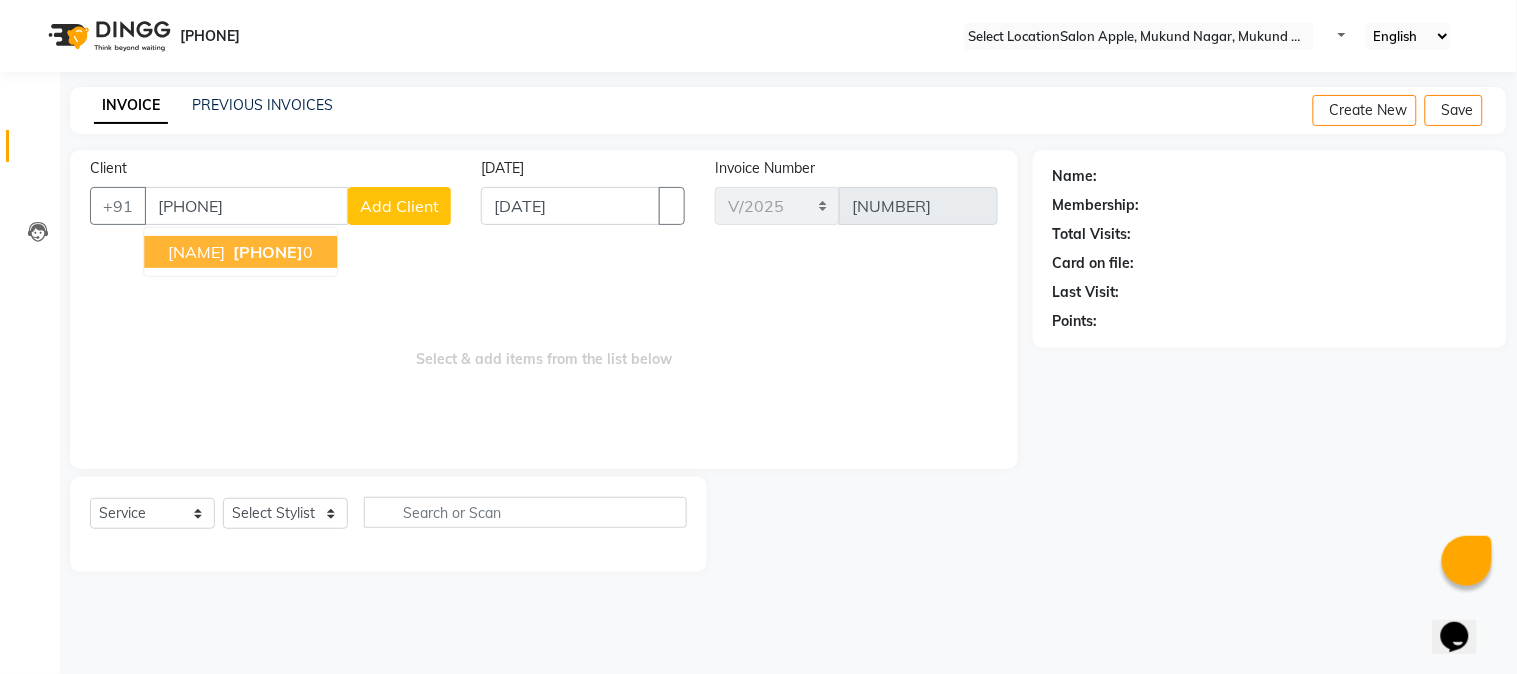 type on "[PHONE]" 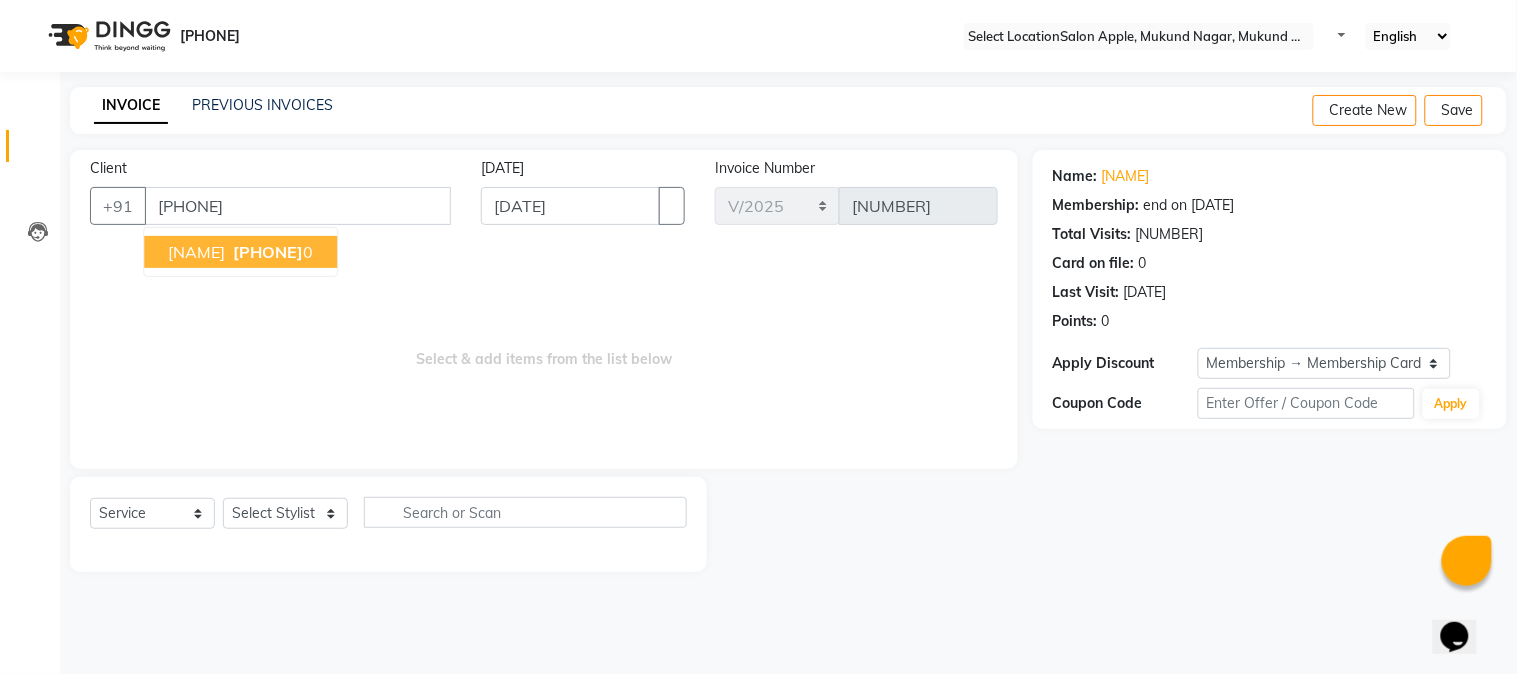 click on "[NAME]   [PHONE]" at bounding box center [240, 252] 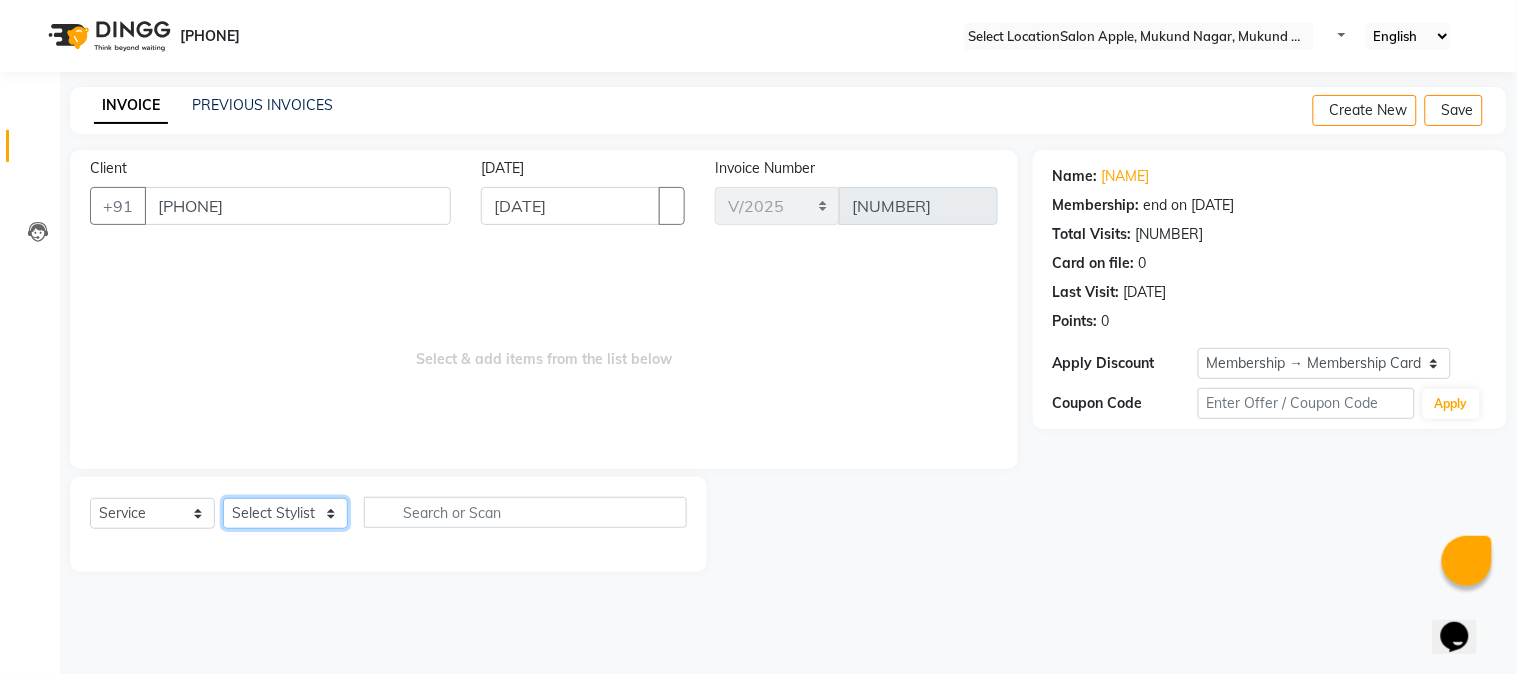 click on "Select Stylist Akshay Balaji Atkare  Arohi [FIRST] [LAST]  Nikita Harshawardhan Padekar  Payal Darekar Reception Rohan" at bounding box center (285, 513) 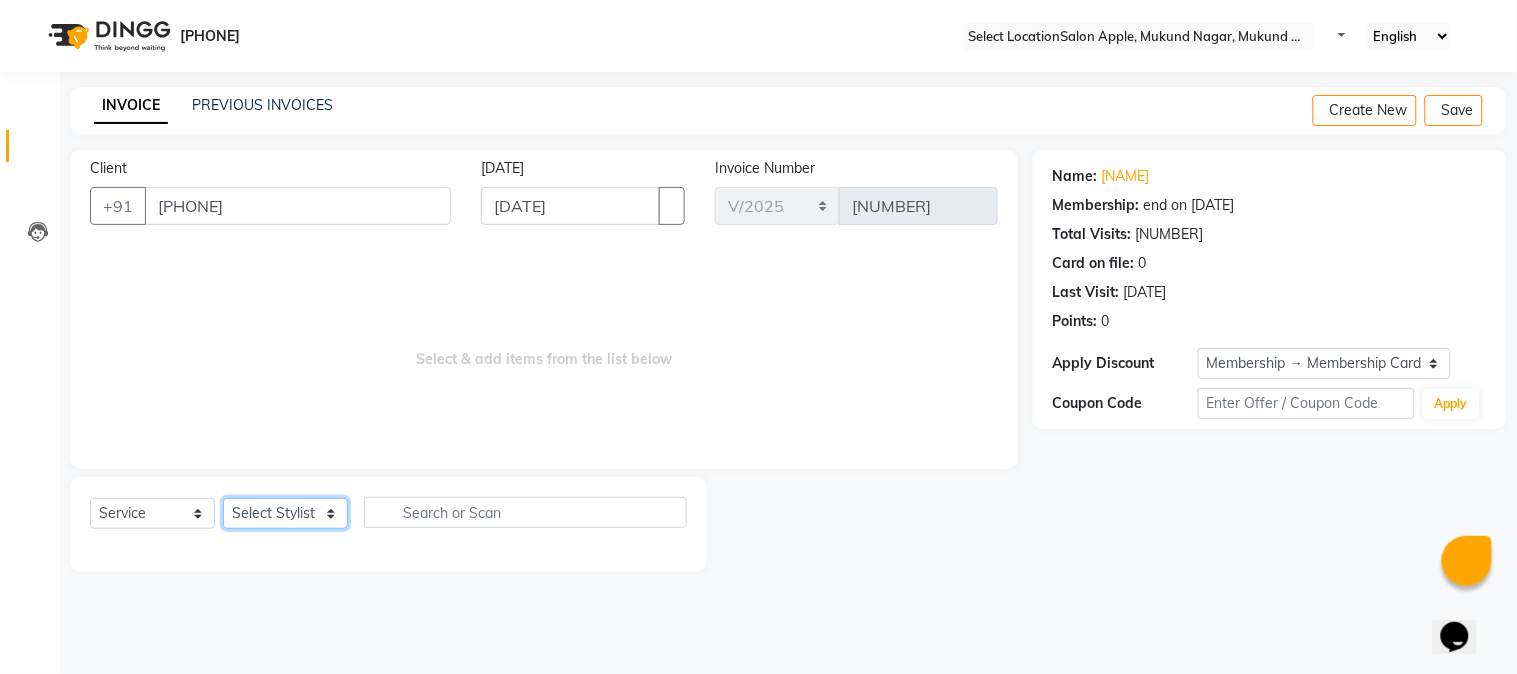 select on "21399" 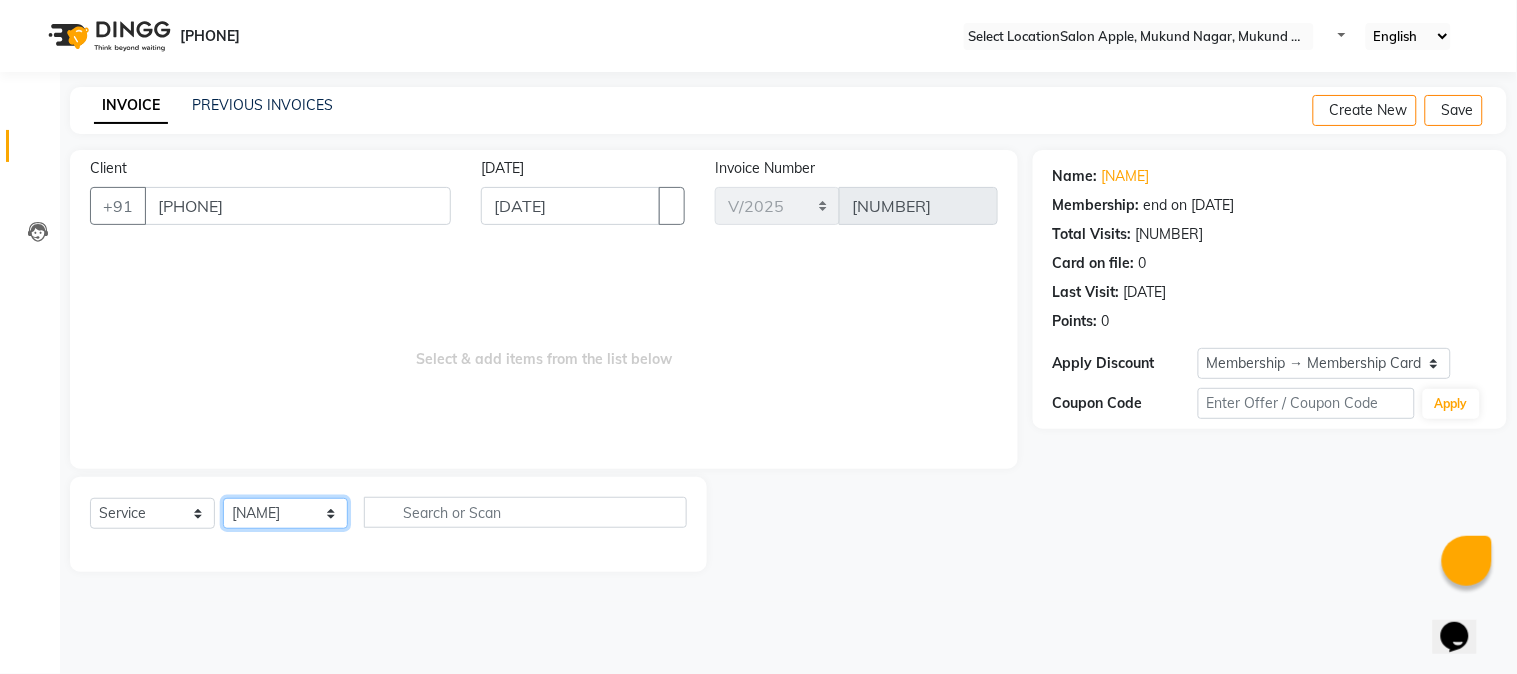 click on "Select Stylist Akshay Balaji Atkare  Arohi [FIRST] [LAST]  Nikita Harshawardhan Padekar  Payal Darekar Reception Rohan" at bounding box center [285, 513] 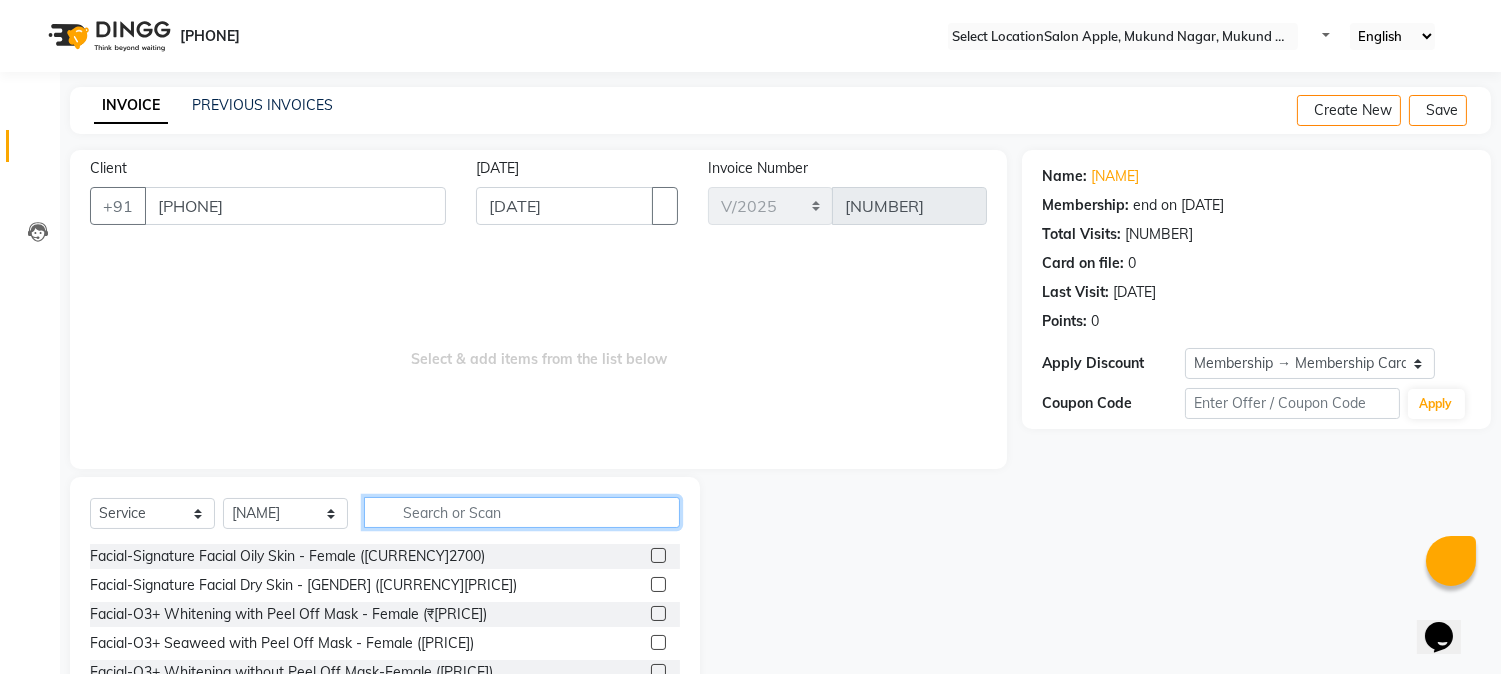 click at bounding box center [522, 512] 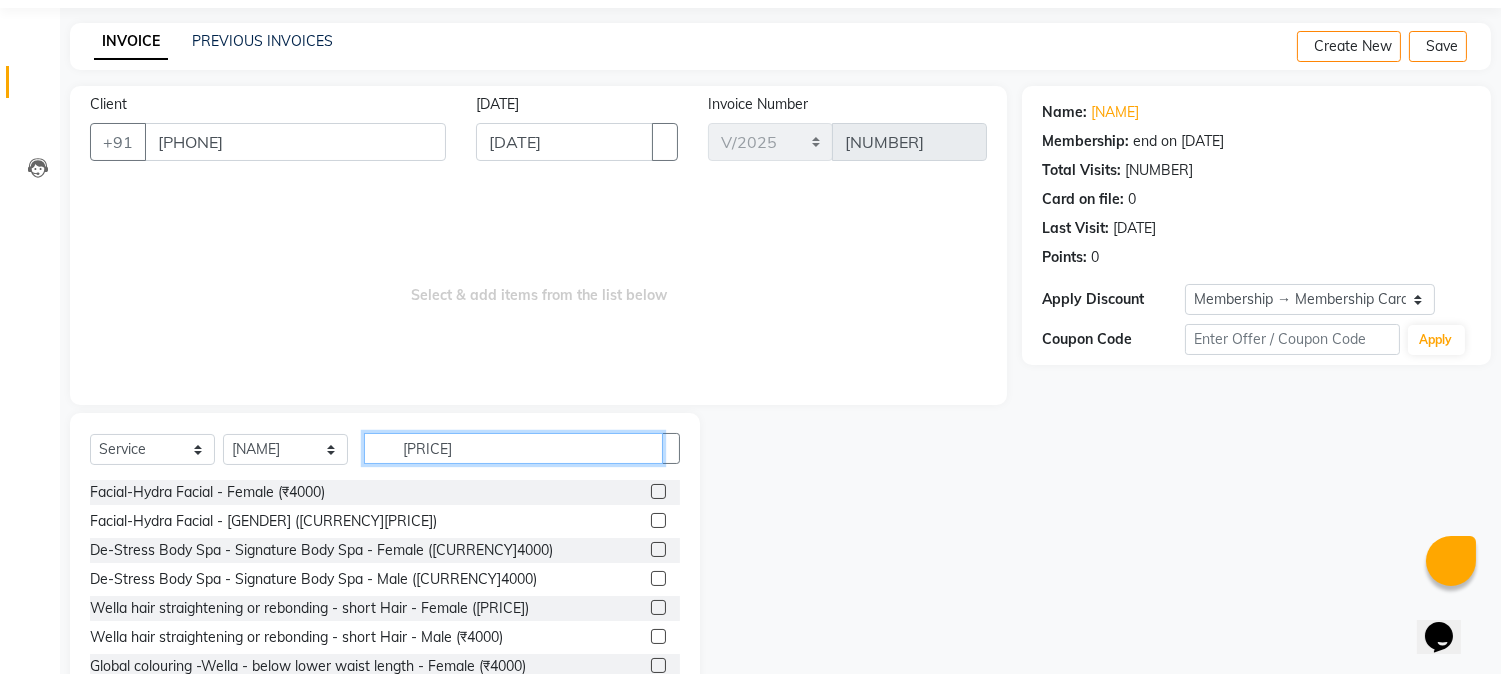 scroll, scrollTop: 126, scrollLeft: 0, axis: vertical 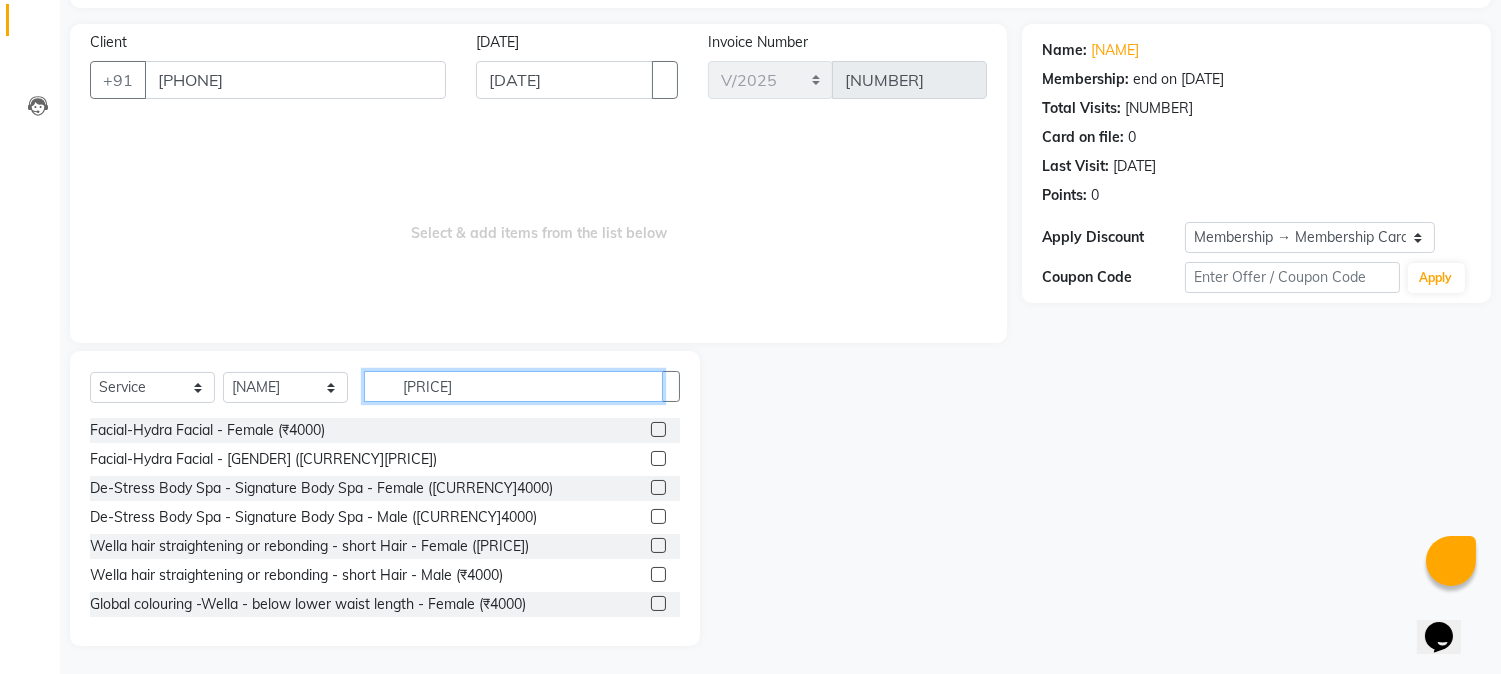 type on "[PRICE]" 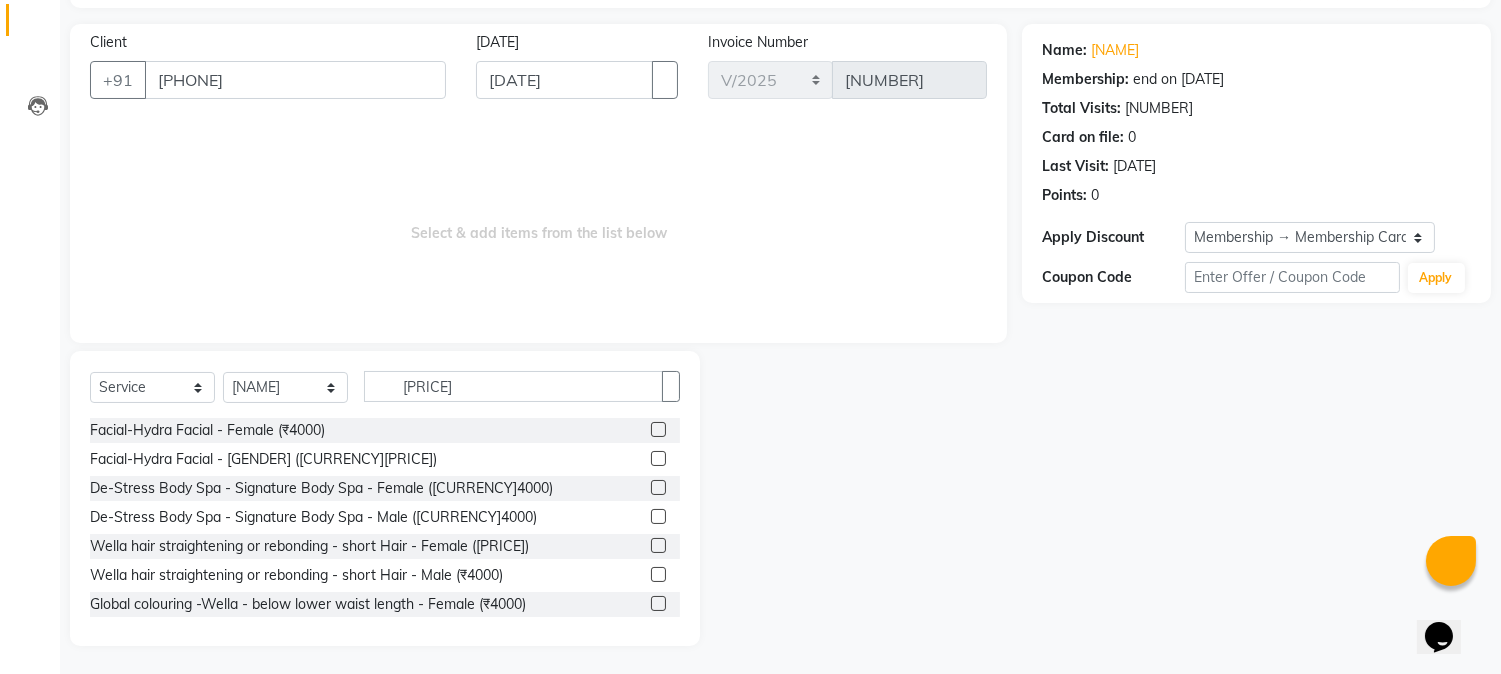 click at bounding box center (658, 487) 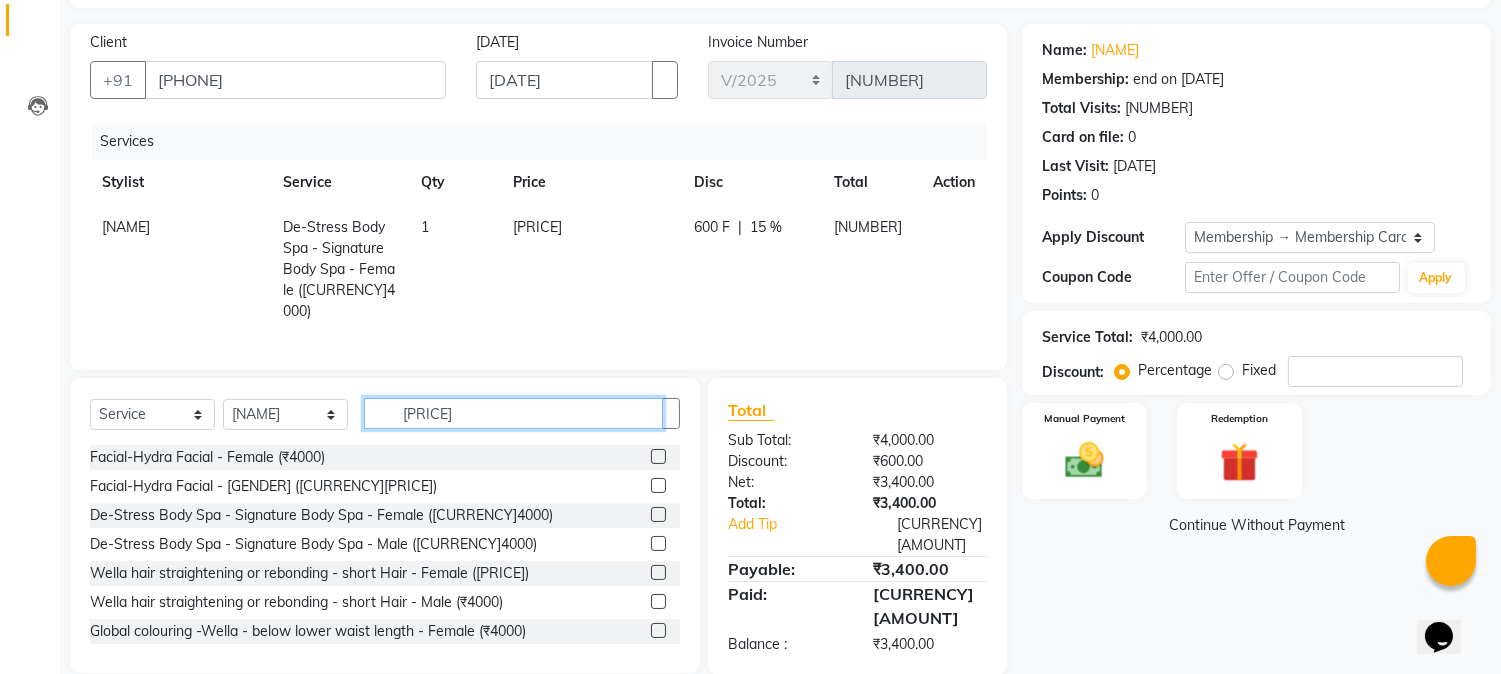 click on "[PRICE]" at bounding box center [513, 413] 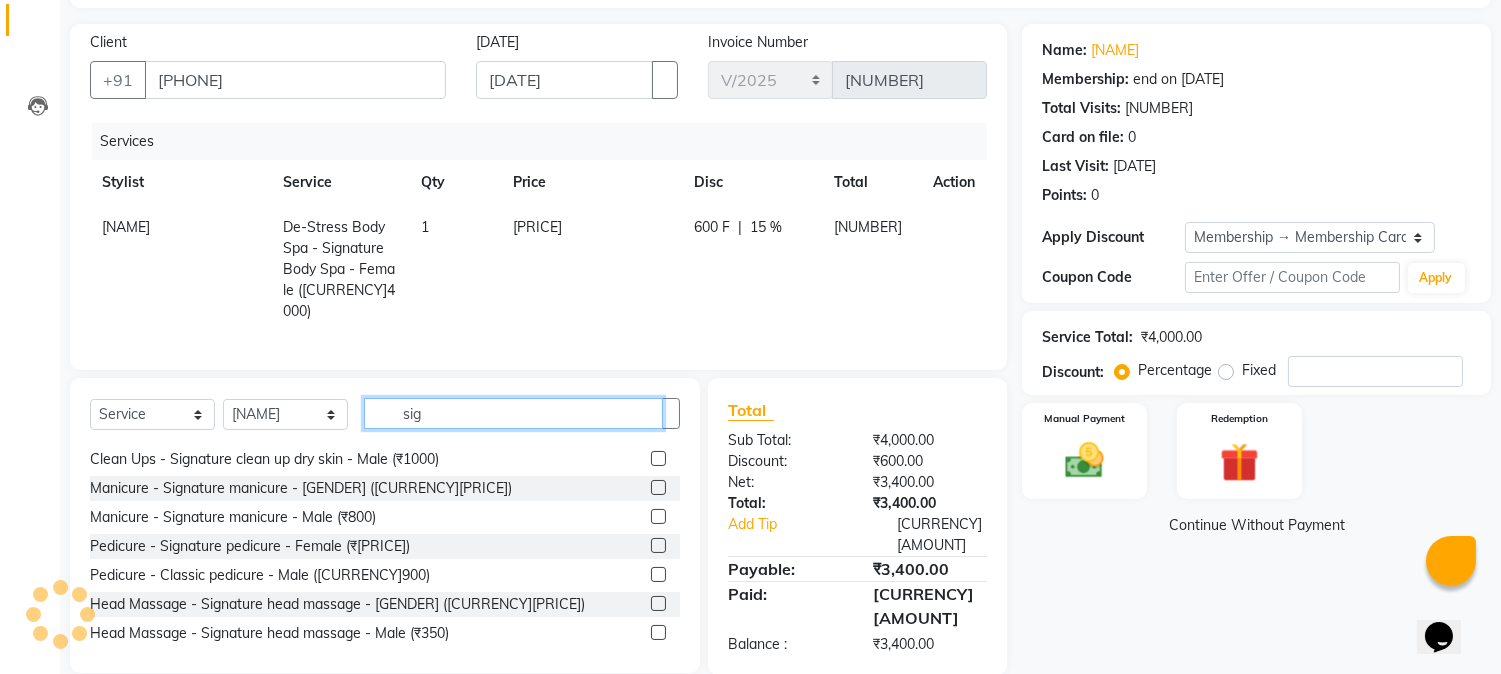 scroll, scrollTop: 222, scrollLeft: 0, axis: vertical 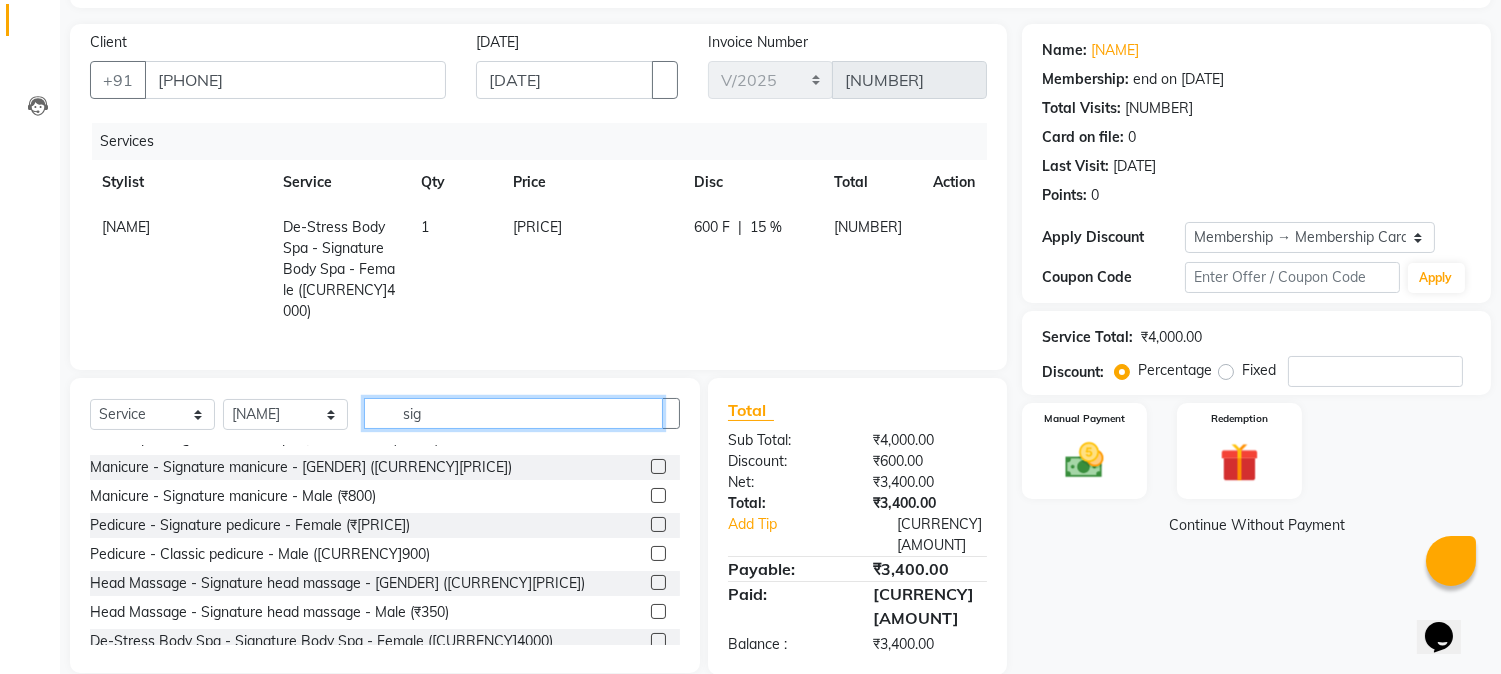 type on "sig" 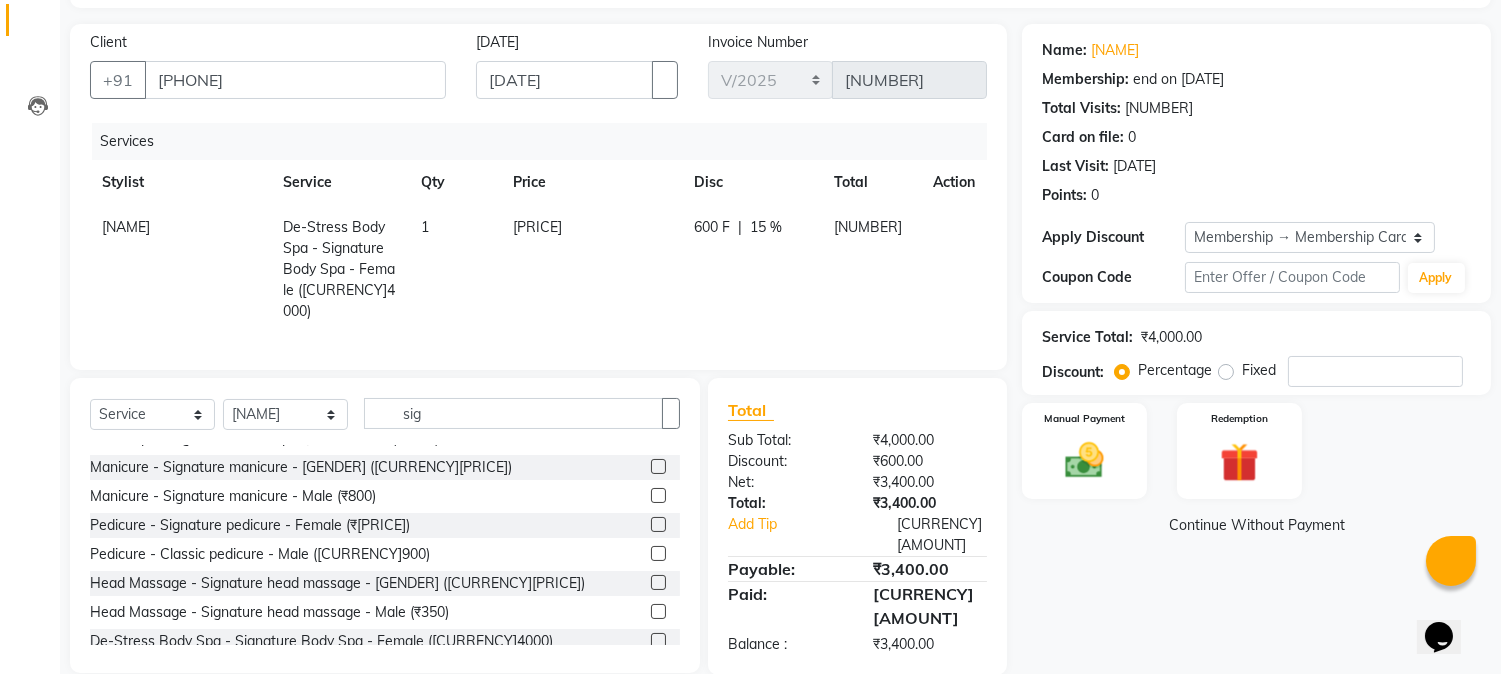 click at bounding box center [658, 524] 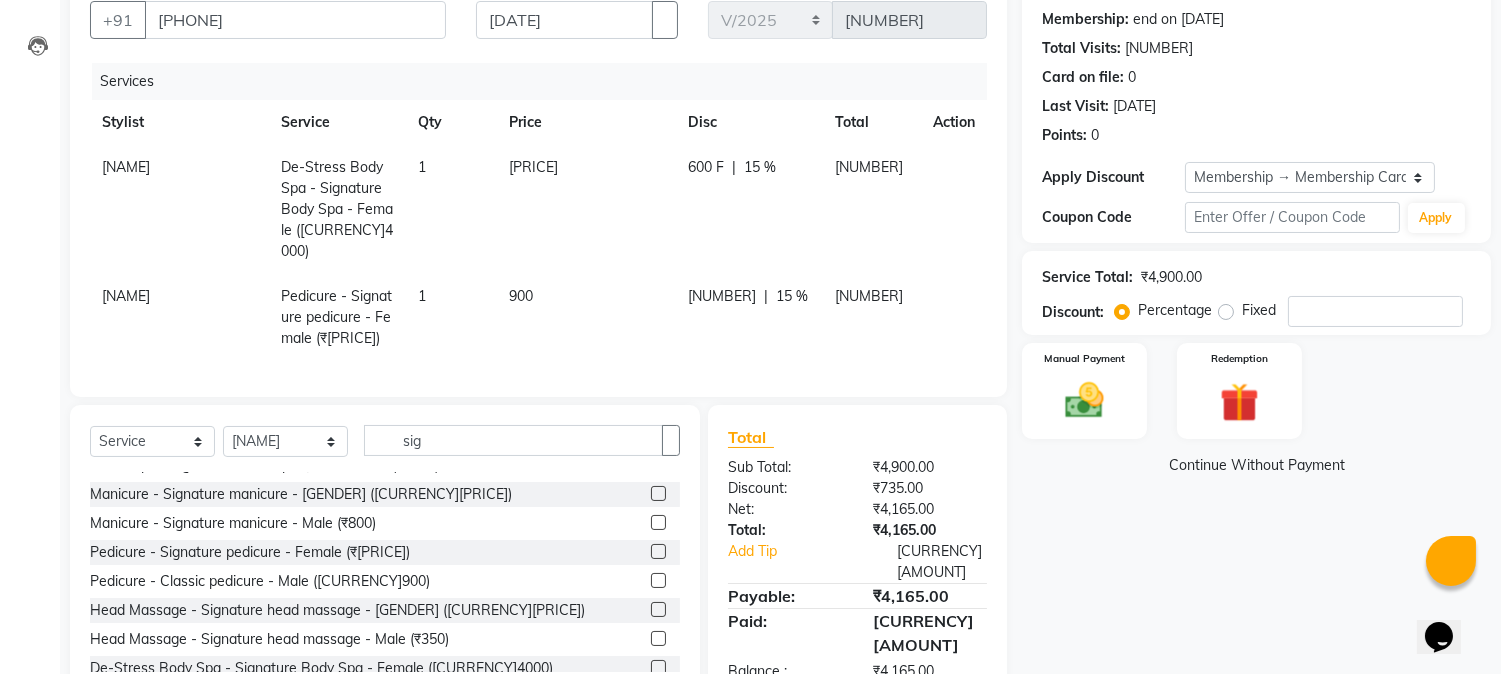 scroll, scrollTop: 236, scrollLeft: 0, axis: vertical 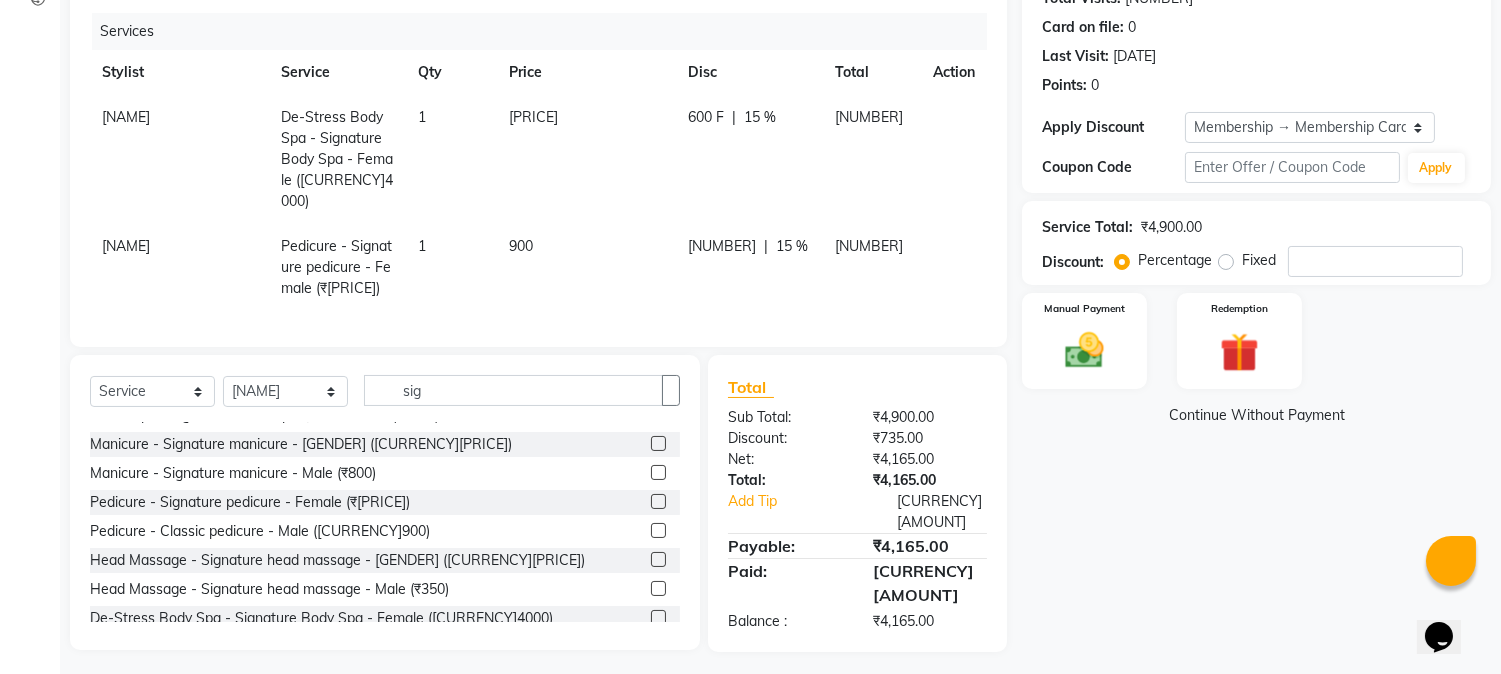 click at bounding box center (658, 443) 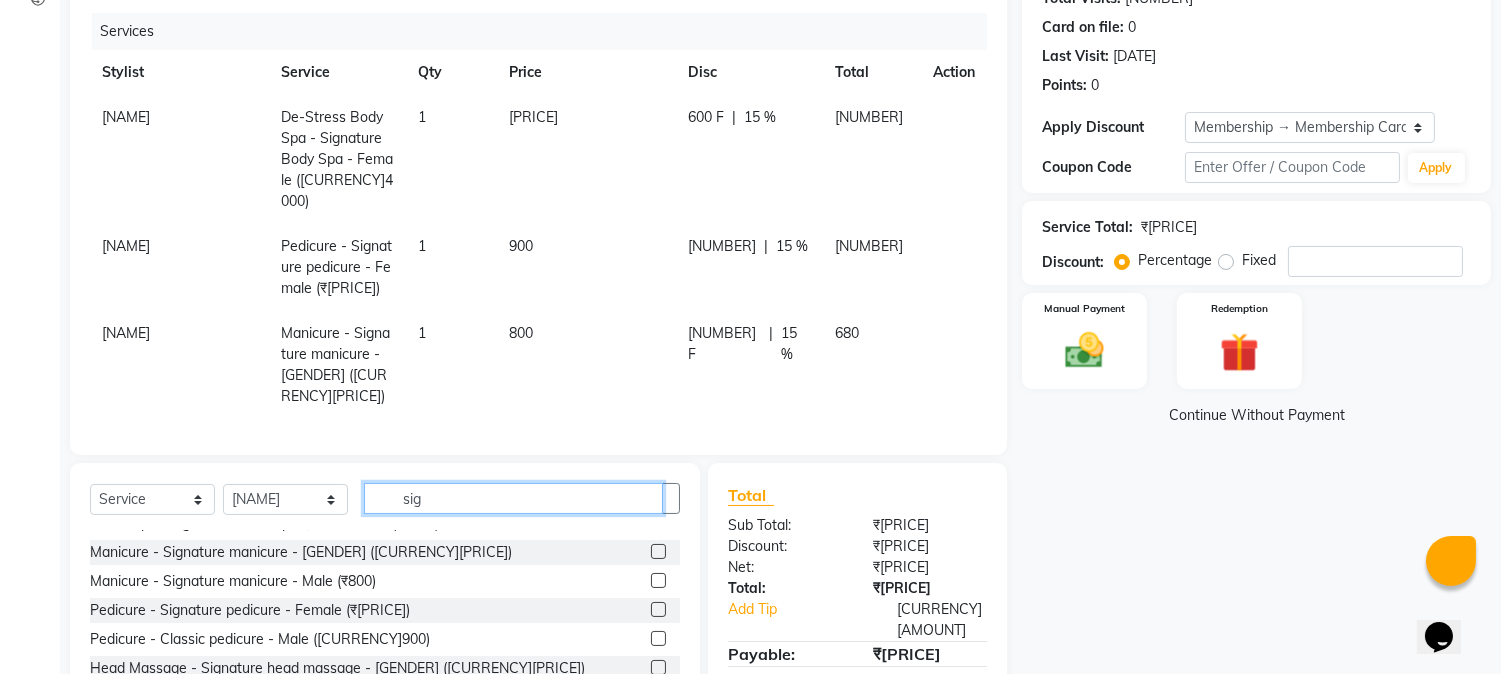click on "sig" at bounding box center (513, 498) 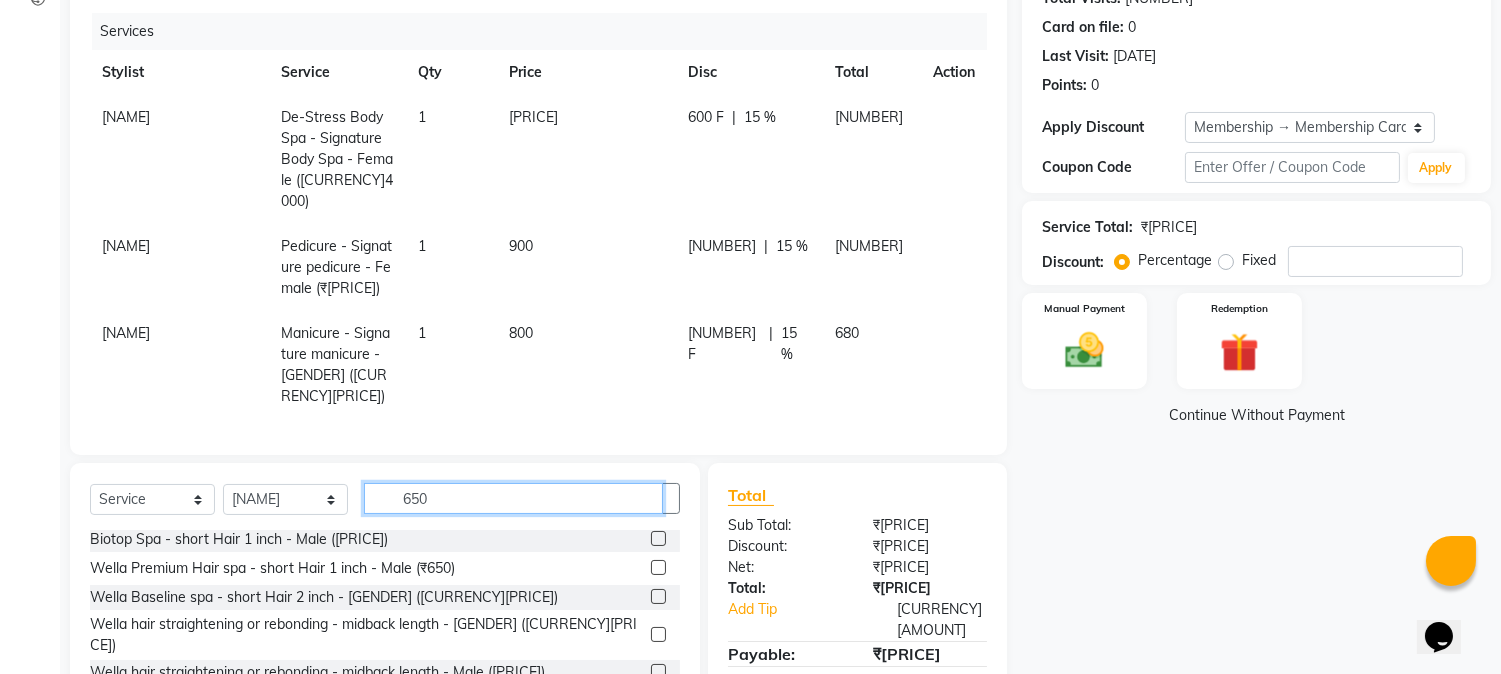 scroll, scrollTop: 111, scrollLeft: 0, axis: vertical 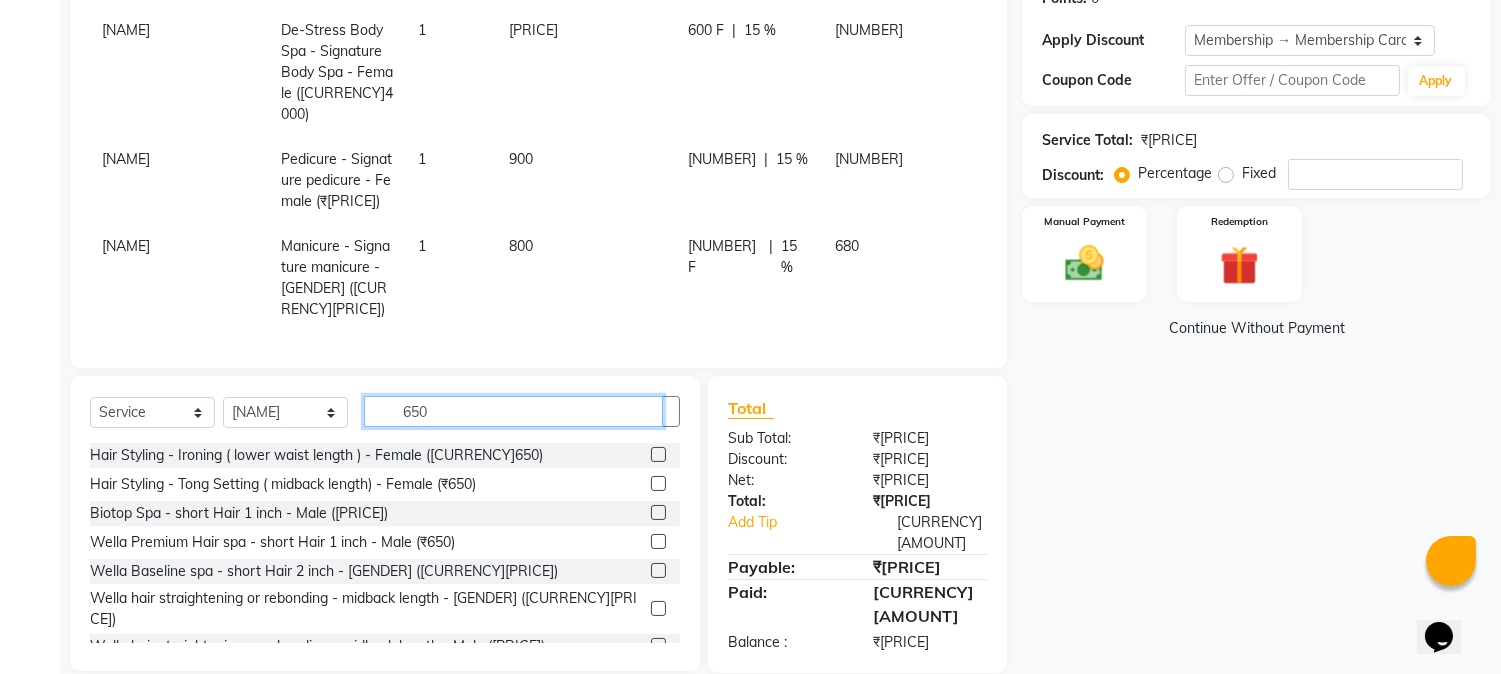 click on "650" at bounding box center [513, 411] 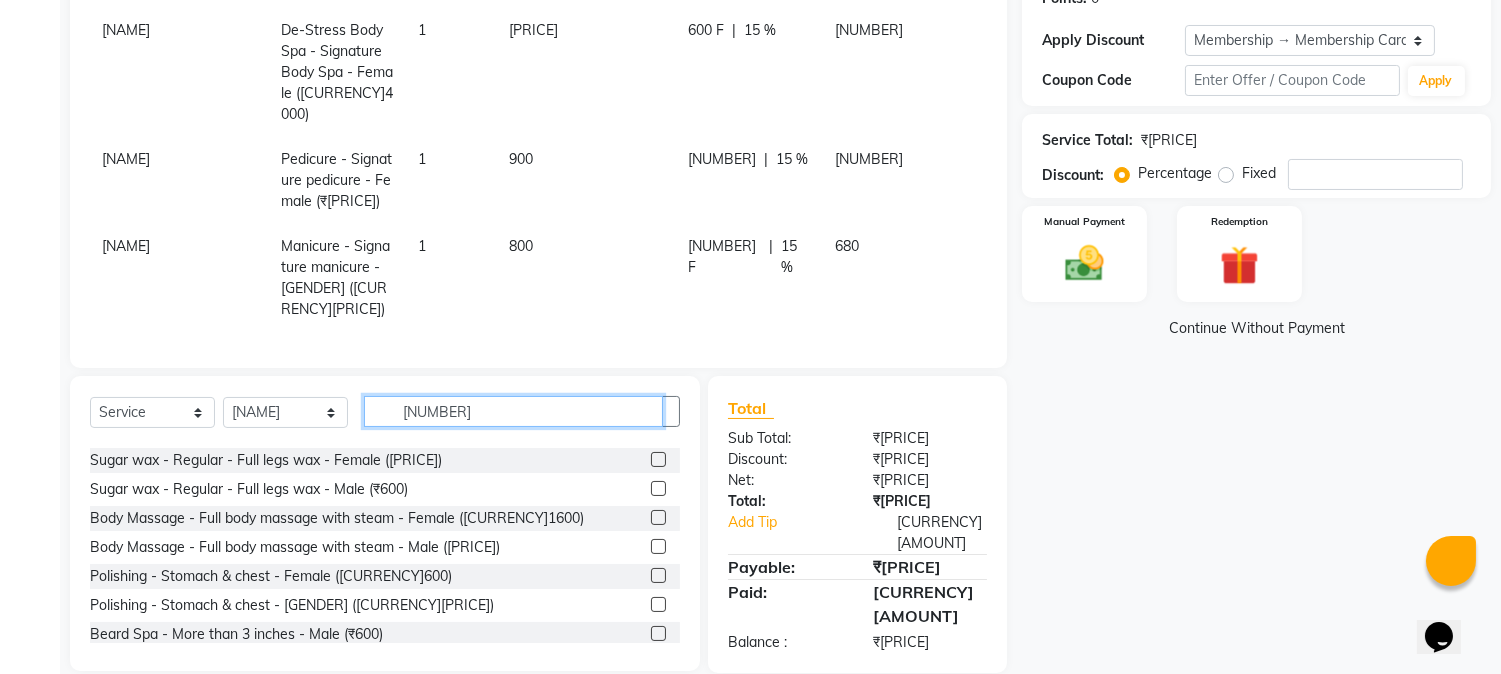 scroll, scrollTop: 222, scrollLeft: 0, axis: vertical 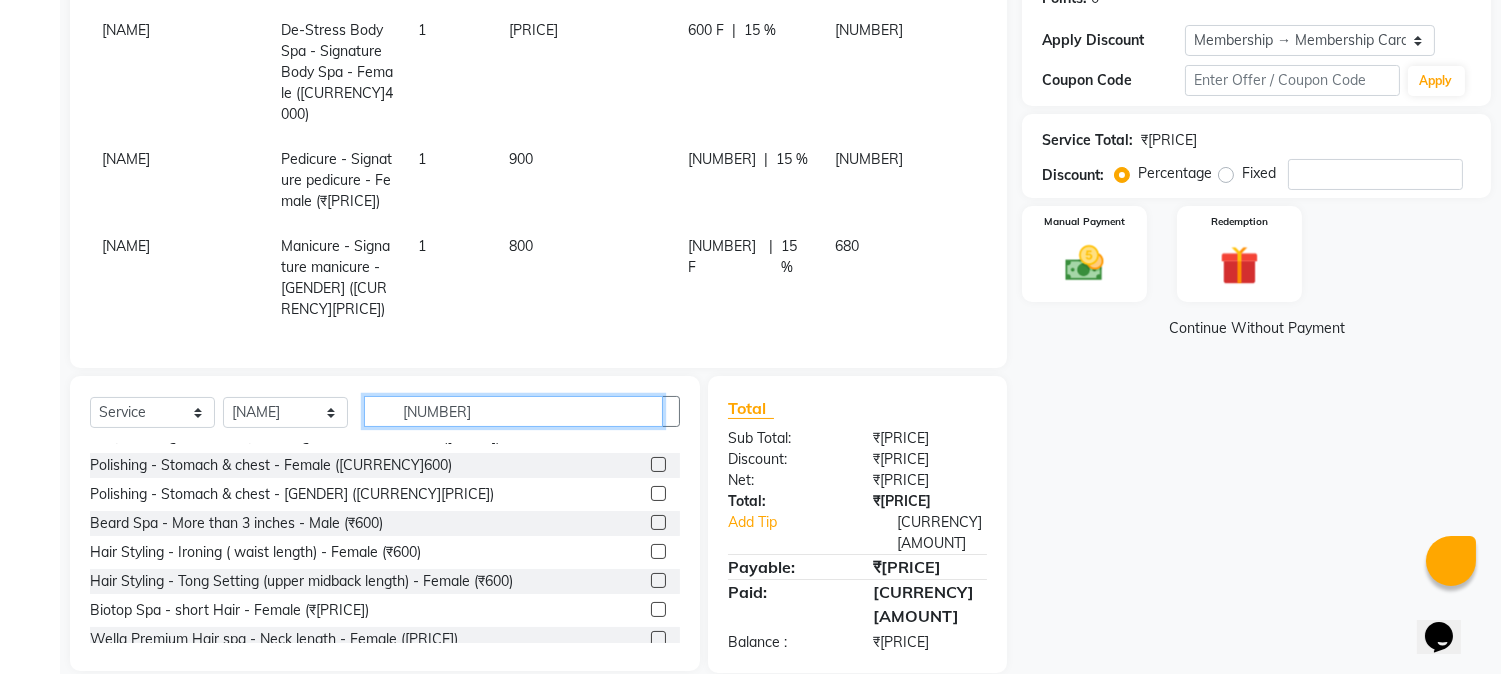 drag, startPoint x: 477, startPoint y: 372, endPoint x: 396, endPoint y: 404, distance: 87.0919 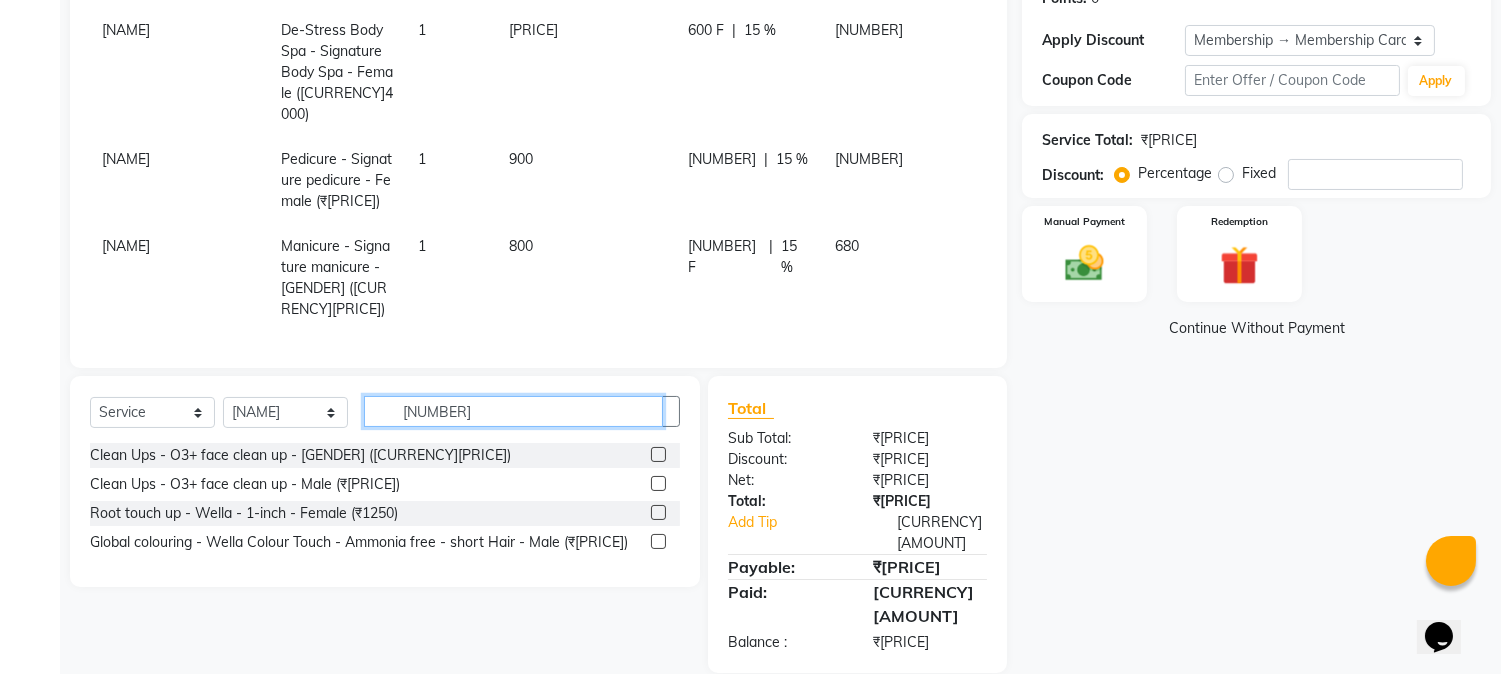 scroll, scrollTop: 0, scrollLeft: 0, axis: both 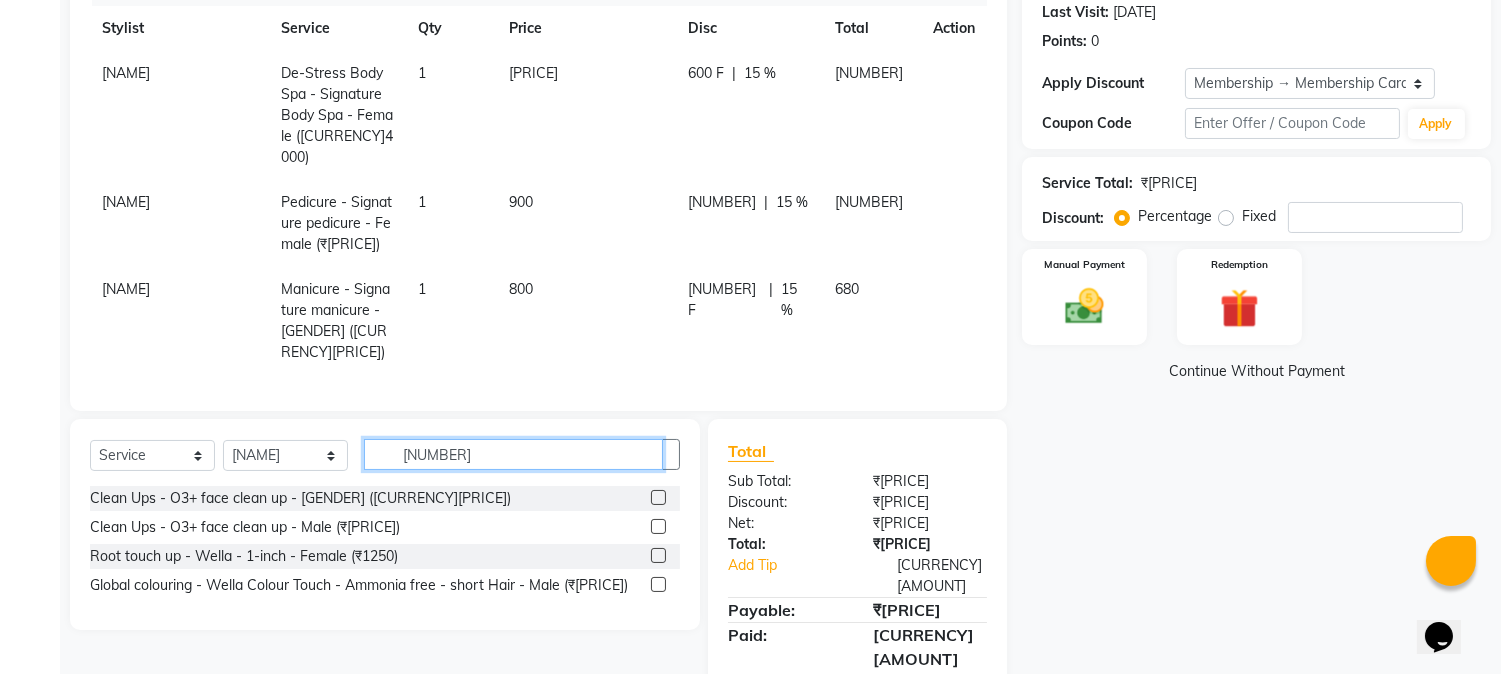 type on "[NUMBER]" 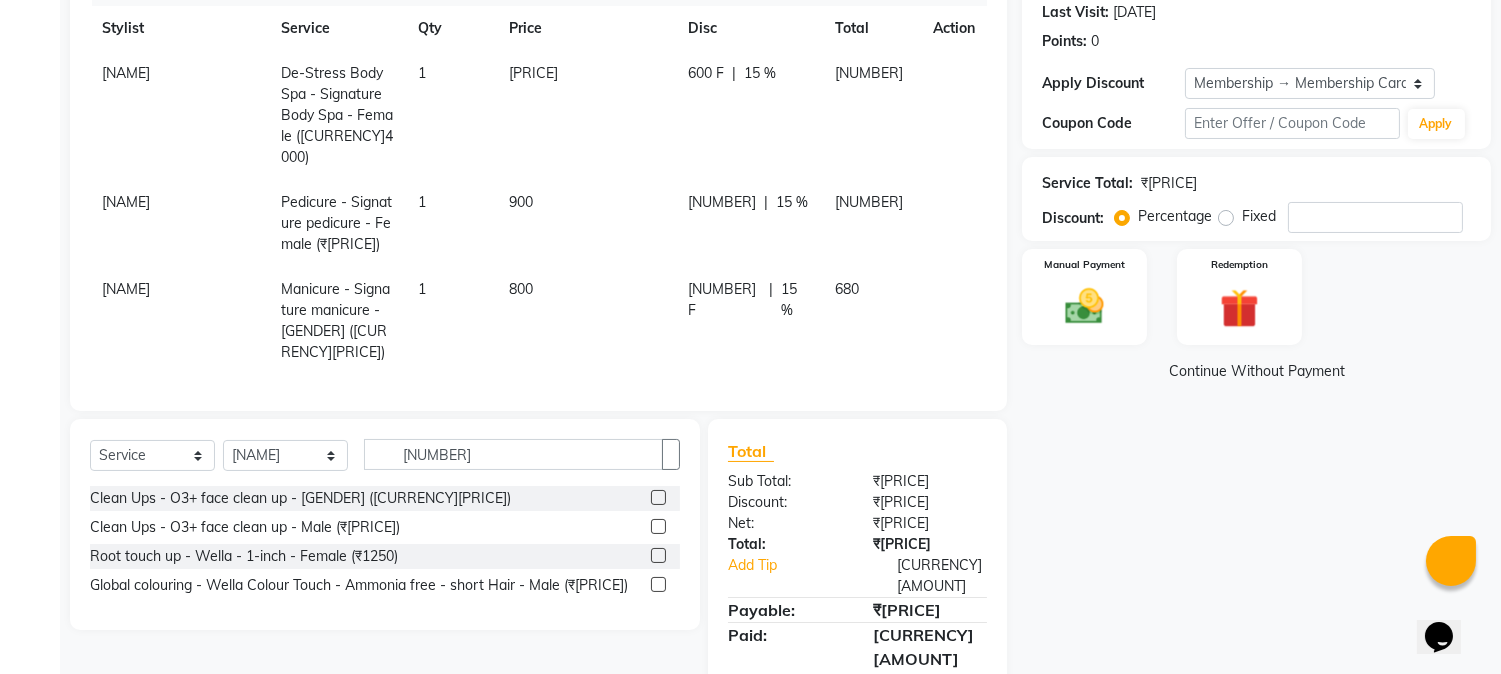 click at bounding box center (658, 497) 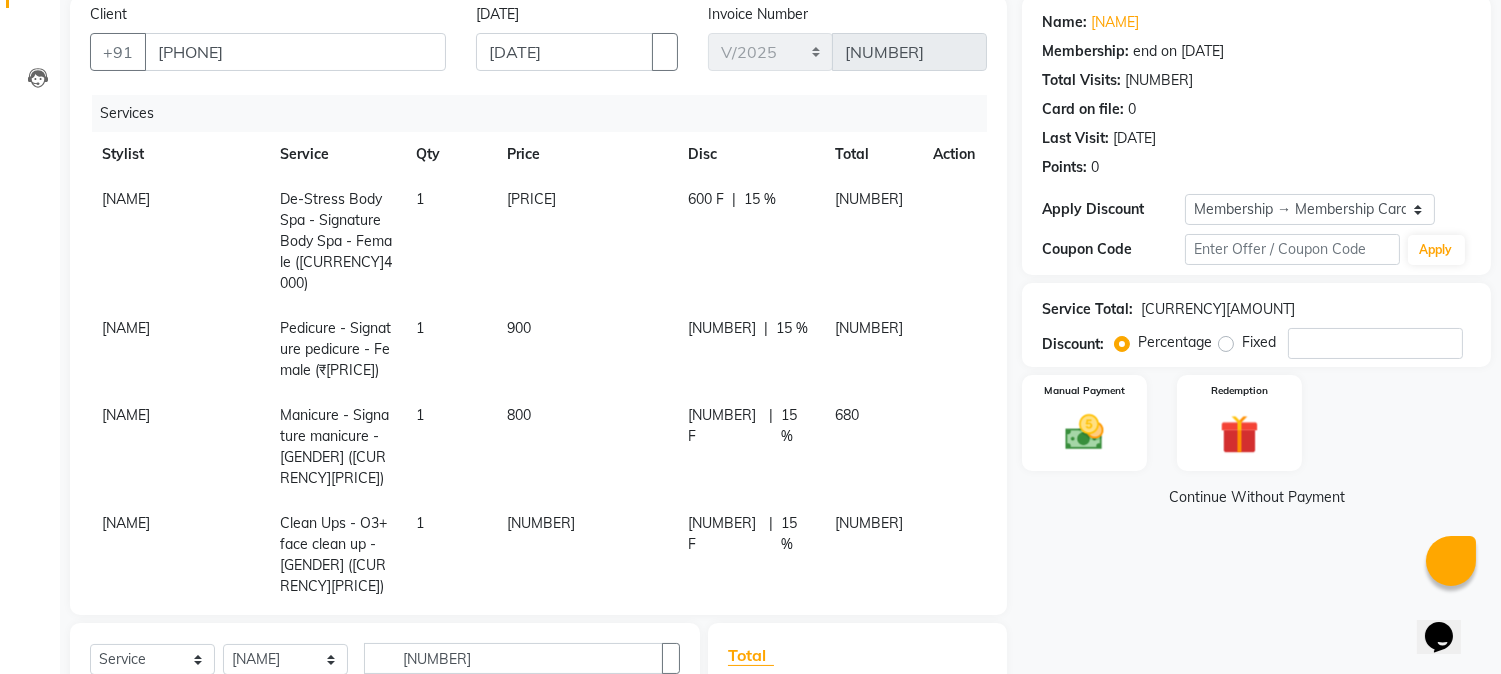 scroll, scrollTop: 145, scrollLeft: 0, axis: vertical 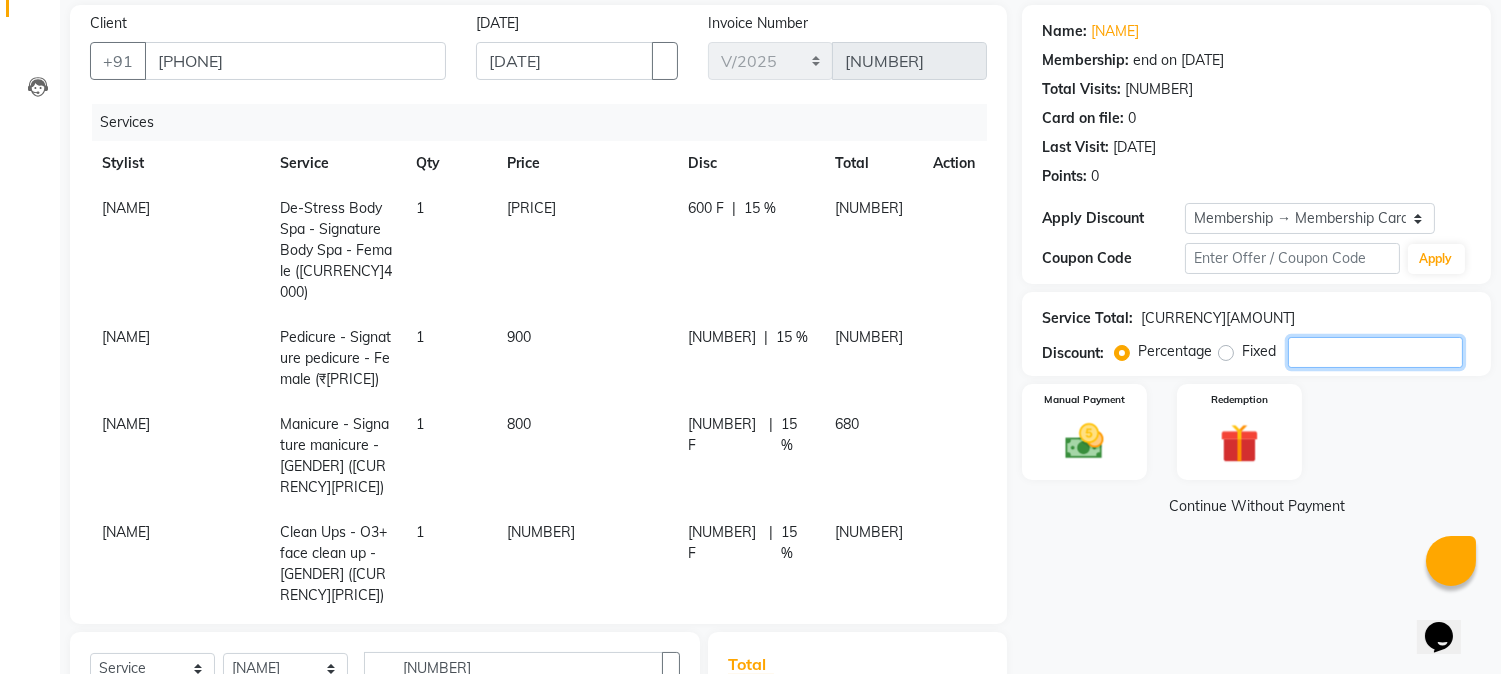 click on "[NUMBER]" at bounding box center (1375, 352) 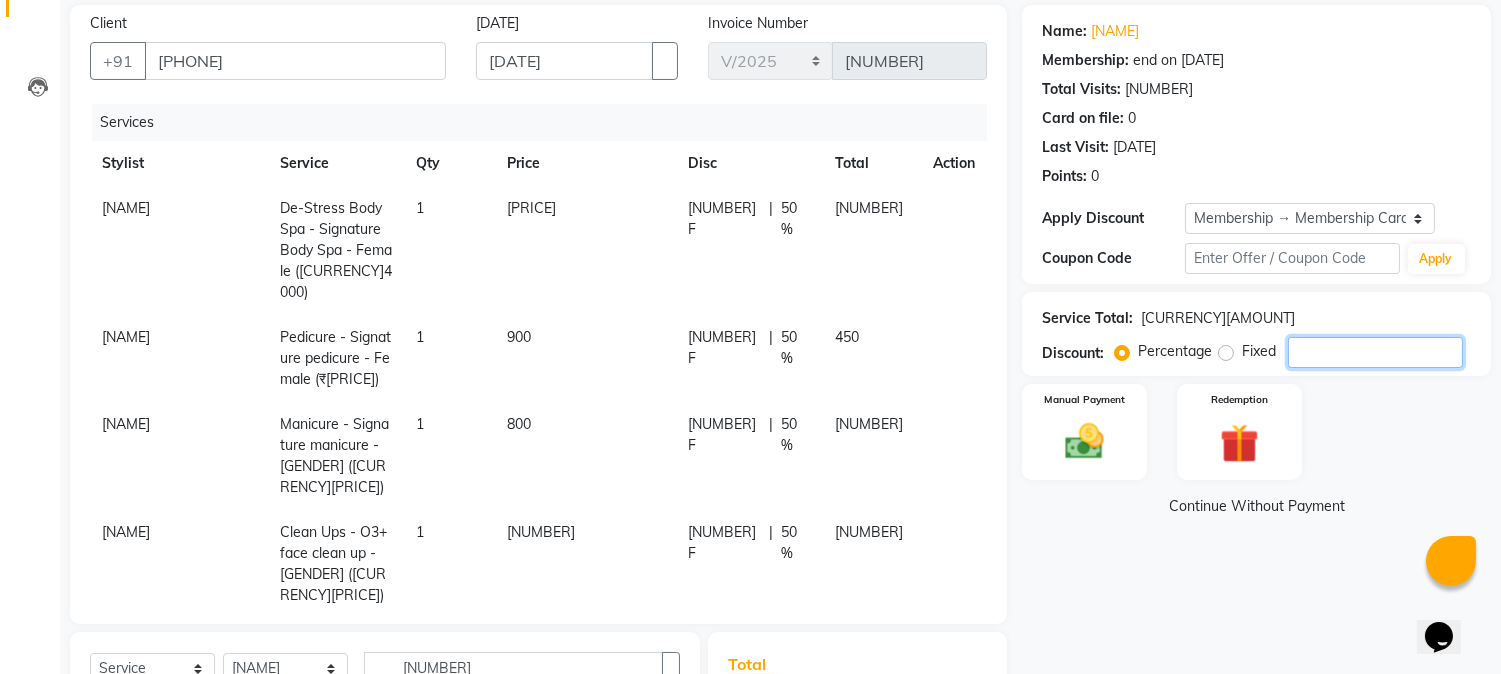 type on "[NUMBER]" 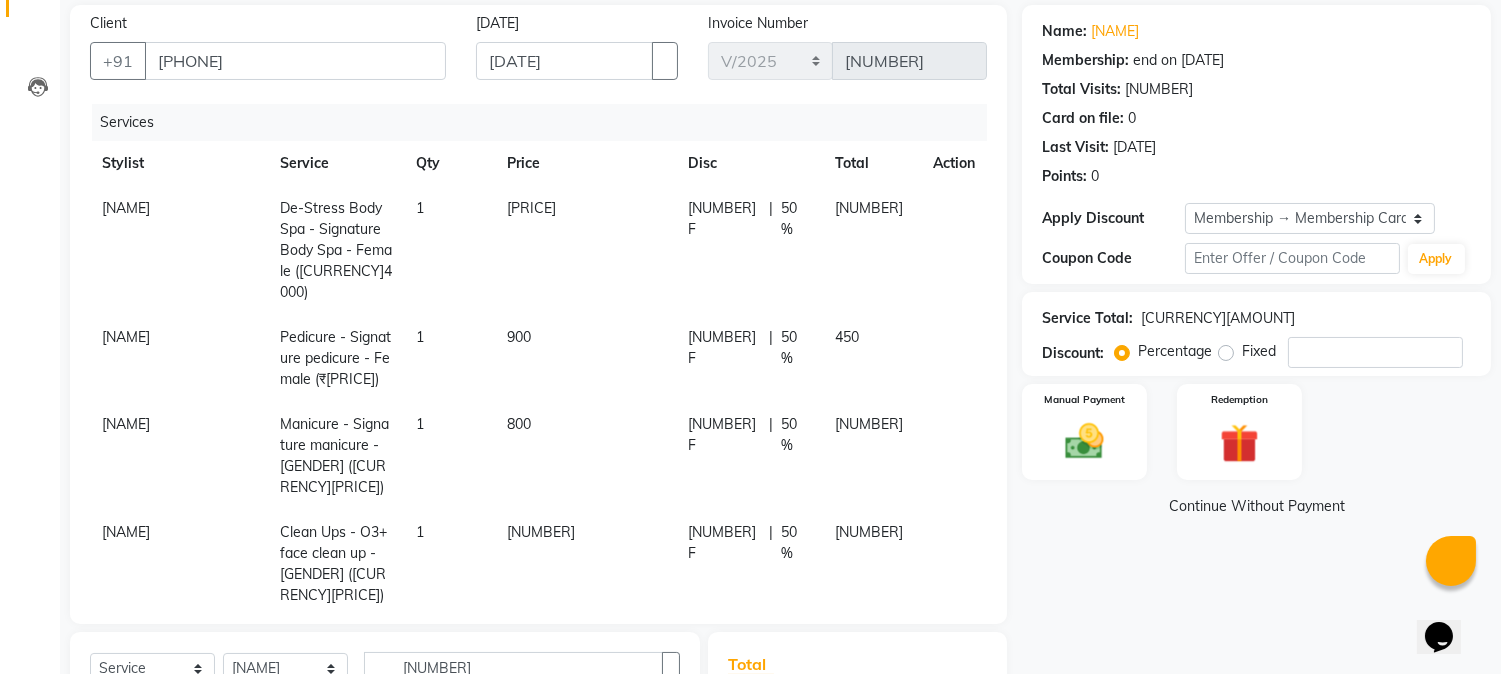 click at bounding box center [941, 198] 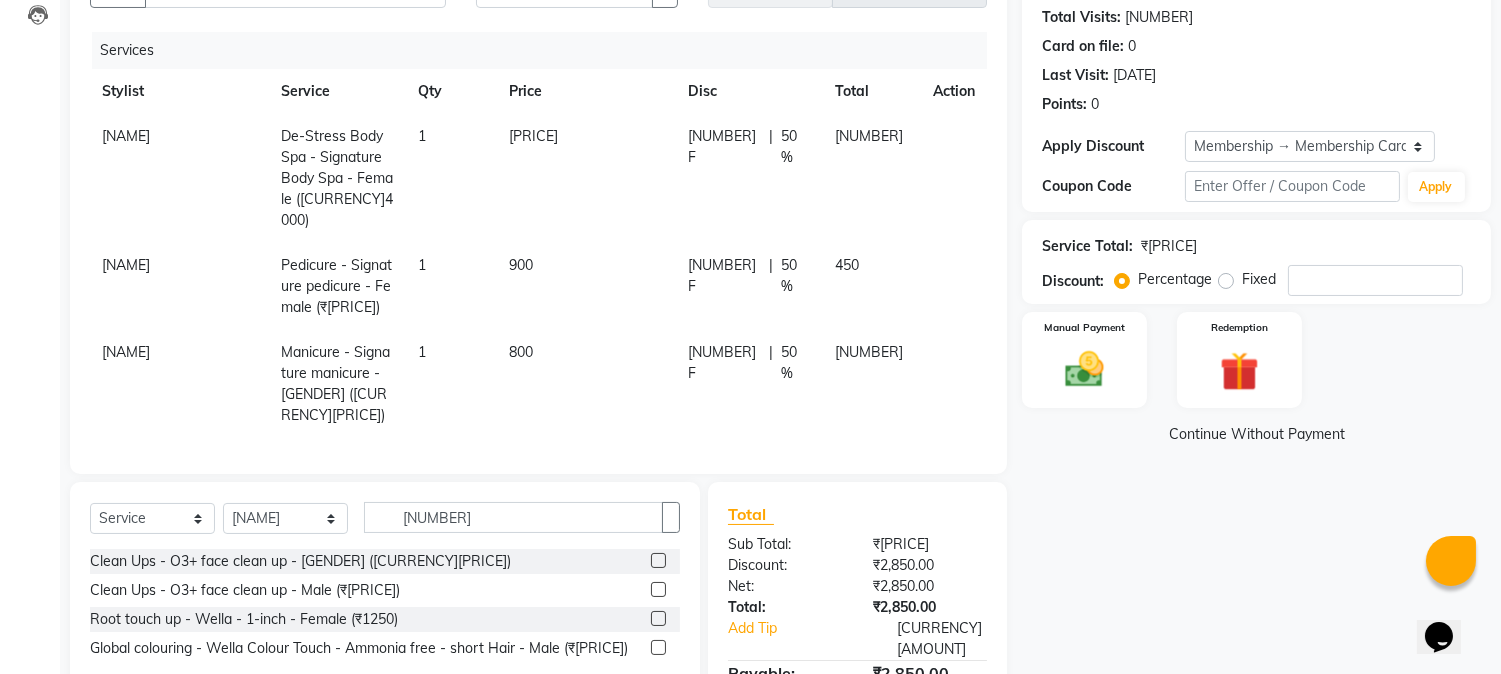 scroll, scrollTop: 256, scrollLeft: 0, axis: vertical 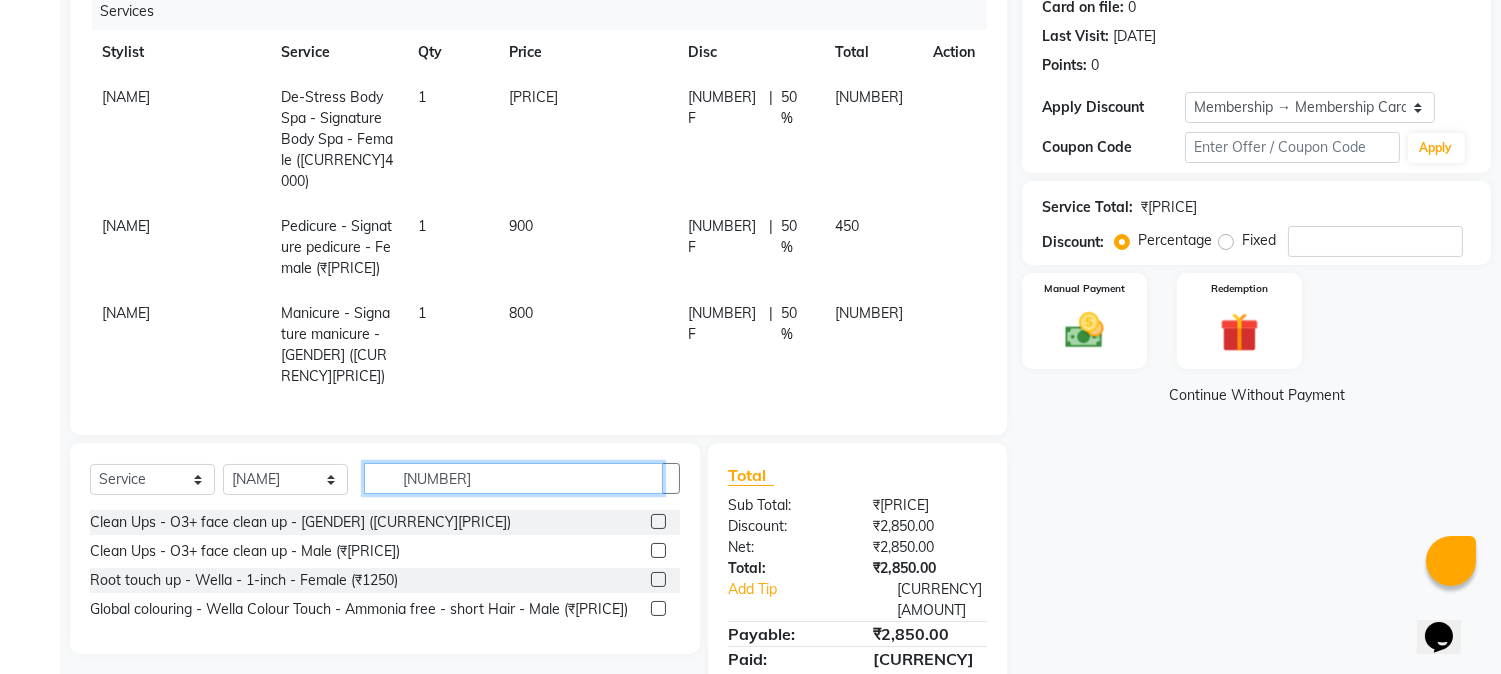 click on "[NUMBER]" at bounding box center [513, 478] 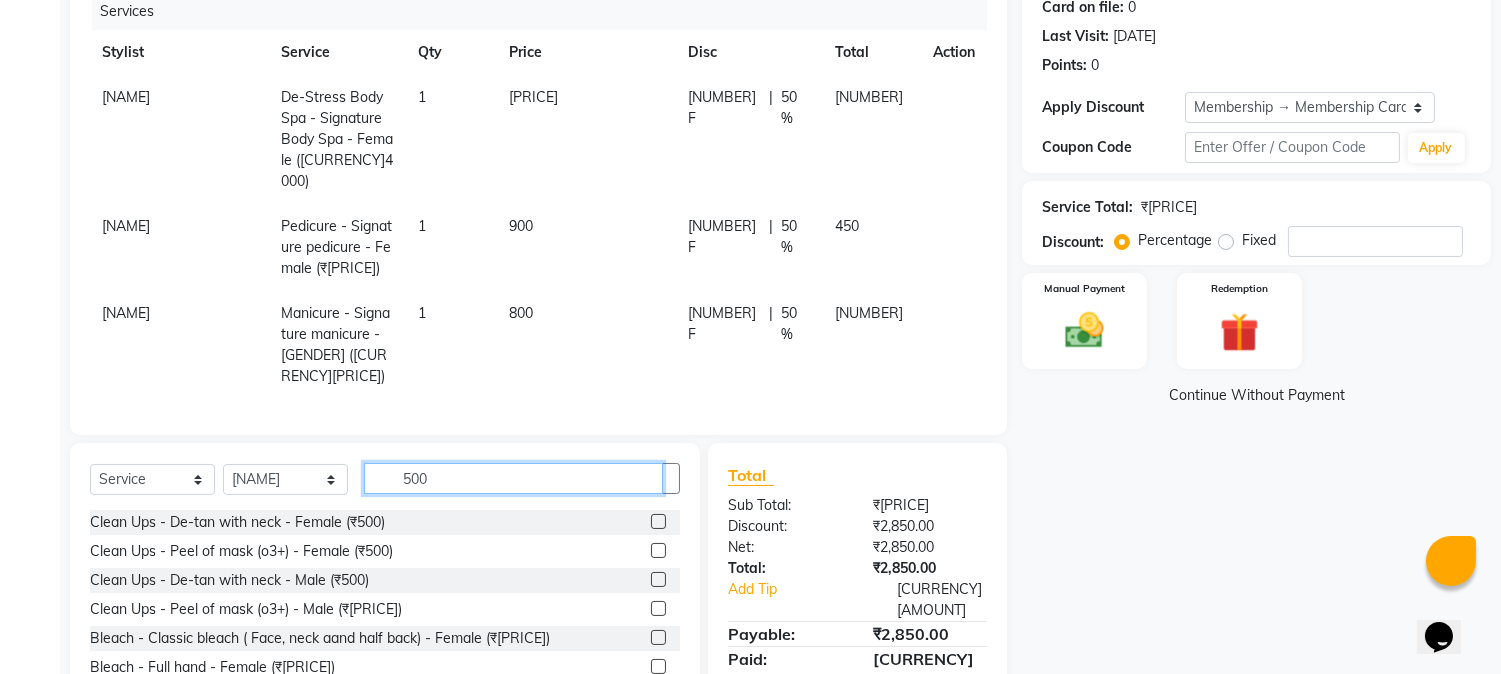 type on "500" 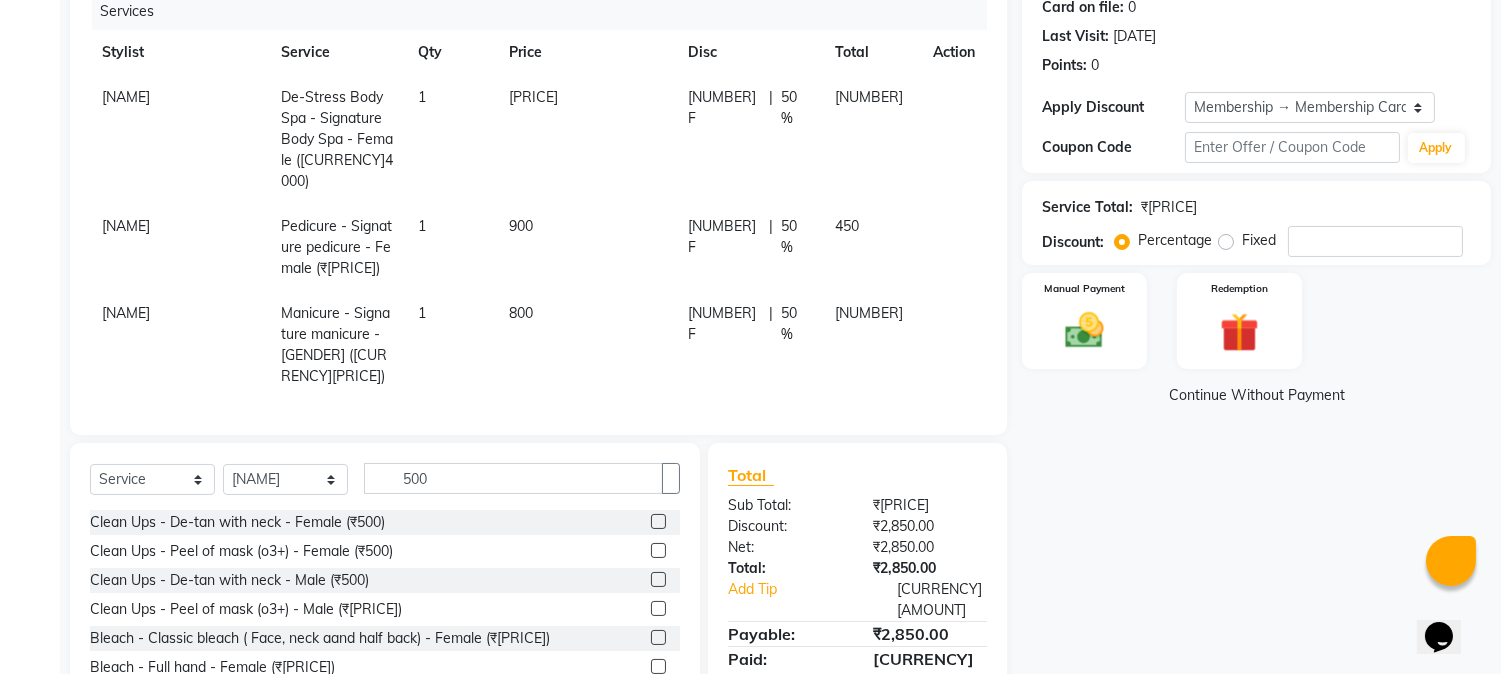 click at bounding box center [658, 550] 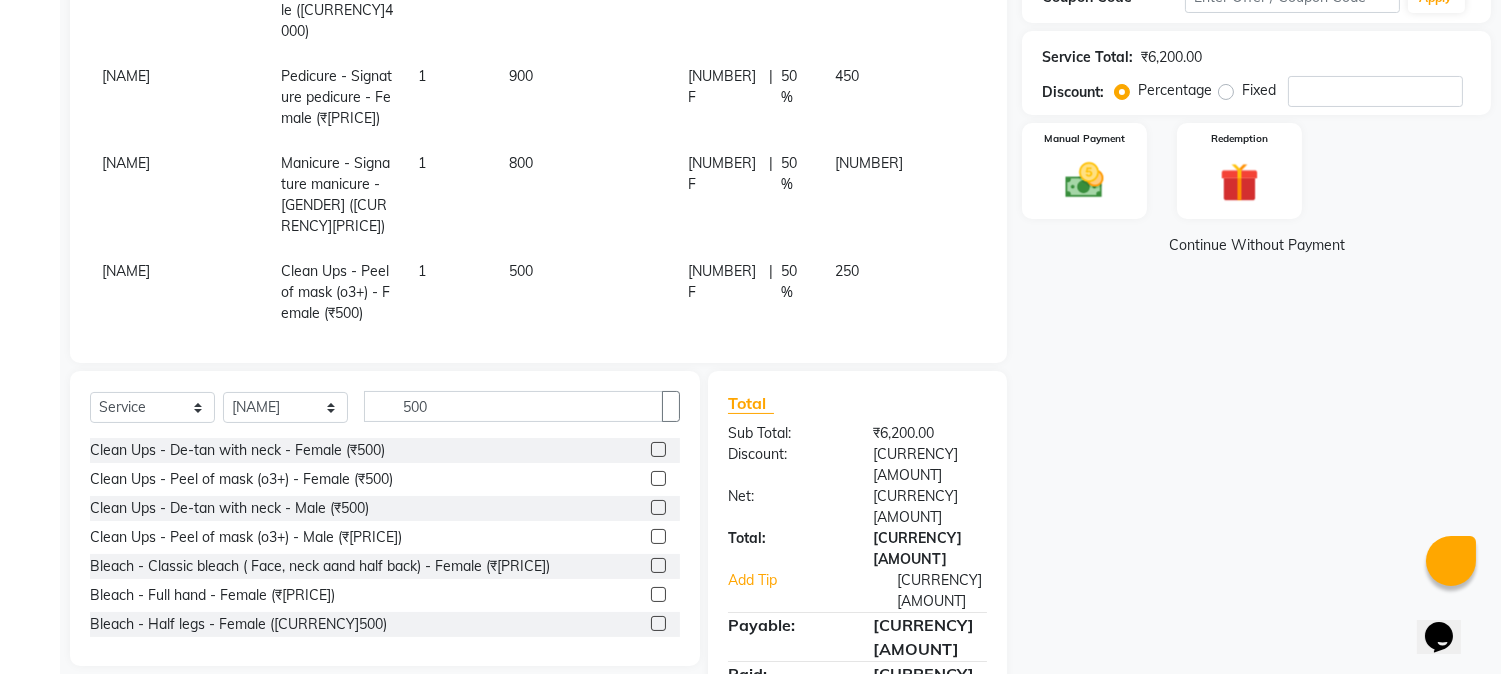 scroll, scrollTop: 410, scrollLeft: 0, axis: vertical 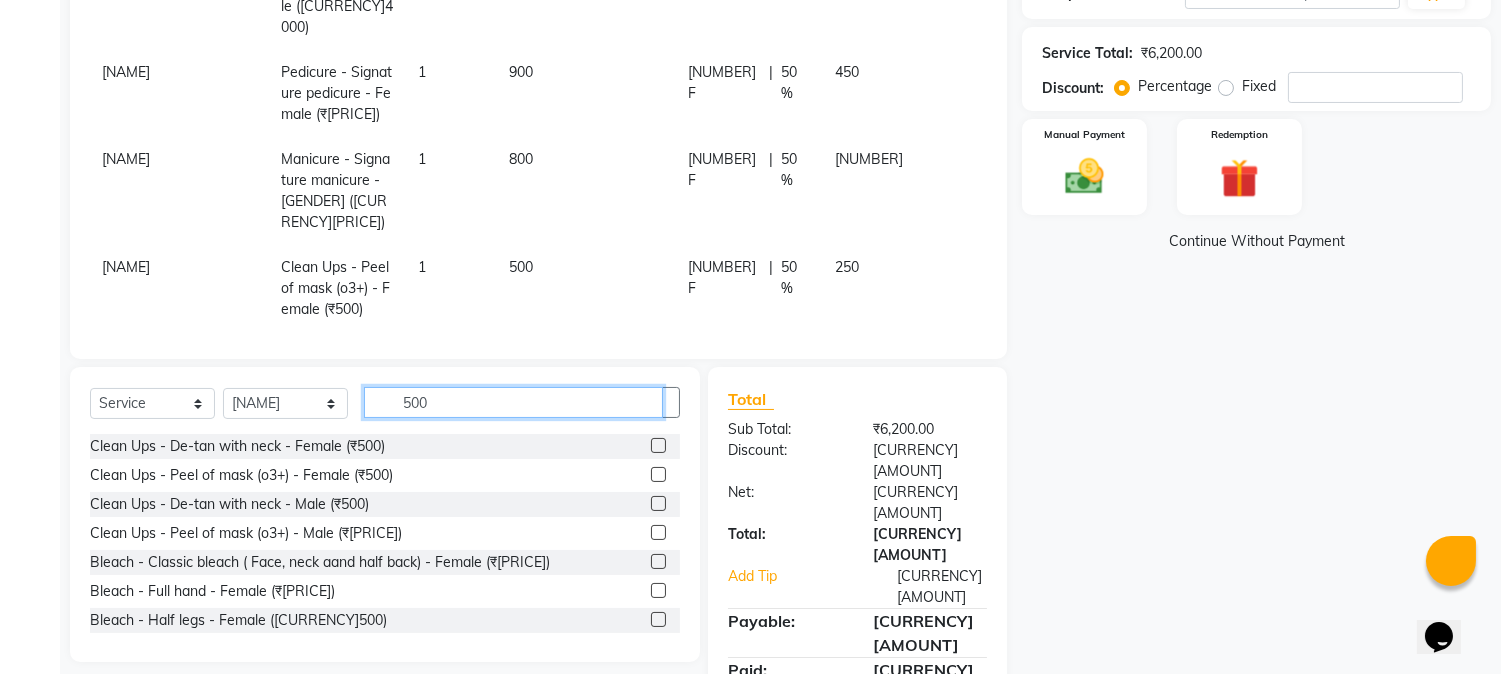 click on "500" at bounding box center (513, 402) 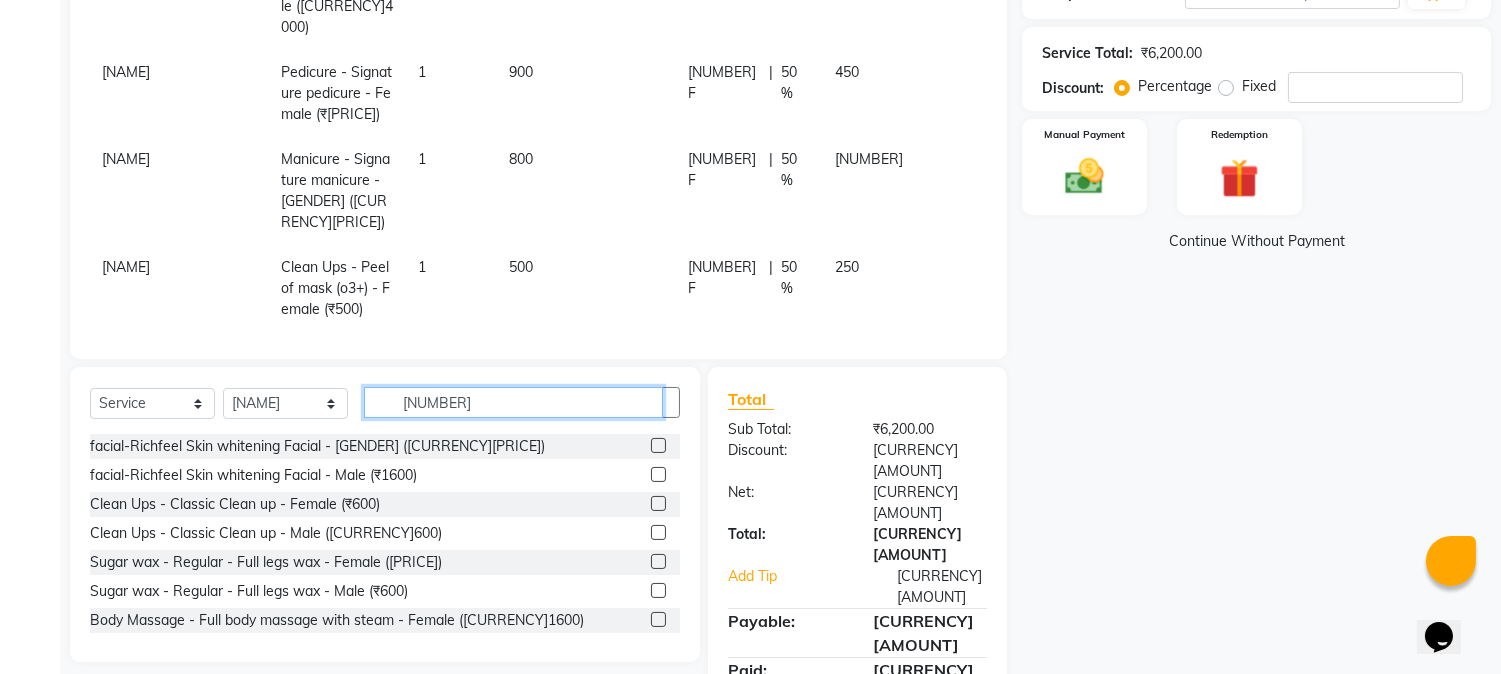 type on "[NUMBER]" 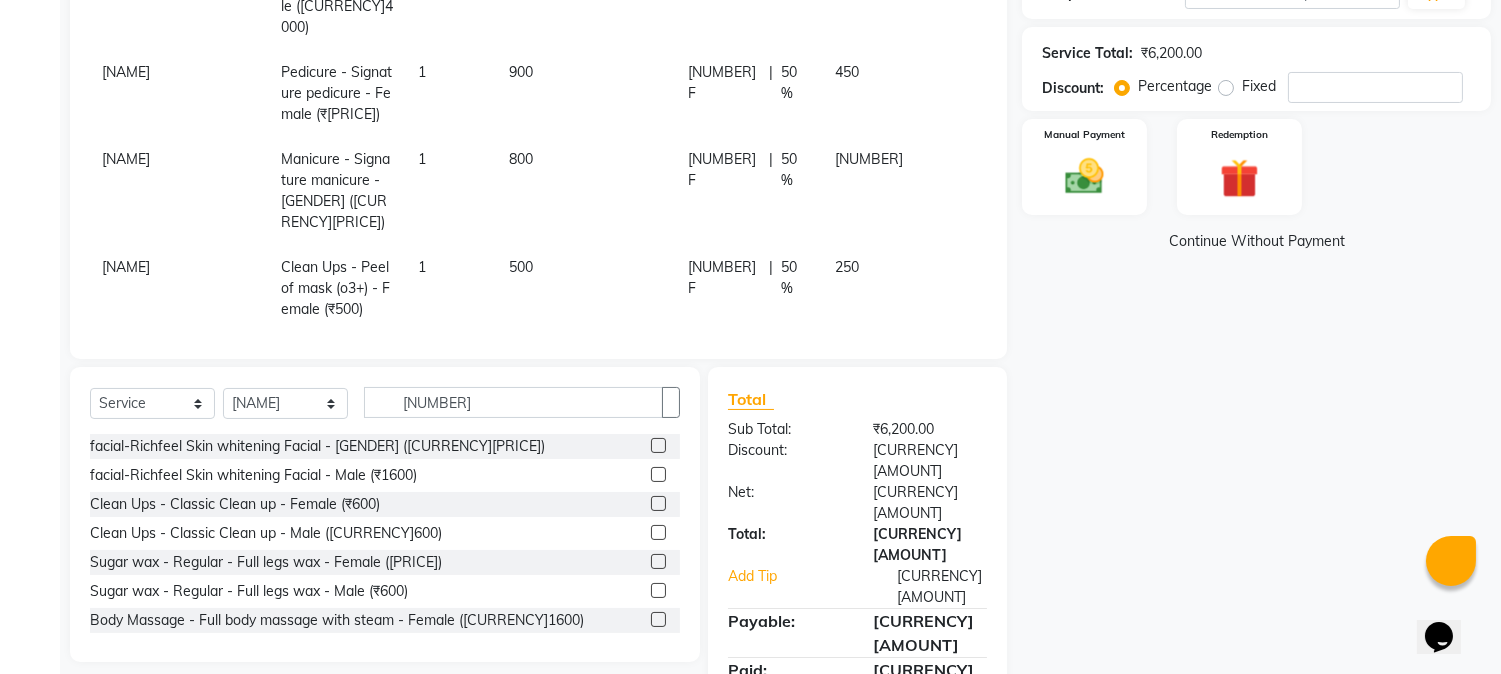 click at bounding box center (658, 503) 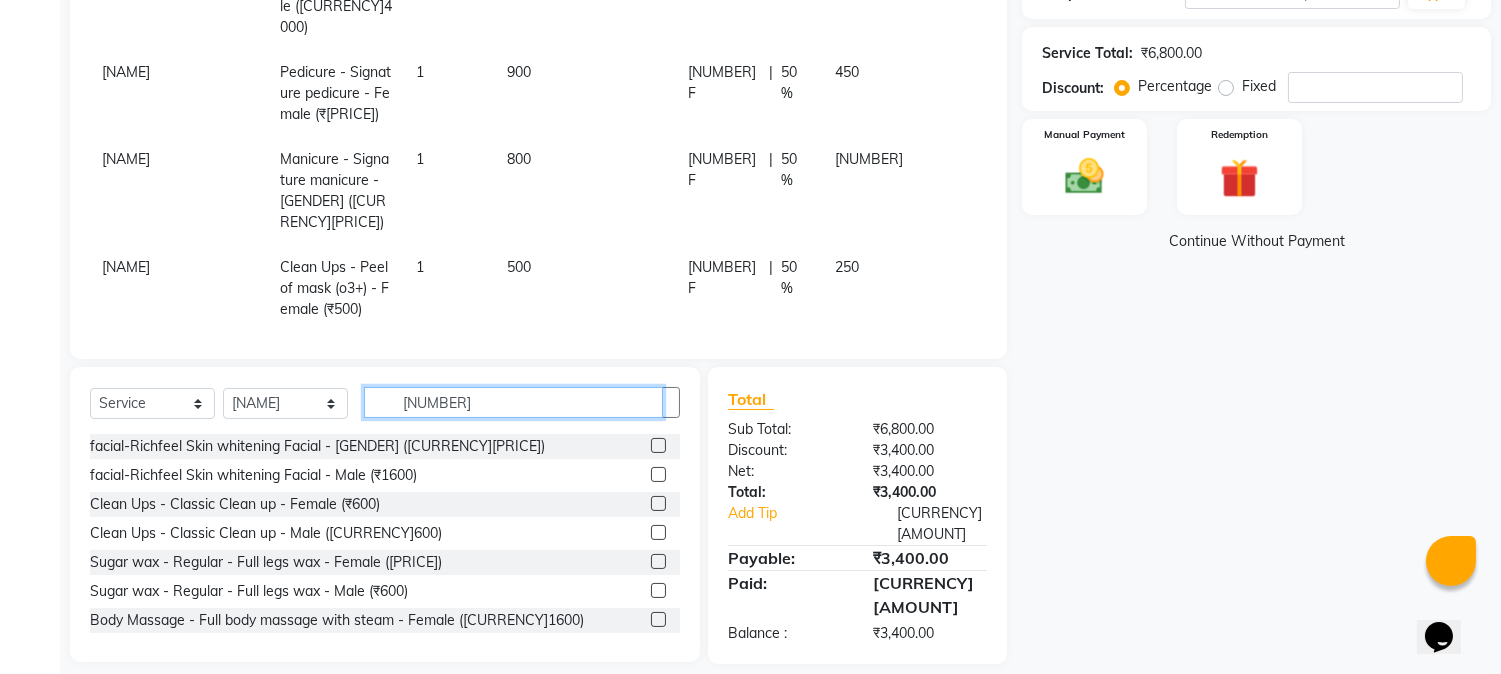 click on "[NUMBER]" at bounding box center (513, 402) 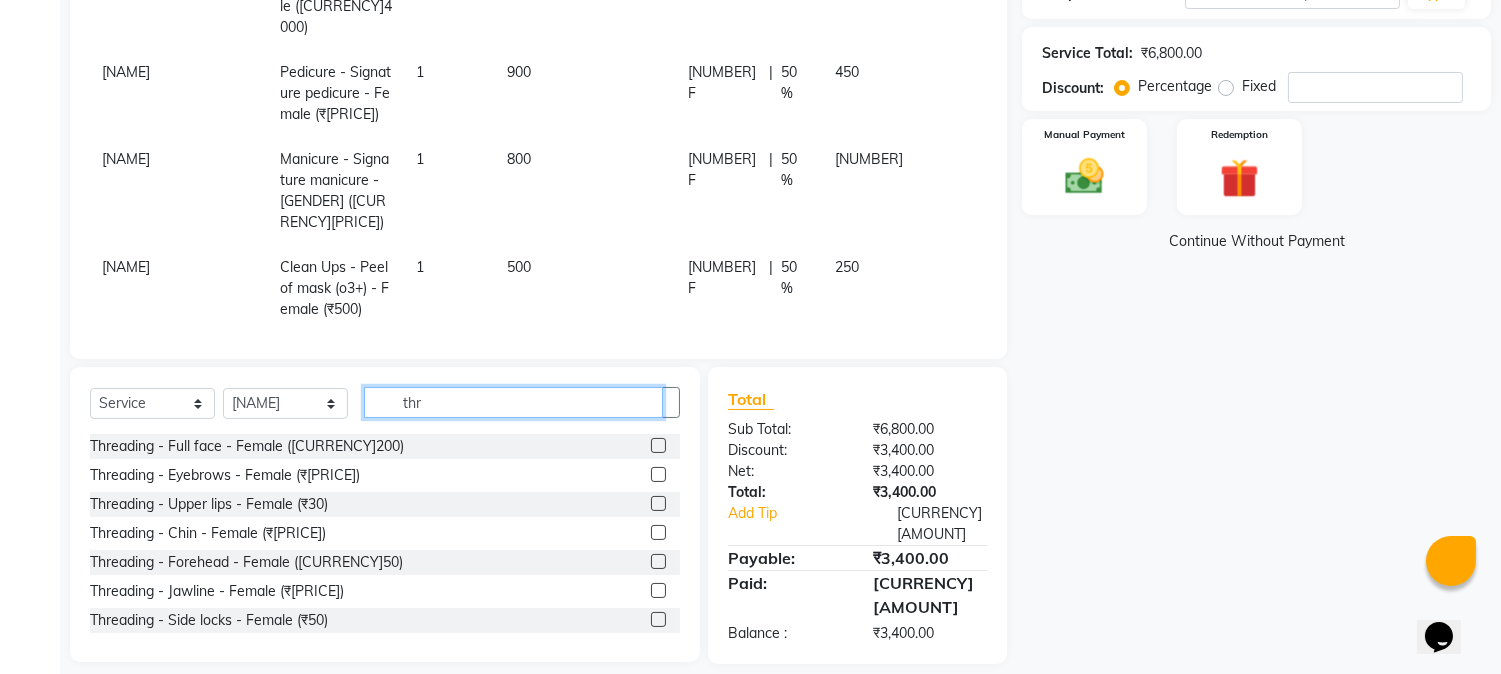 type on "thr" 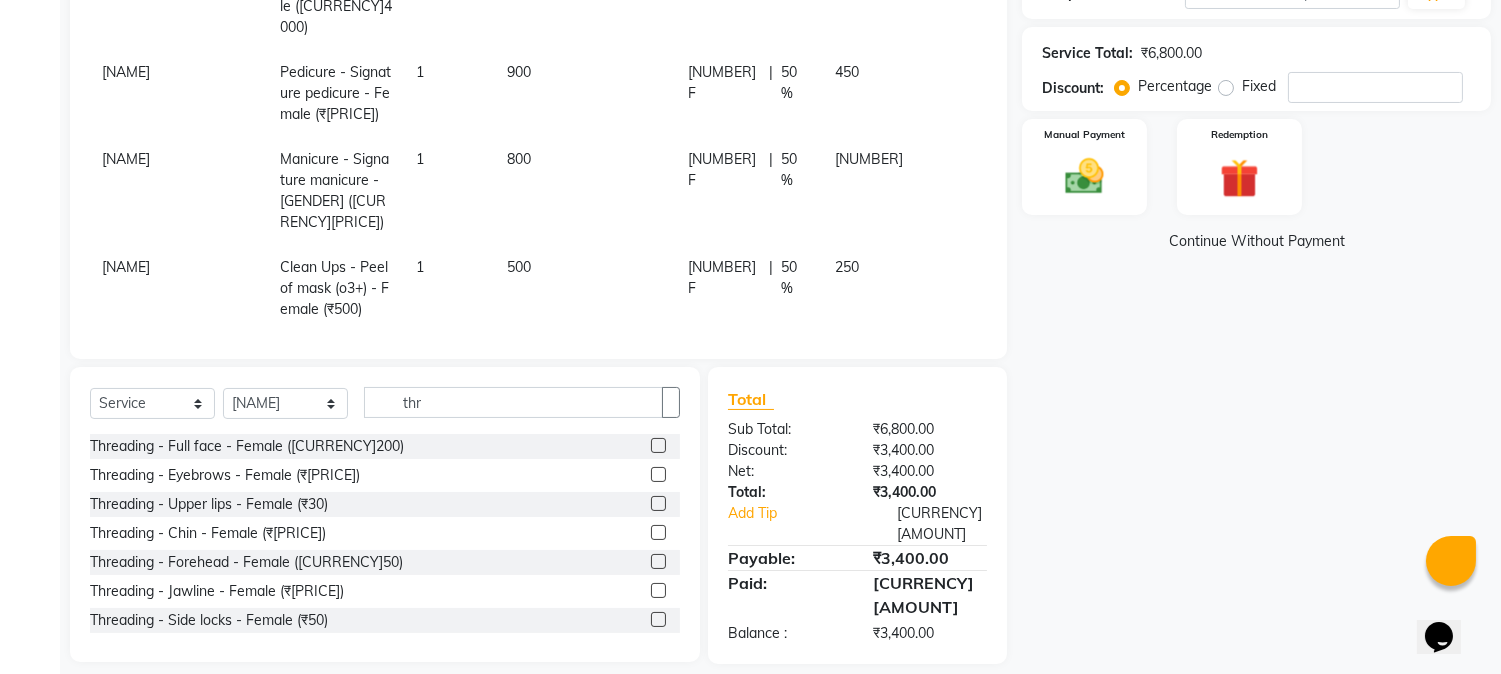 click at bounding box center (658, 532) 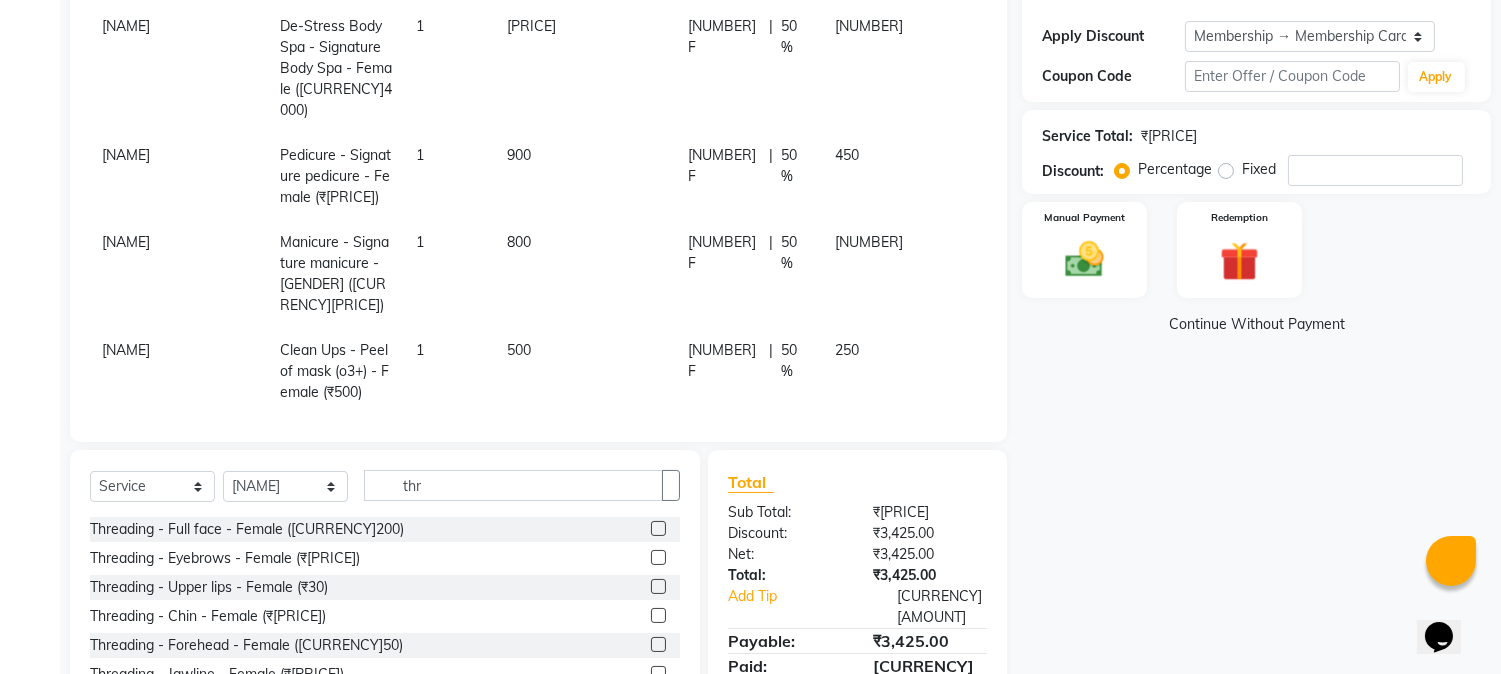 scroll, scrollTop: 187, scrollLeft: 0, axis: vertical 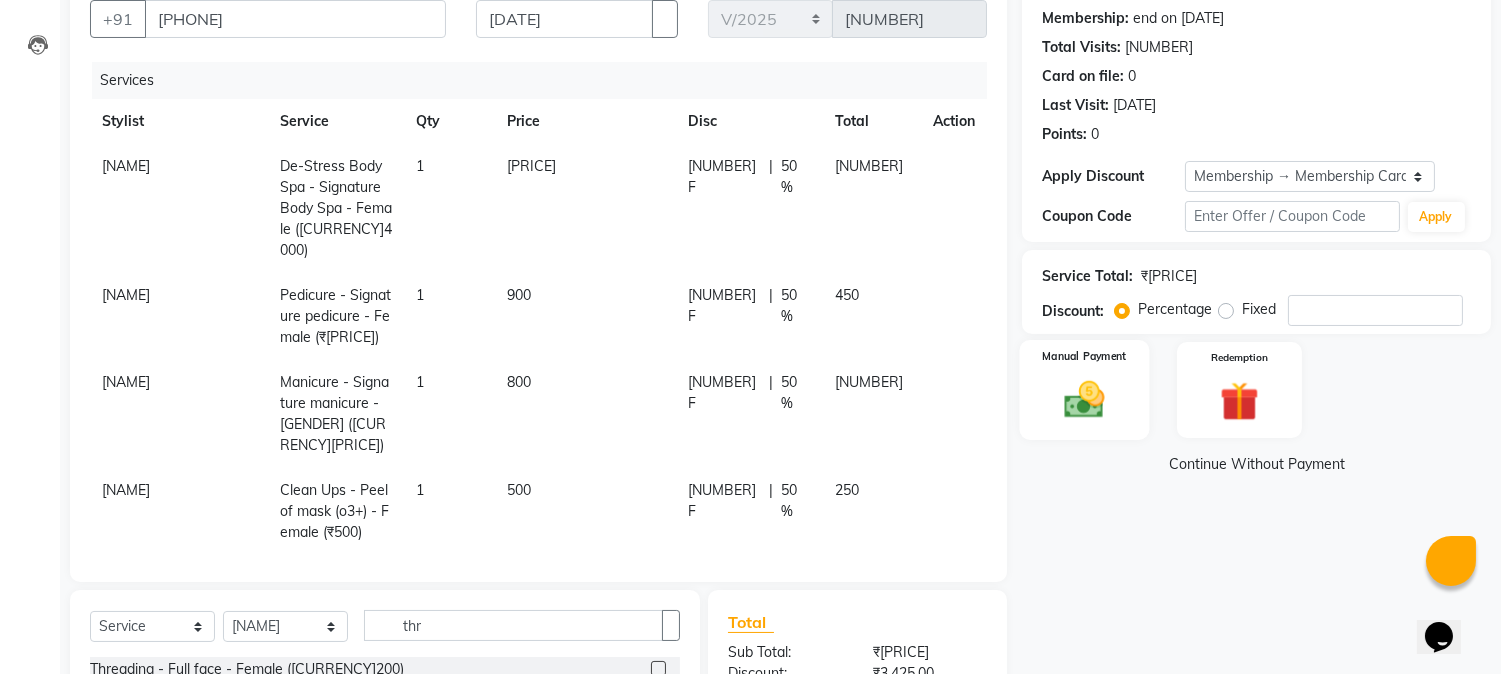 click on "Manual Payment" at bounding box center (1085, 389) 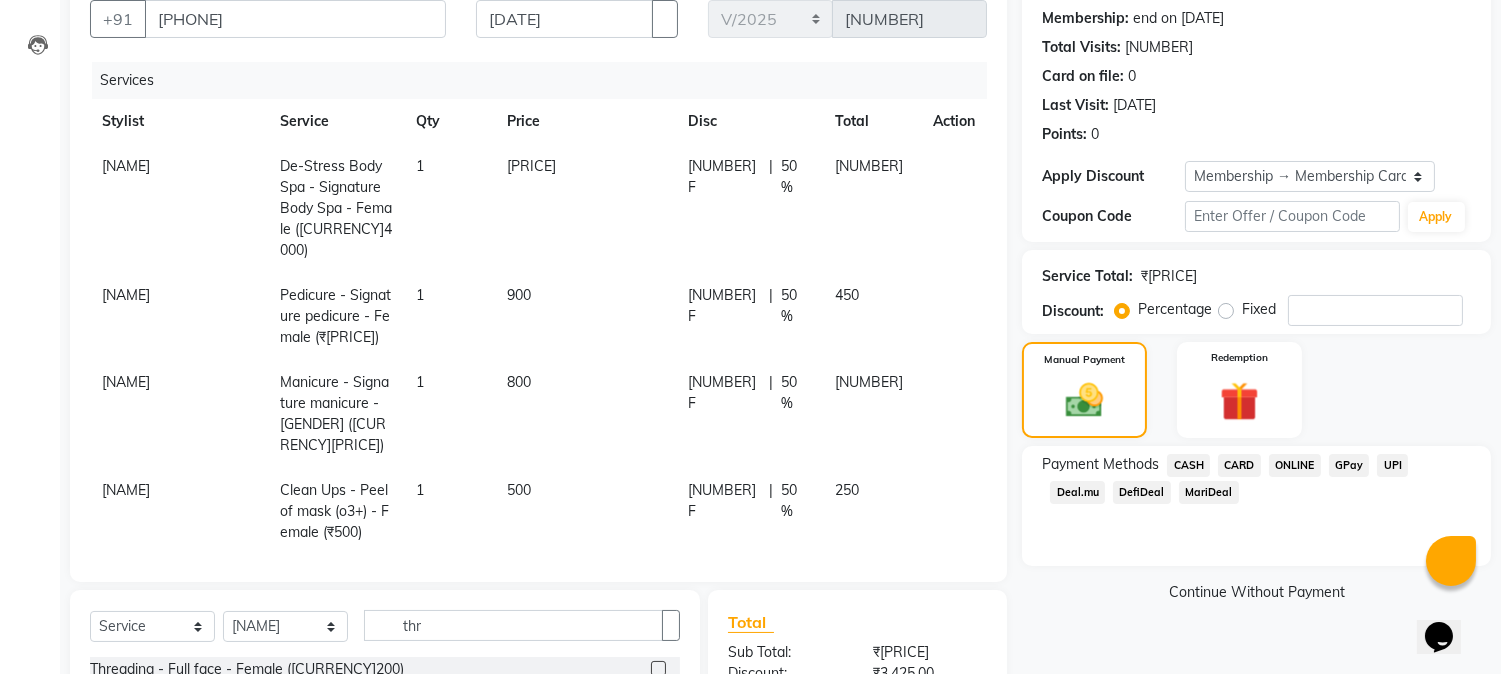 scroll, scrollTop: 136, scrollLeft: 0, axis: vertical 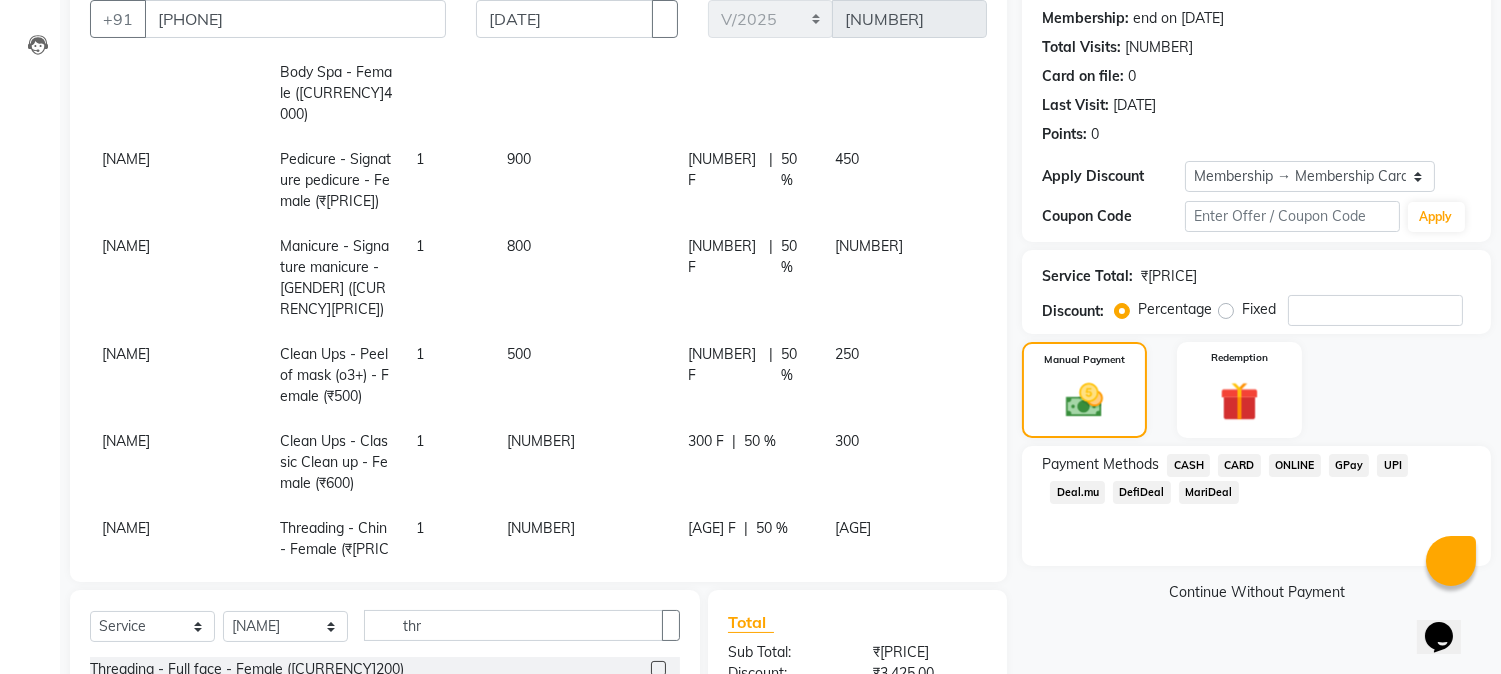 click on "ONLINE" at bounding box center [1188, 465] 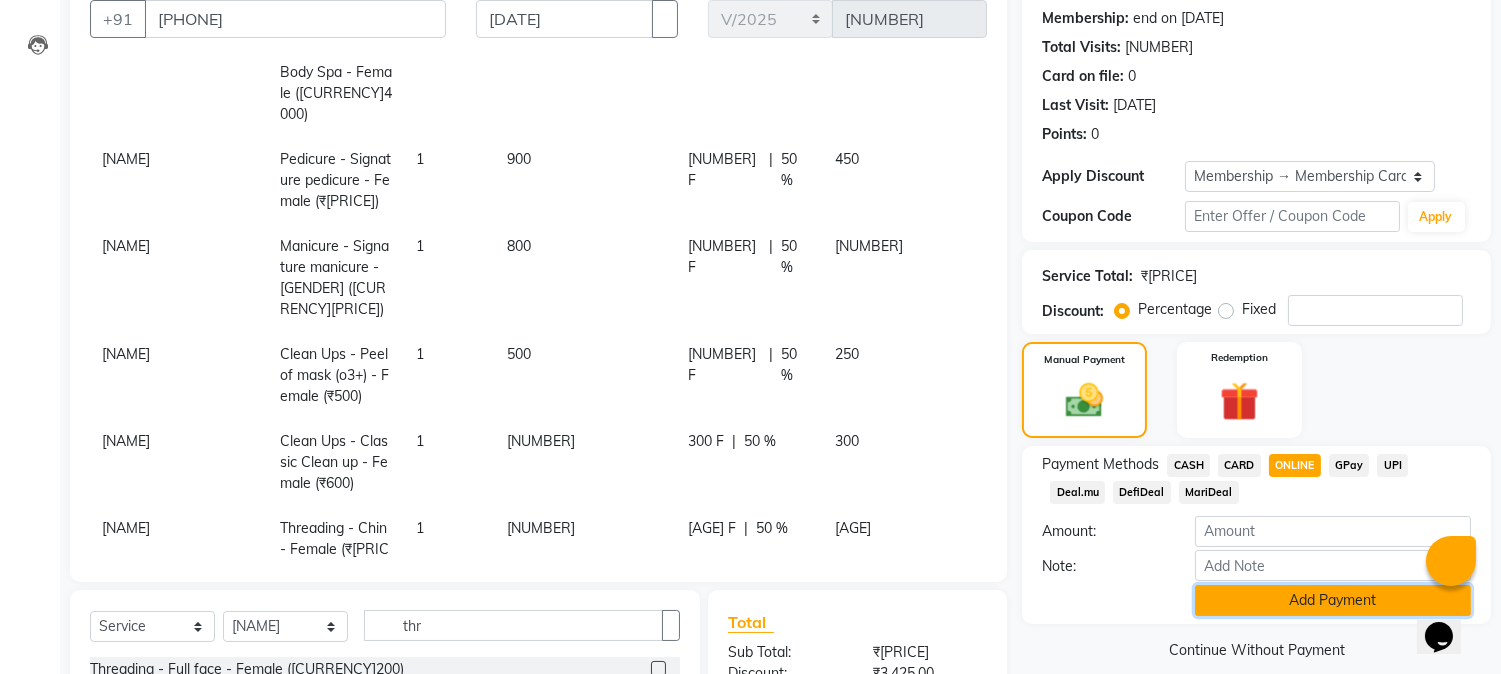 click on "Add Payment" at bounding box center [1333, 600] 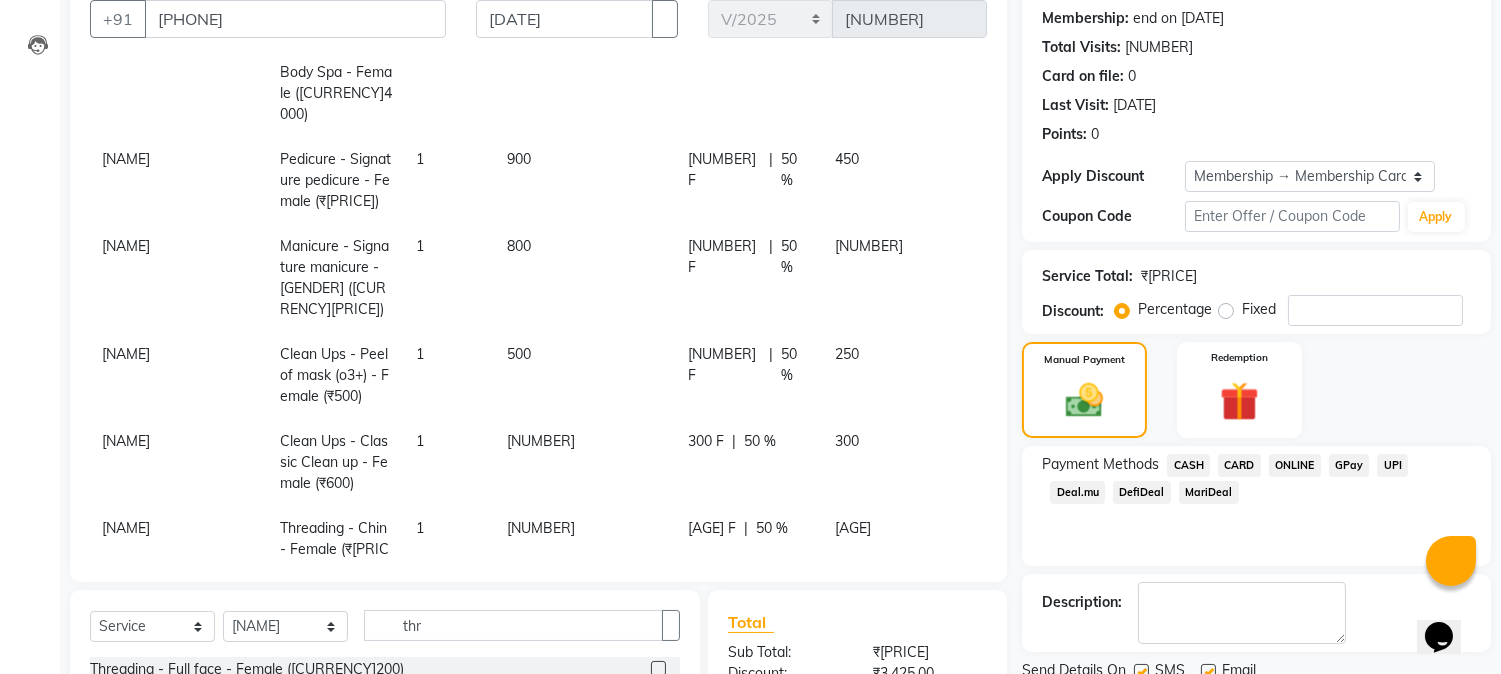 scroll, scrollTop: 410, scrollLeft: 0, axis: vertical 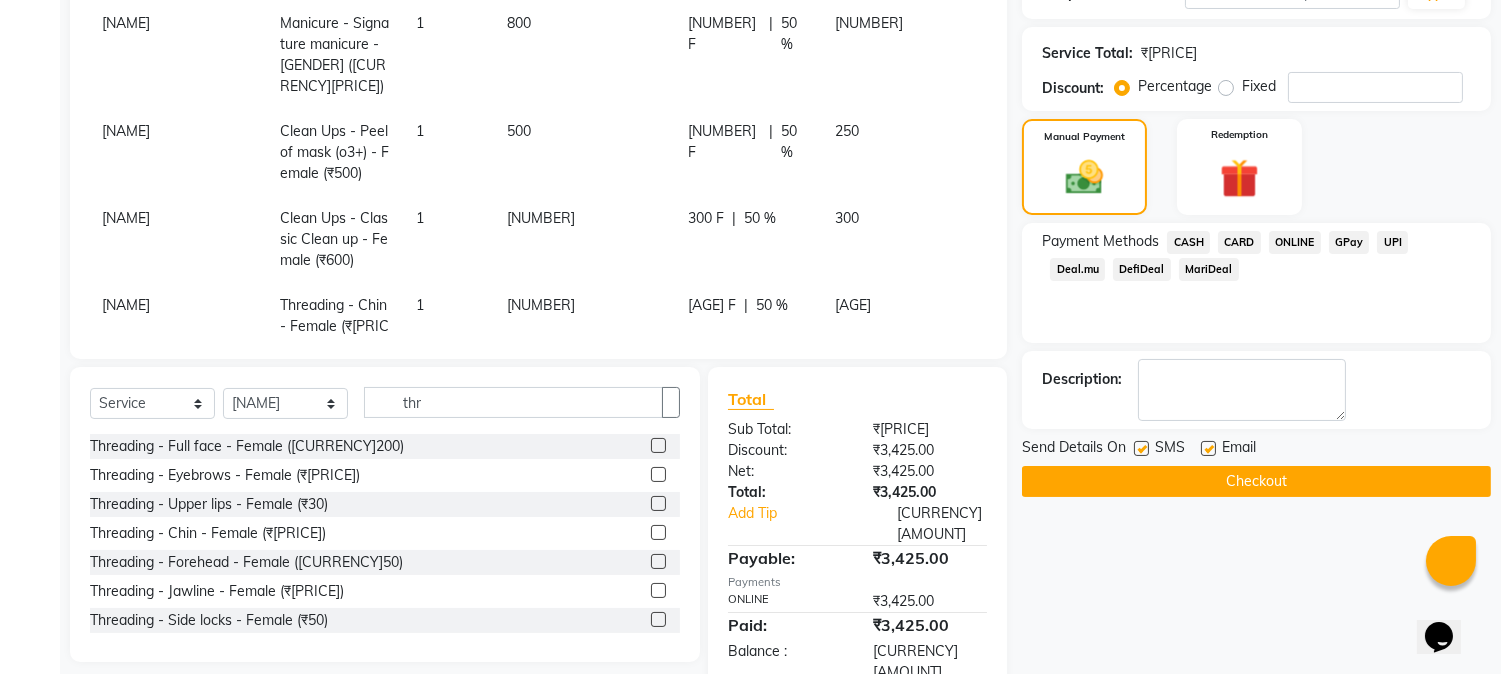 click at bounding box center [1141, 448] 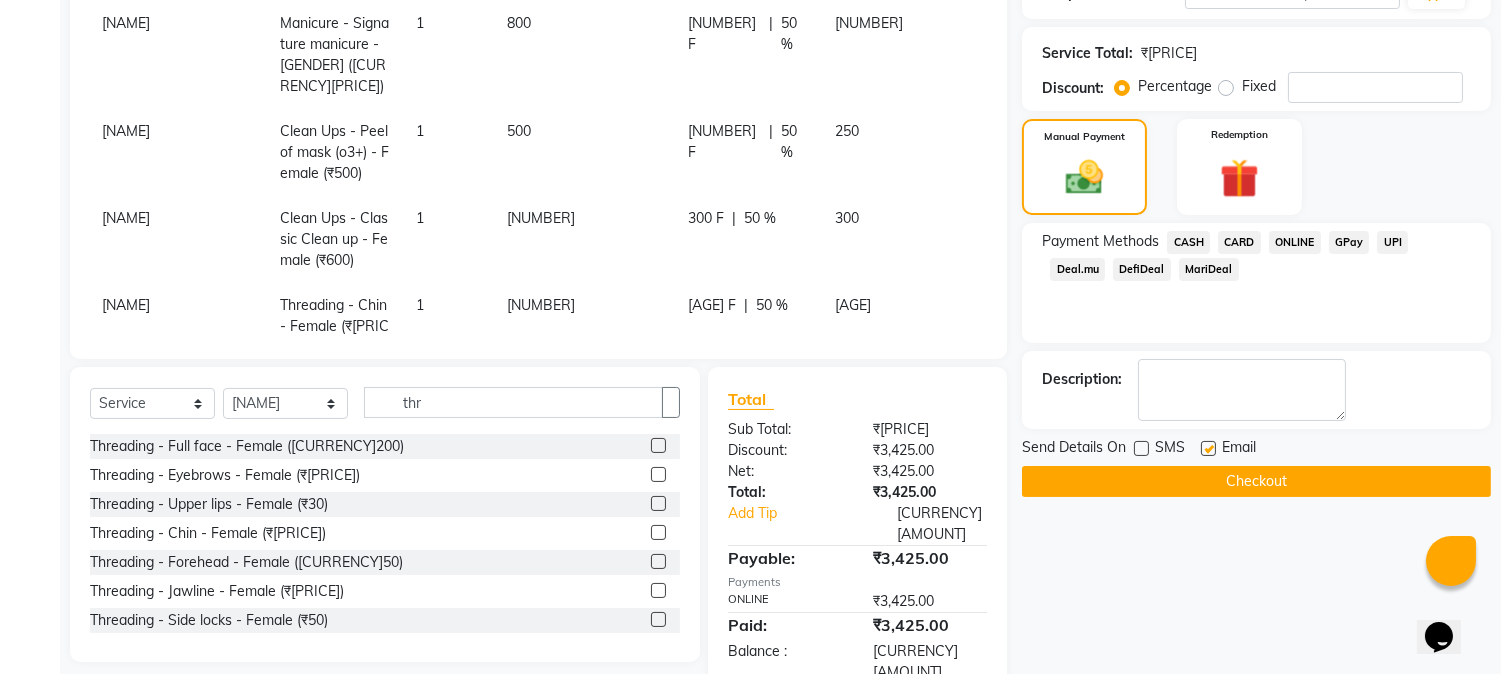 click at bounding box center (1208, 448) 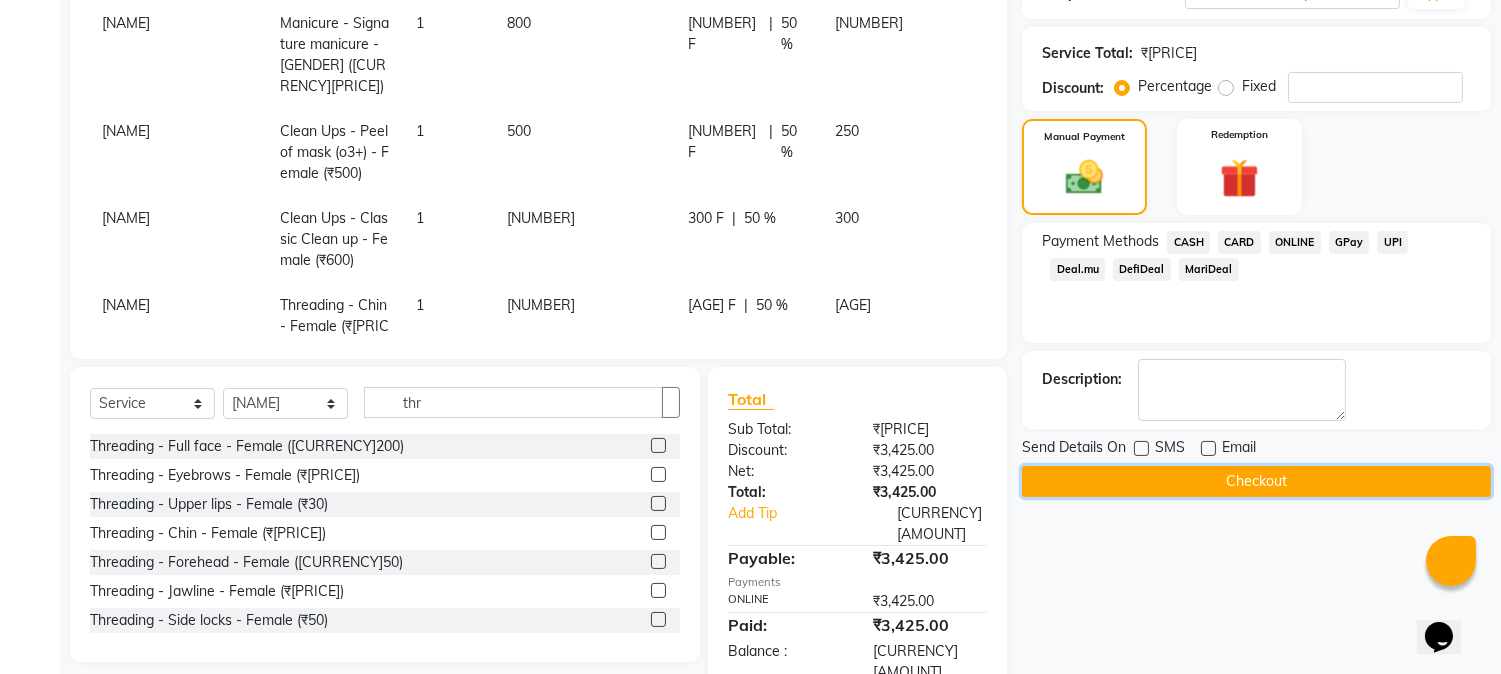 click on "Checkout" at bounding box center (1256, 481) 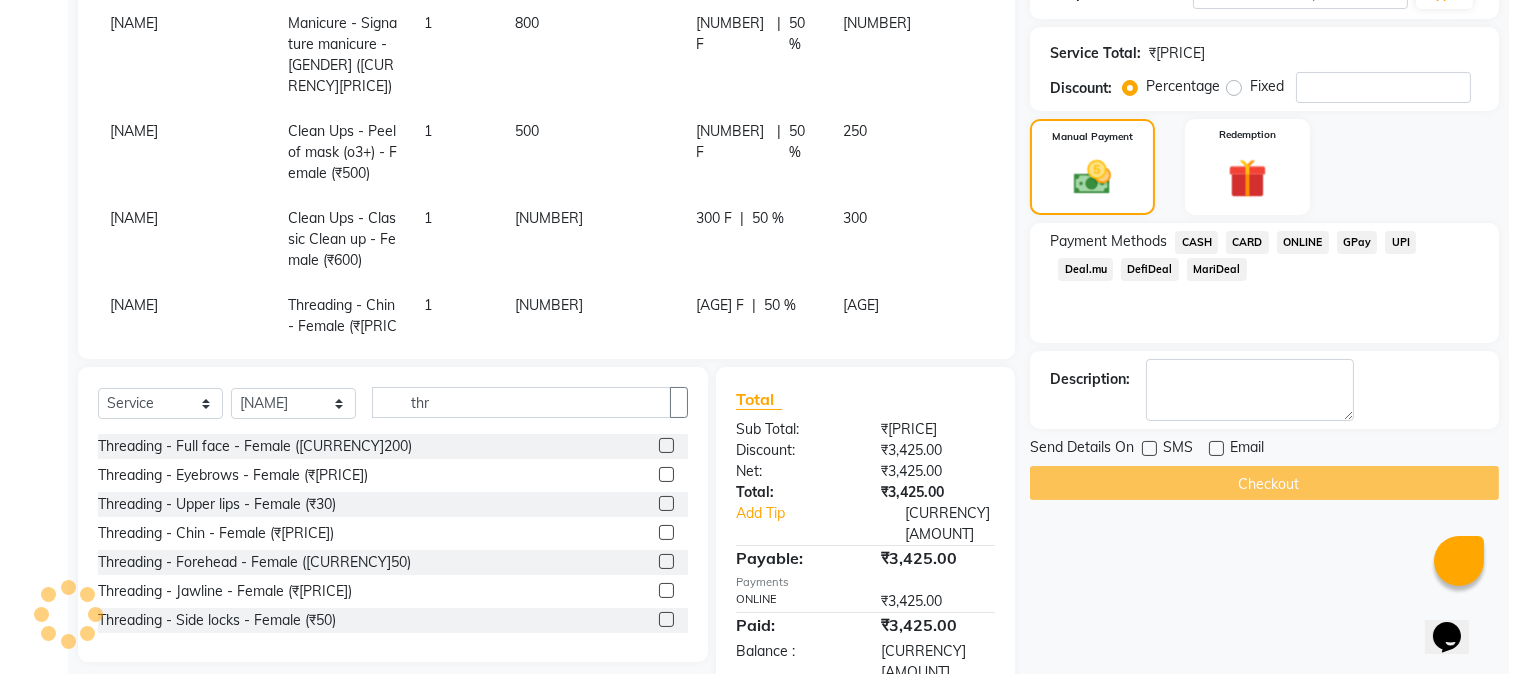 scroll, scrollTop: 0, scrollLeft: 0, axis: both 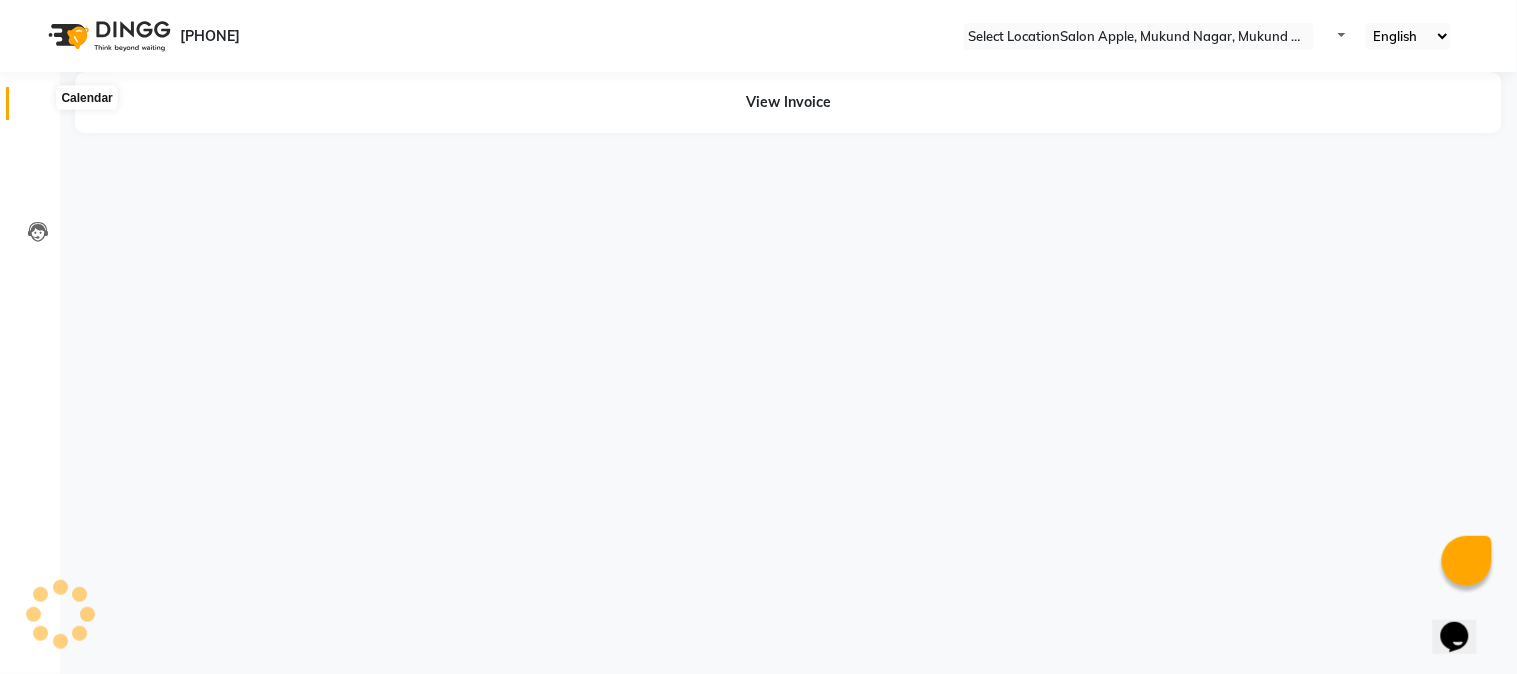 click at bounding box center [38, 108] 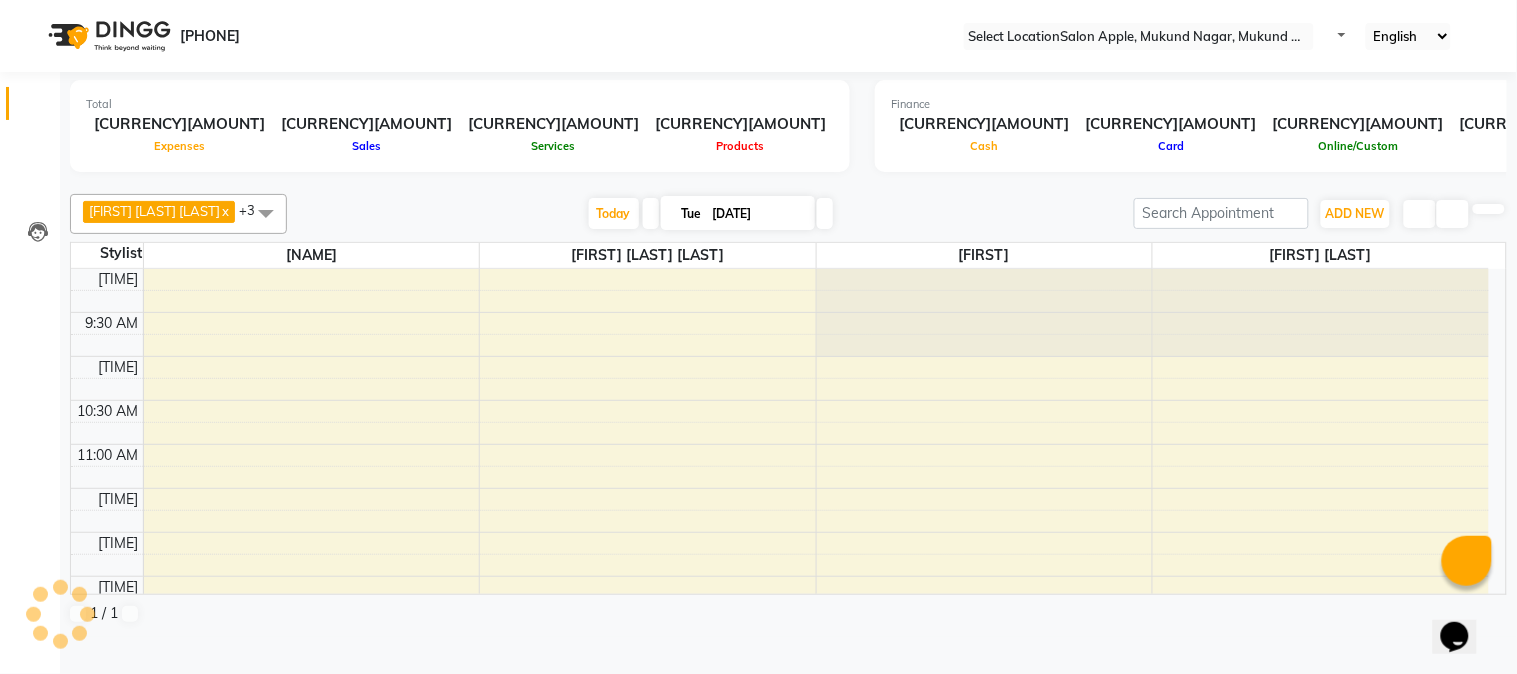 scroll, scrollTop: 0, scrollLeft: 0, axis: both 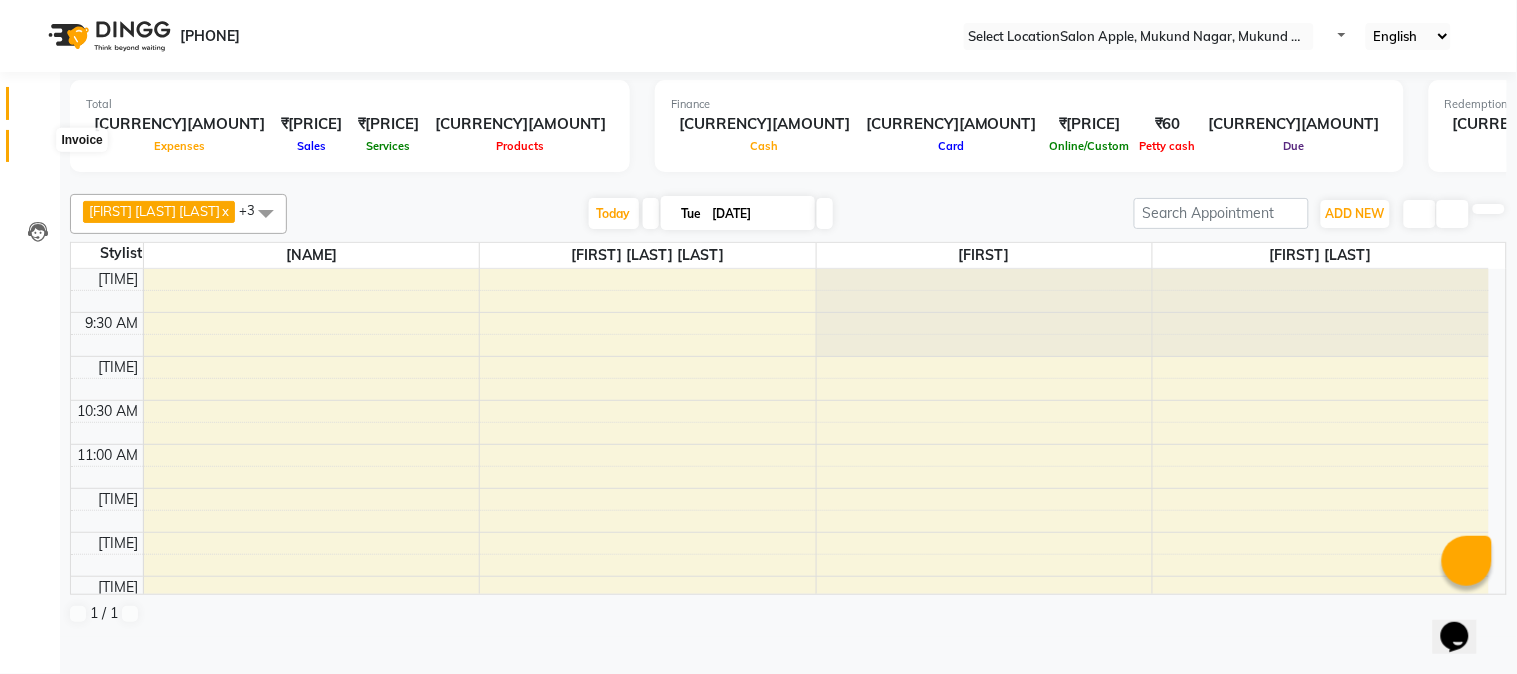 click at bounding box center (38, 151) 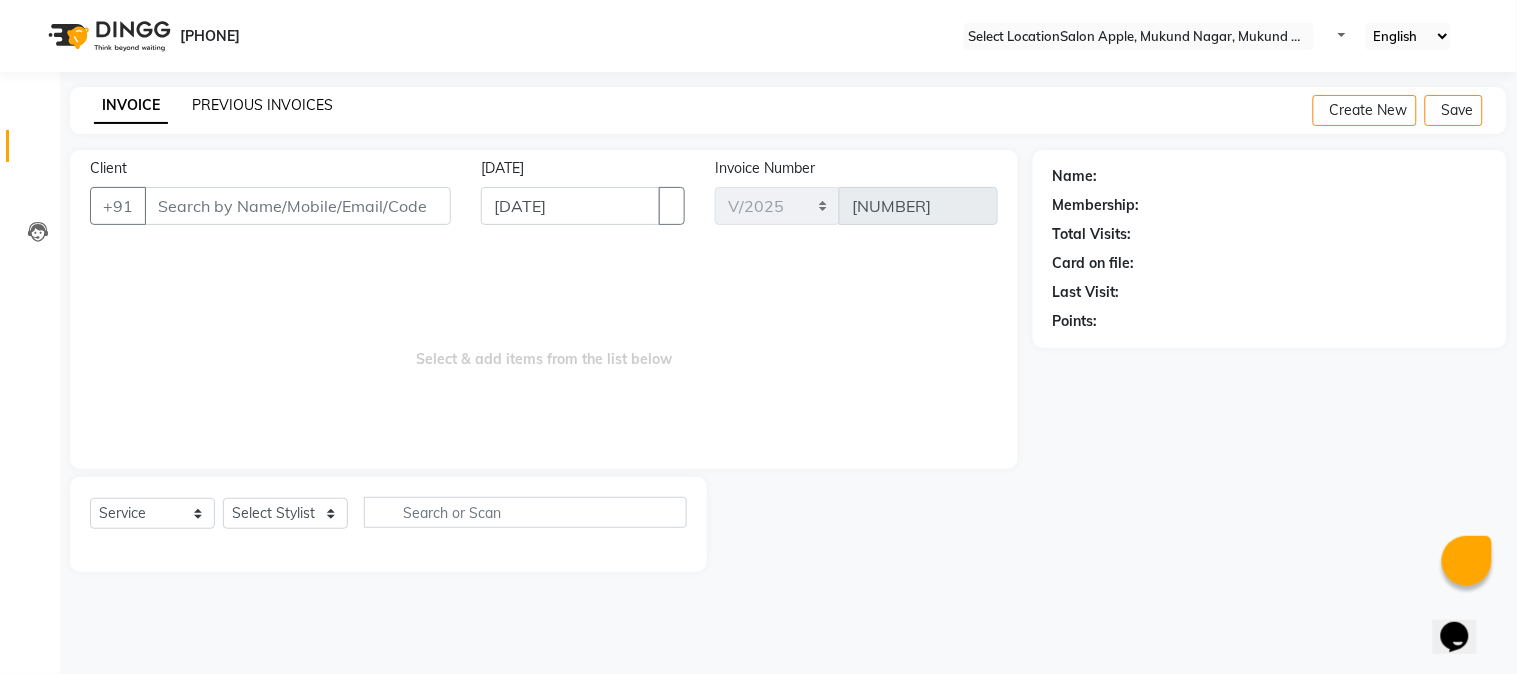 click on "PREVIOUS INVOICES" at bounding box center [262, 105] 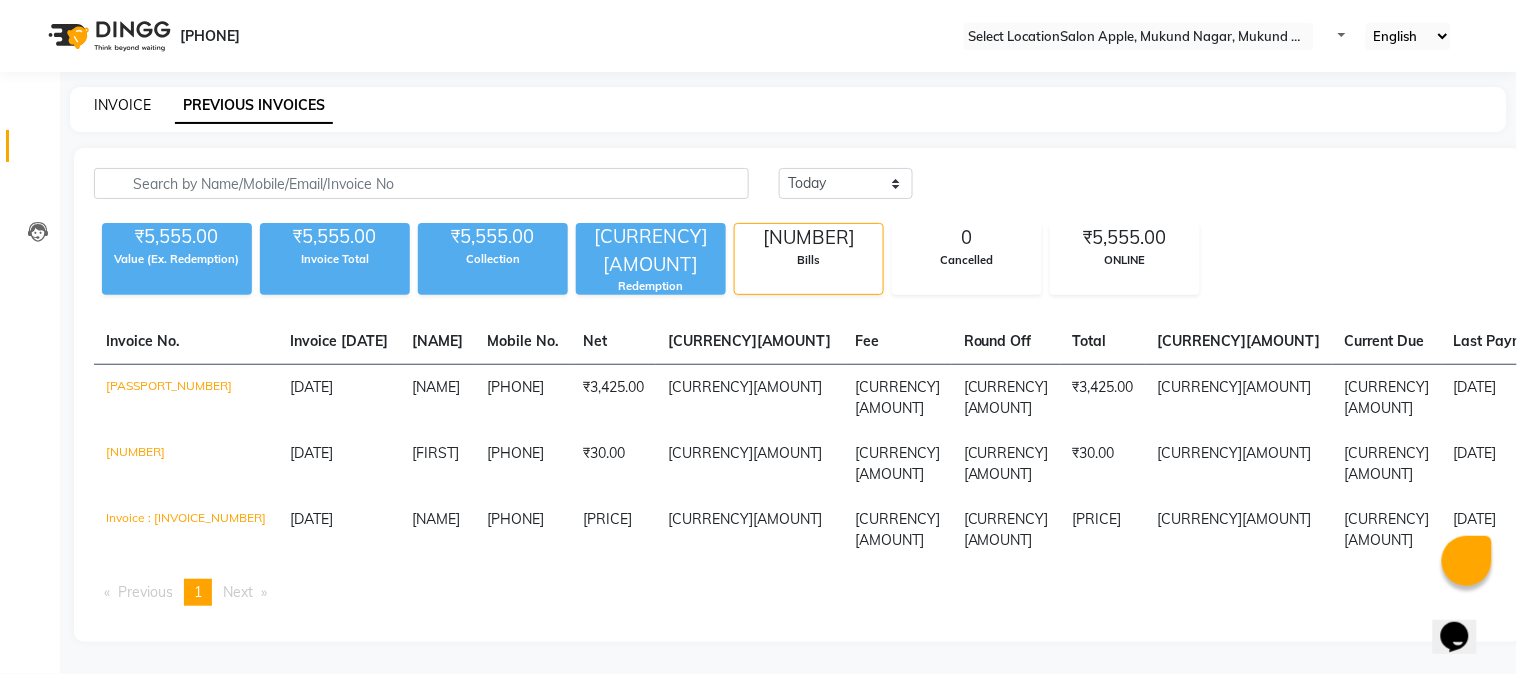 click on "INVOICE" at bounding box center [122, 105] 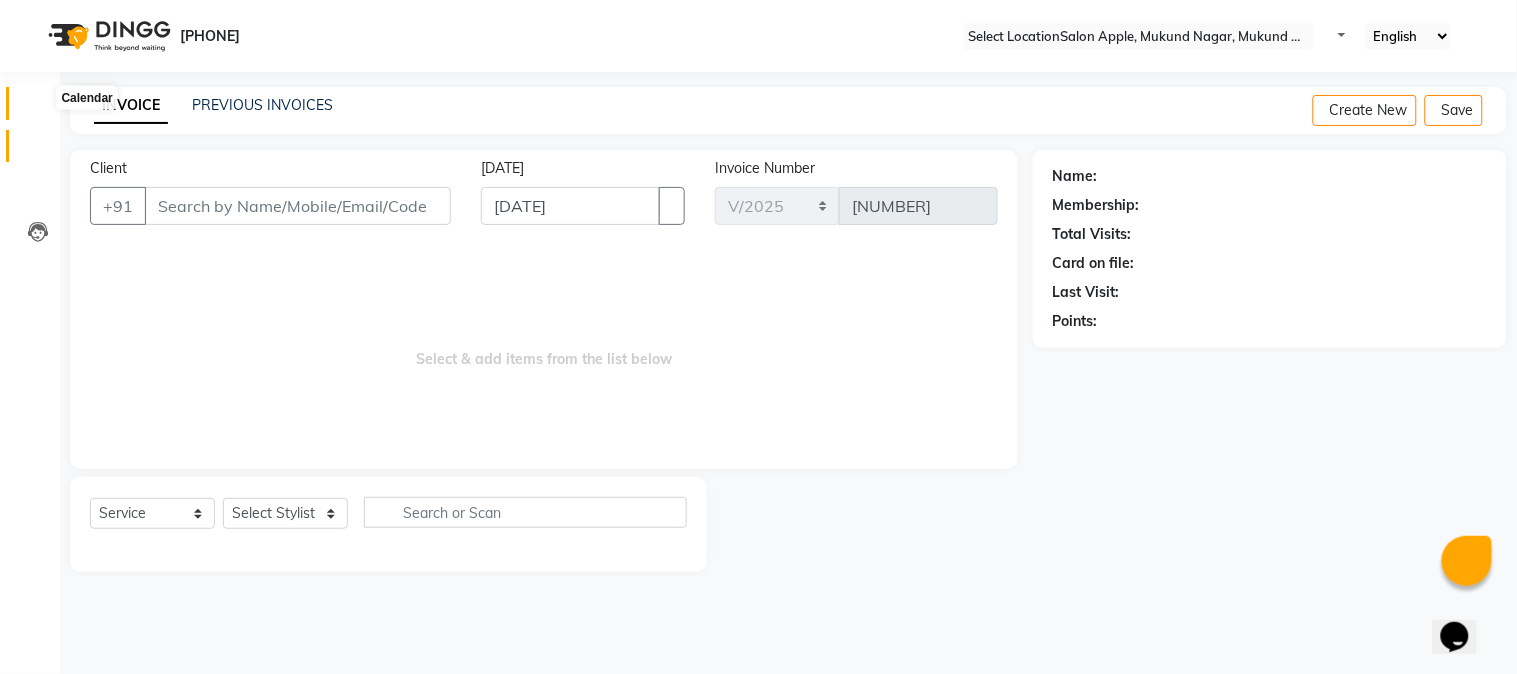 click at bounding box center [37, 108] 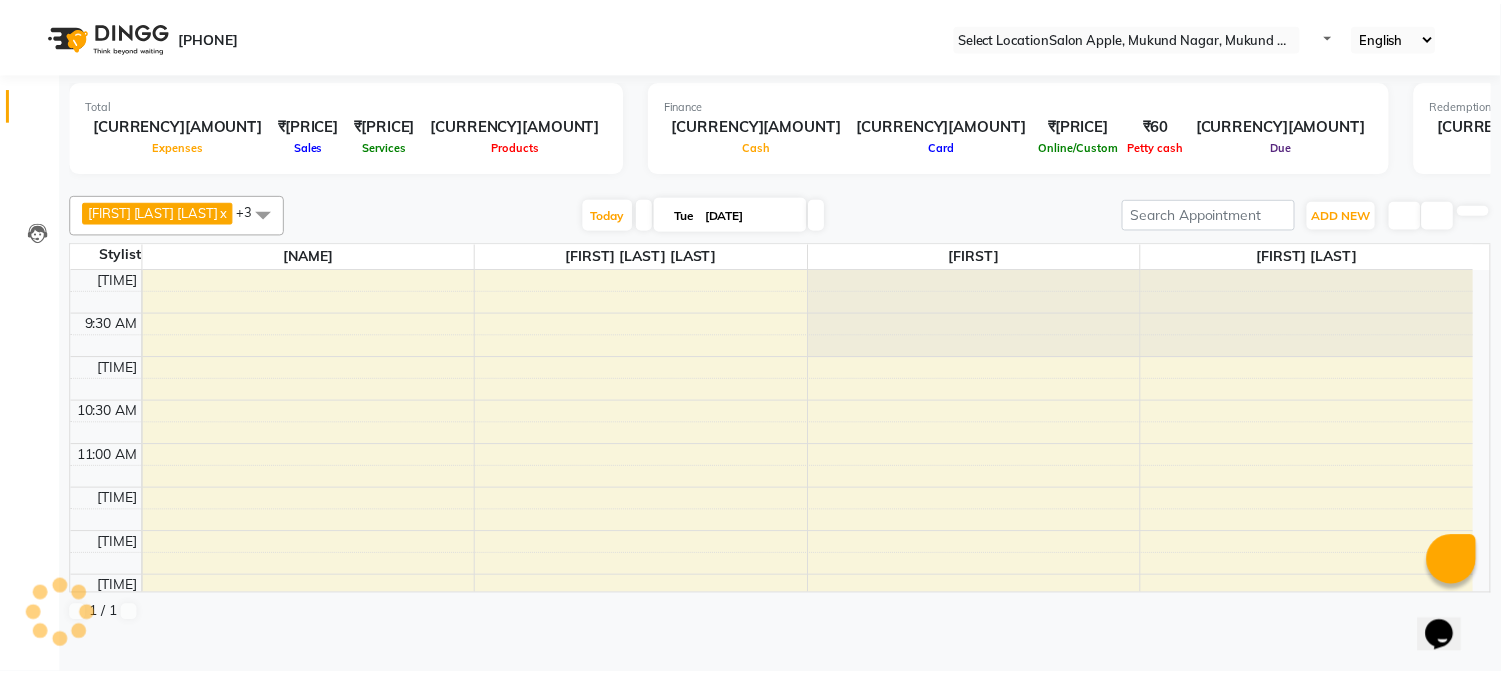 scroll, scrollTop: 0, scrollLeft: 0, axis: both 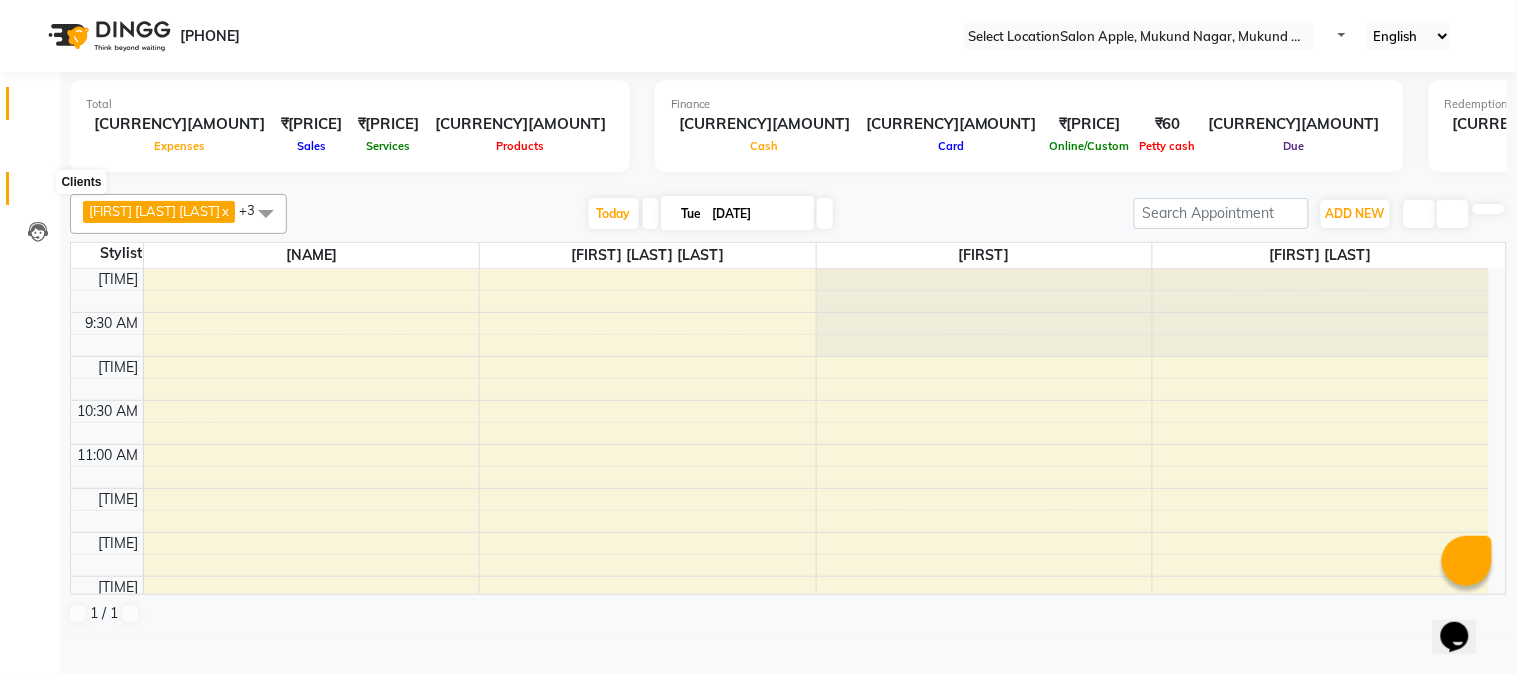 click at bounding box center (38, 193) 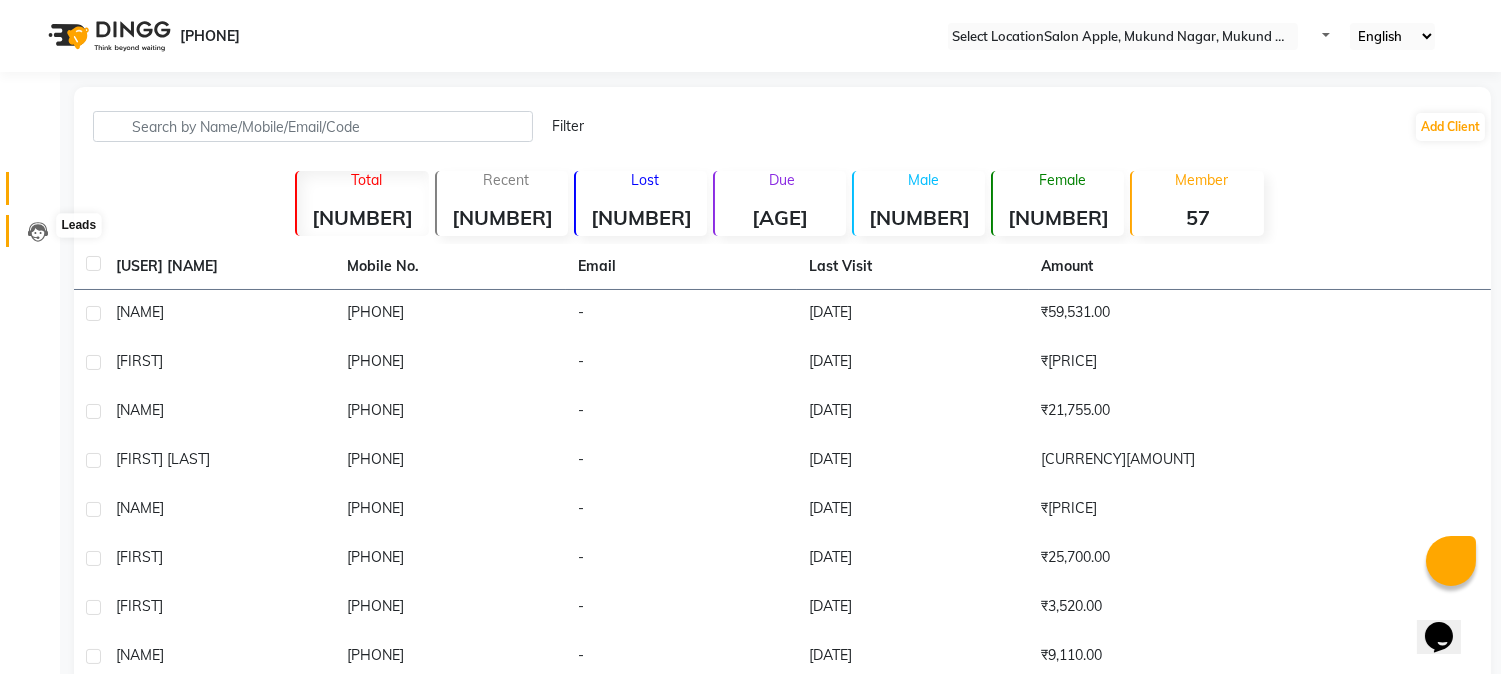 click at bounding box center (38, 232) 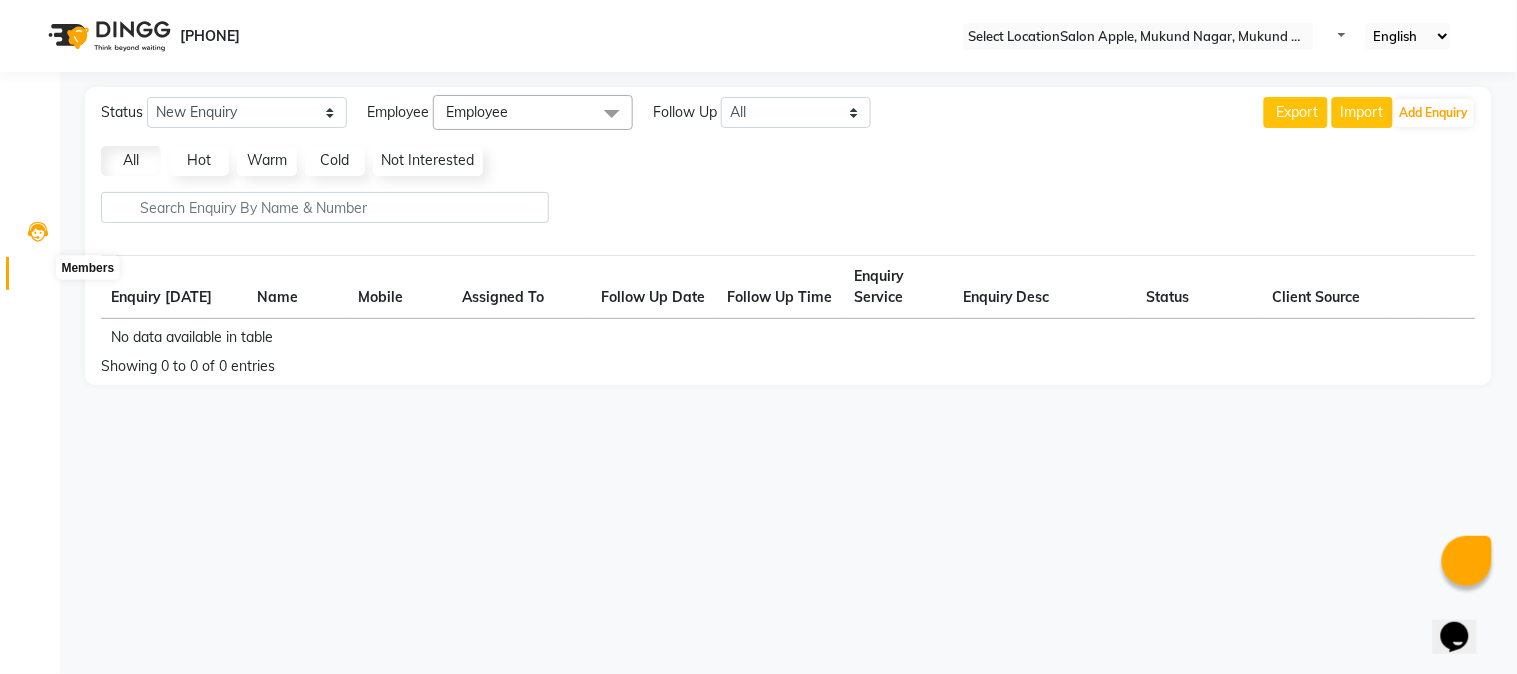 click at bounding box center [38, 278] 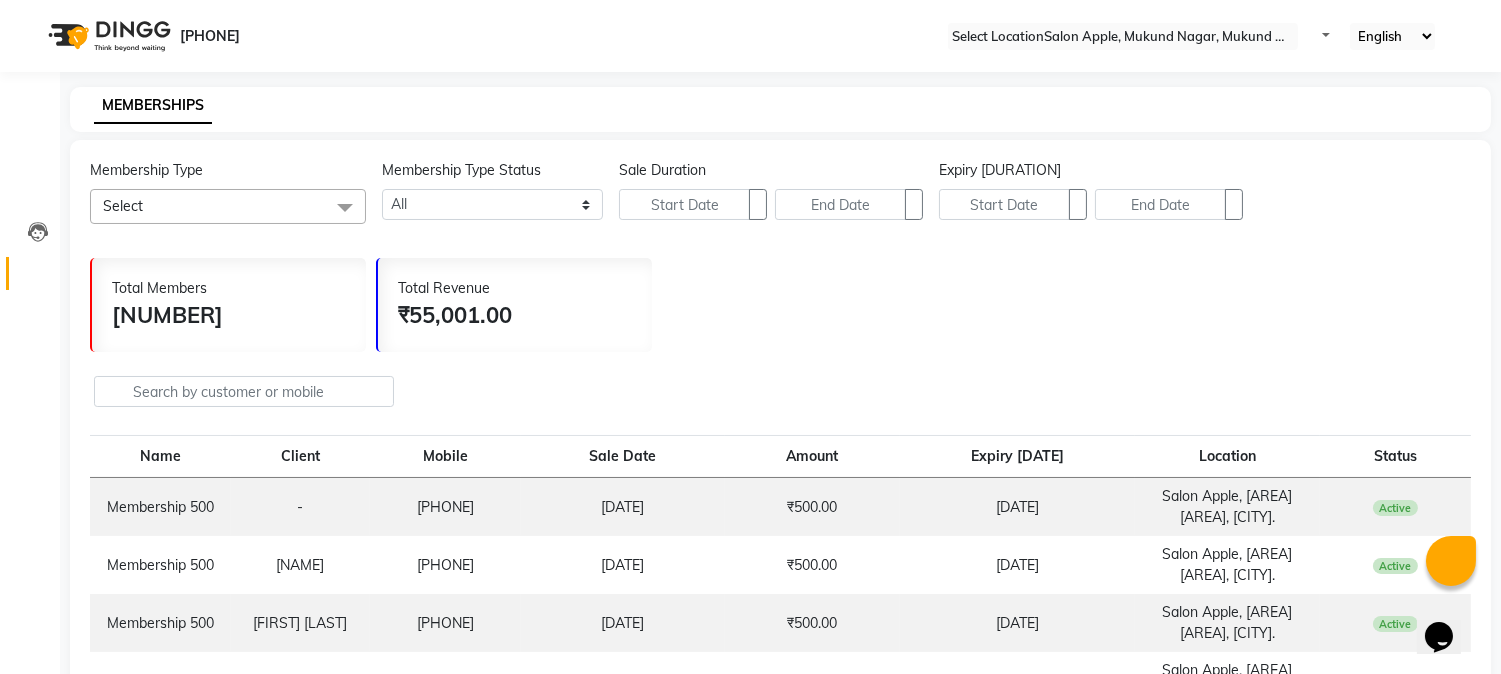 click on "[NUMBER]" at bounding box center [167, 315] 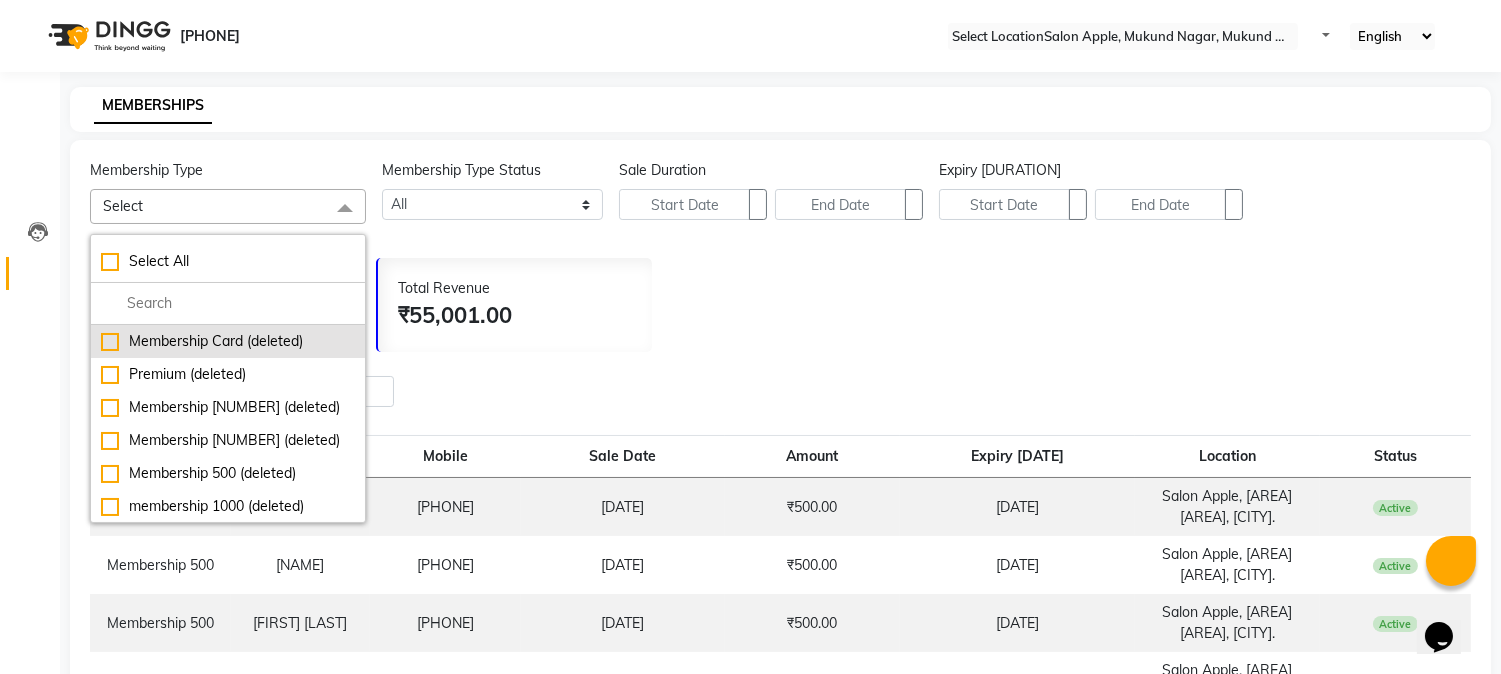 click on "Membership Card (deleted)" at bounding box center (228, 341) 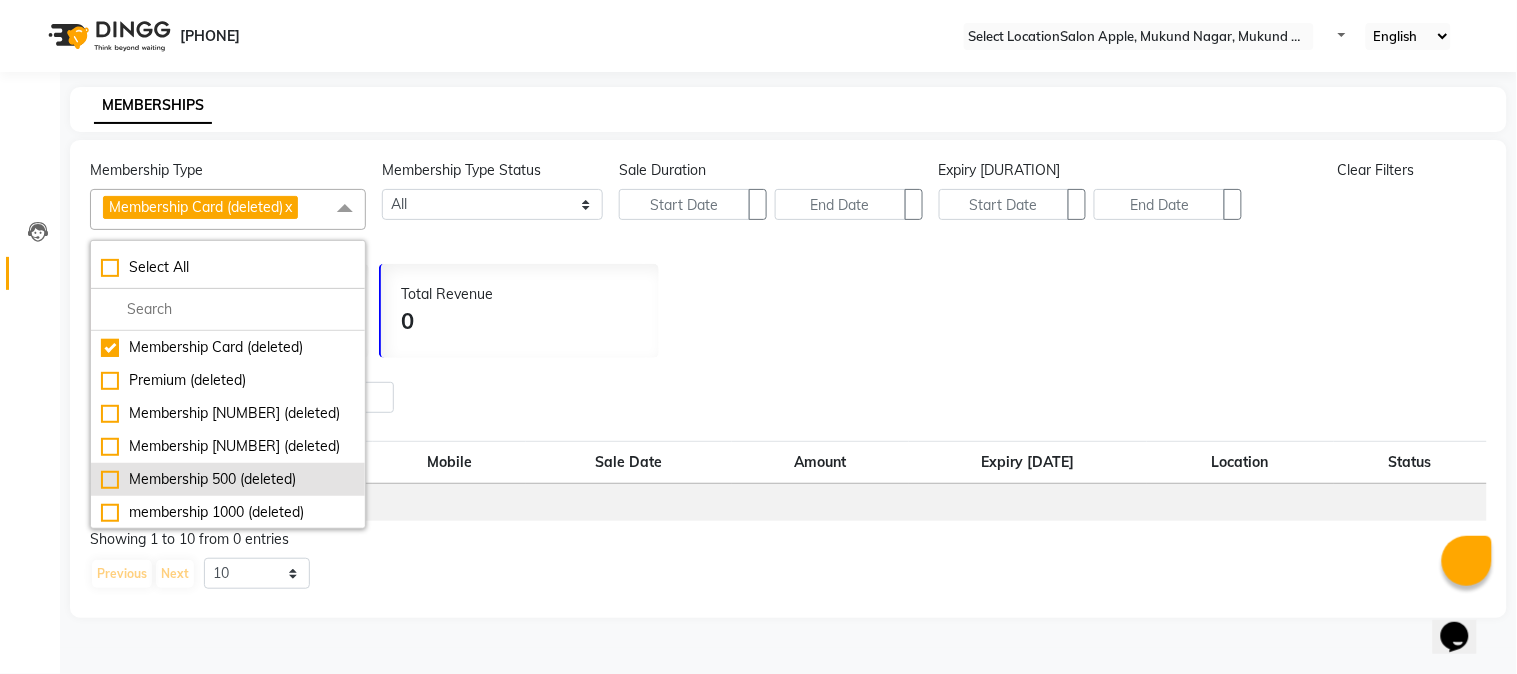 click on "Membership 500 (deleted)" at bounding box center [228, 347] 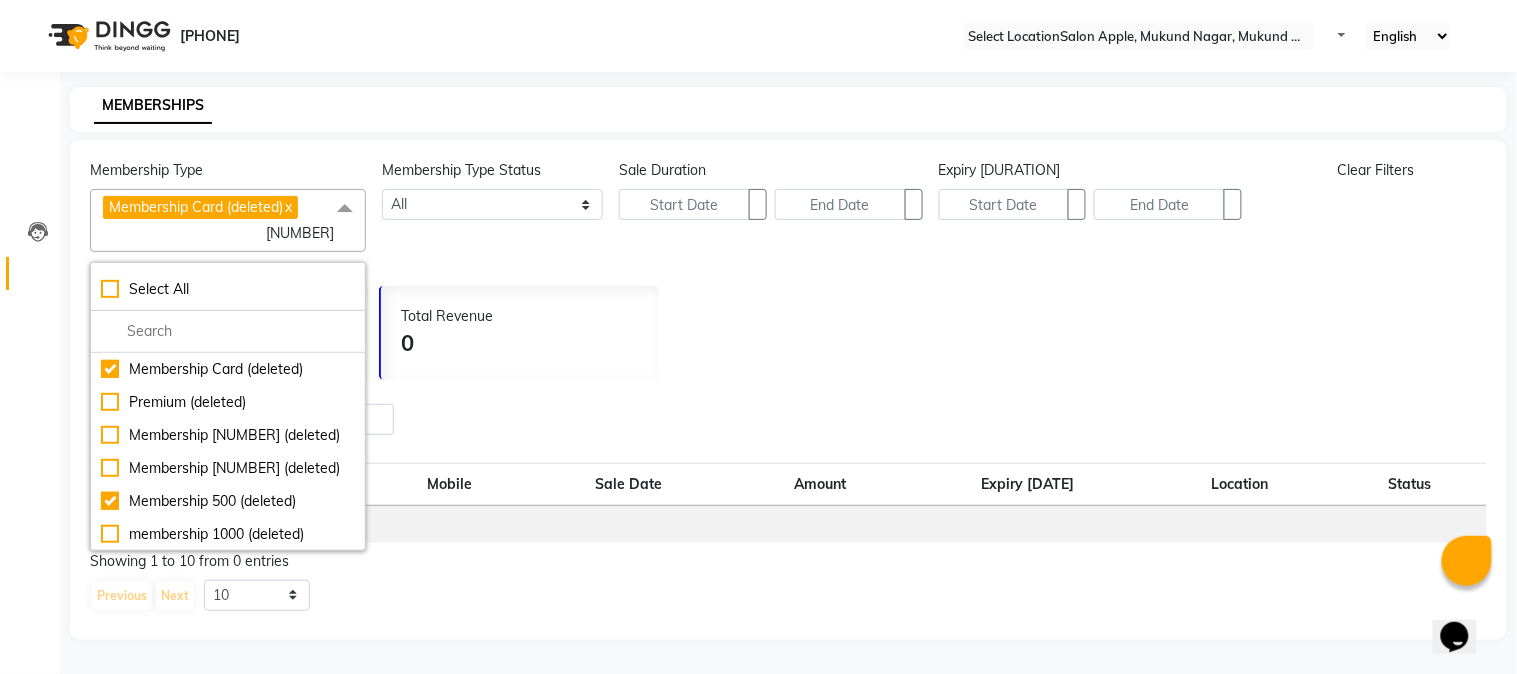 click at bounding box center [788, 421] 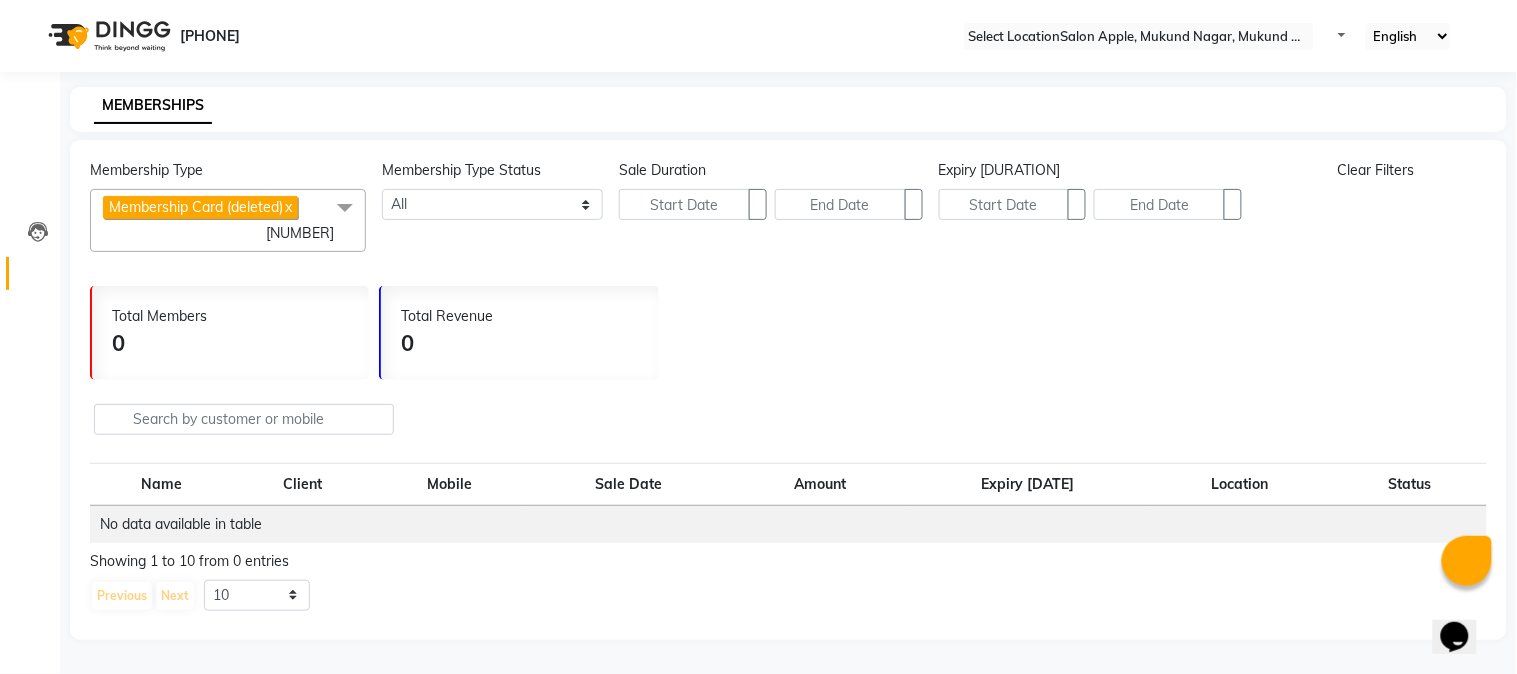 click on "Membership Card (deleted) x" at bounding box center (200, 207) 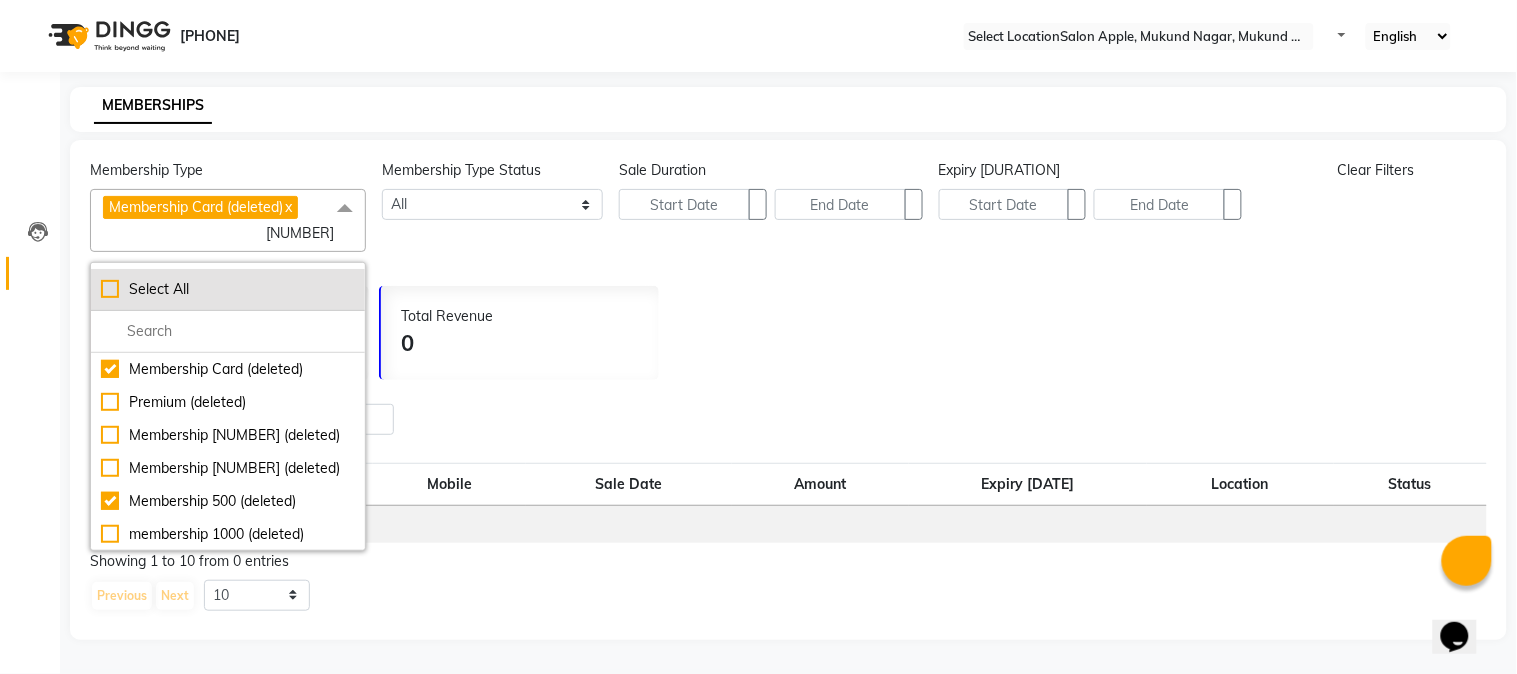 click on "Select All" at bounding box center (228, 289) 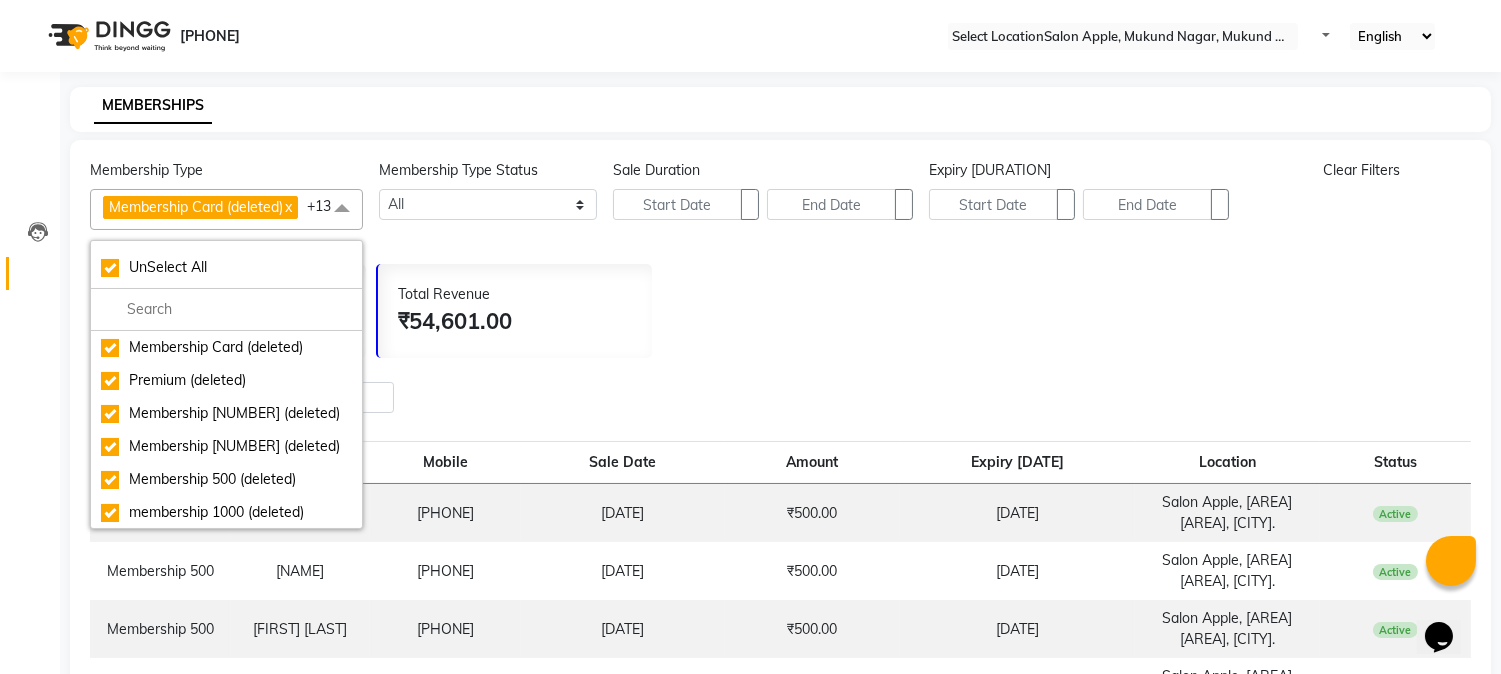 click on "Total Members 114 Total Revenue ₹54,601.00" at bounding box center [780, 306] 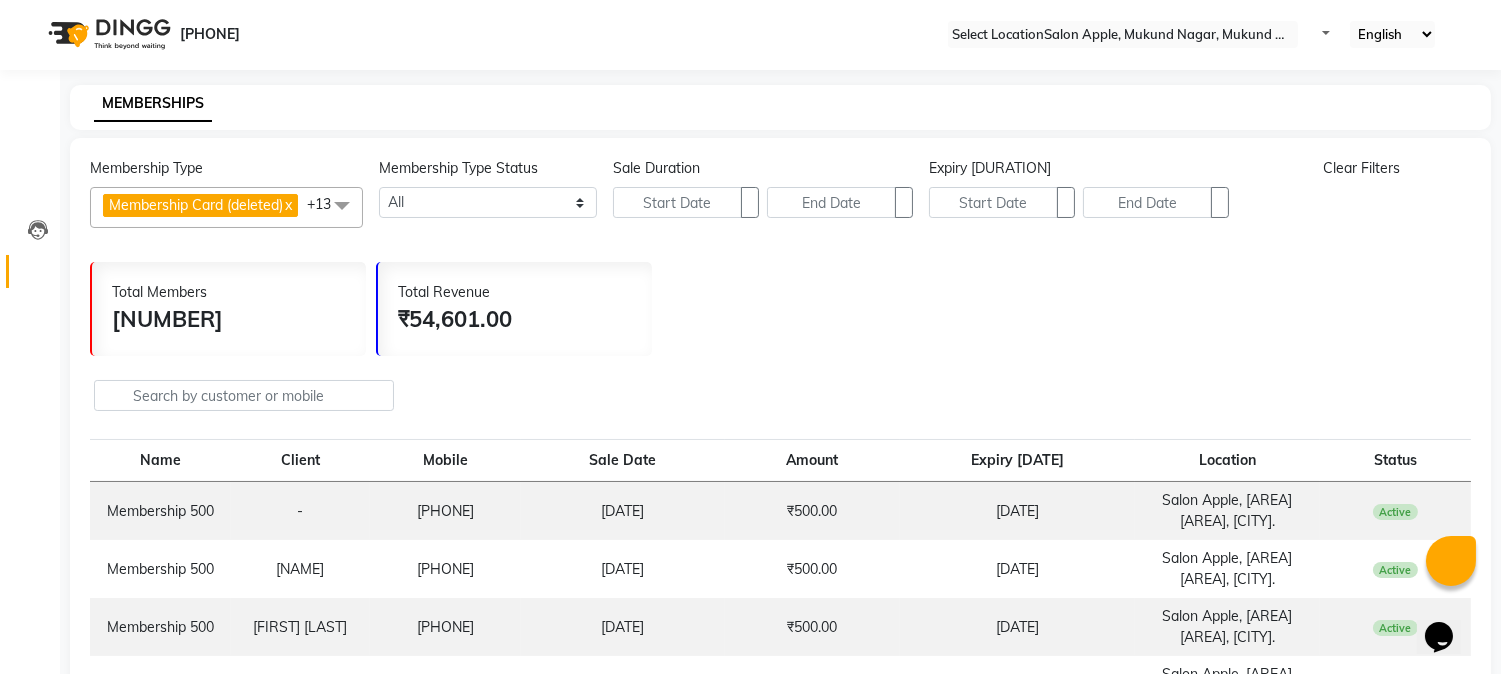 scroll, scrollTop: 0, scrollLeft: 0, axis: both 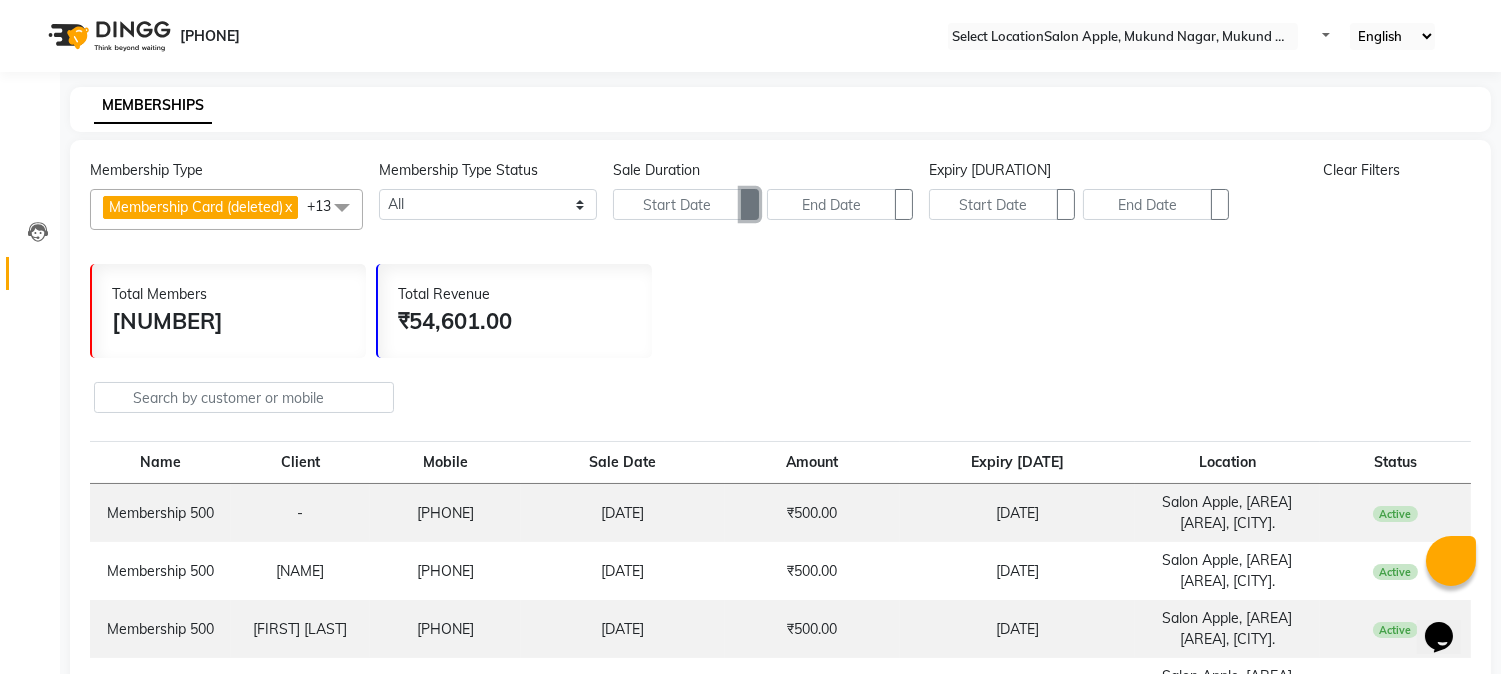 click at bounding box center (750, 204) 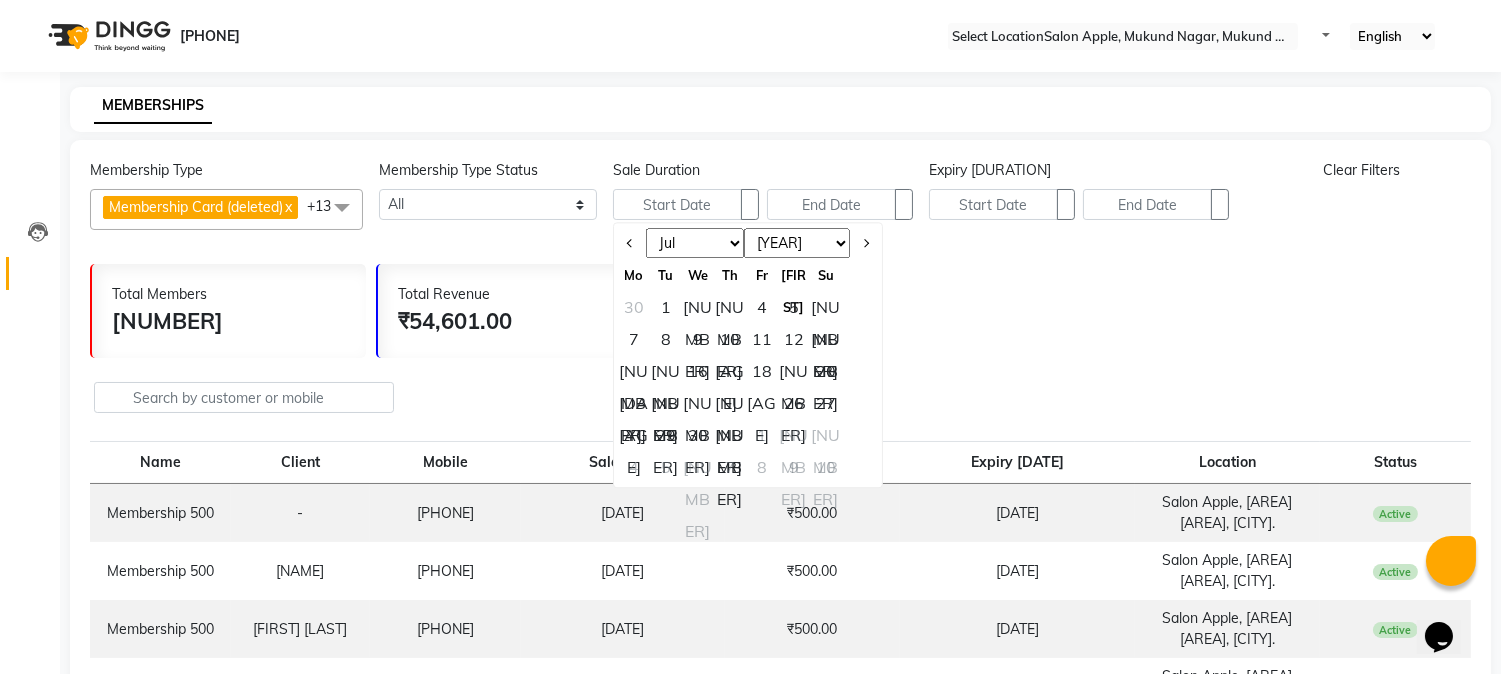 click on "Jan Feb Mar Apr May Jun Jul Aug Sep Oct Nov Dec" at bounding box center [695, 244] 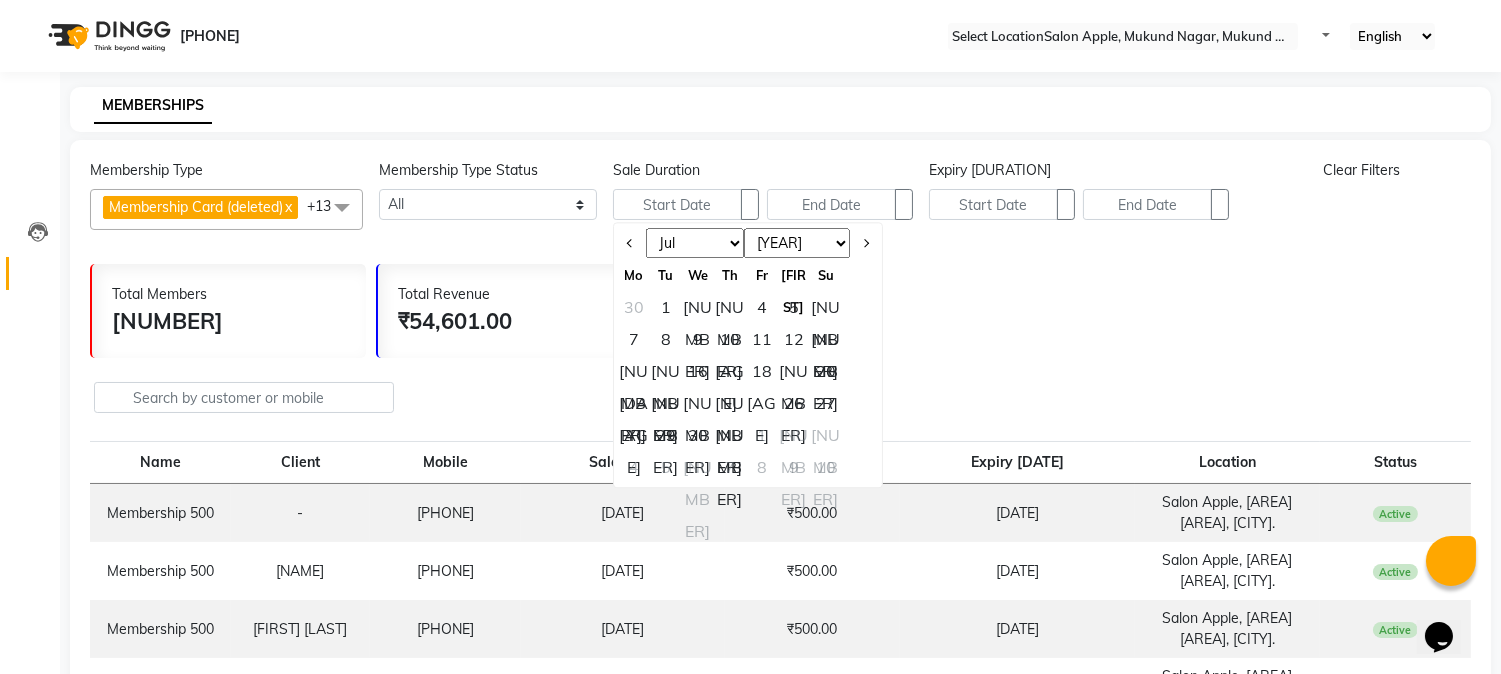 select on "[NUMBER]" 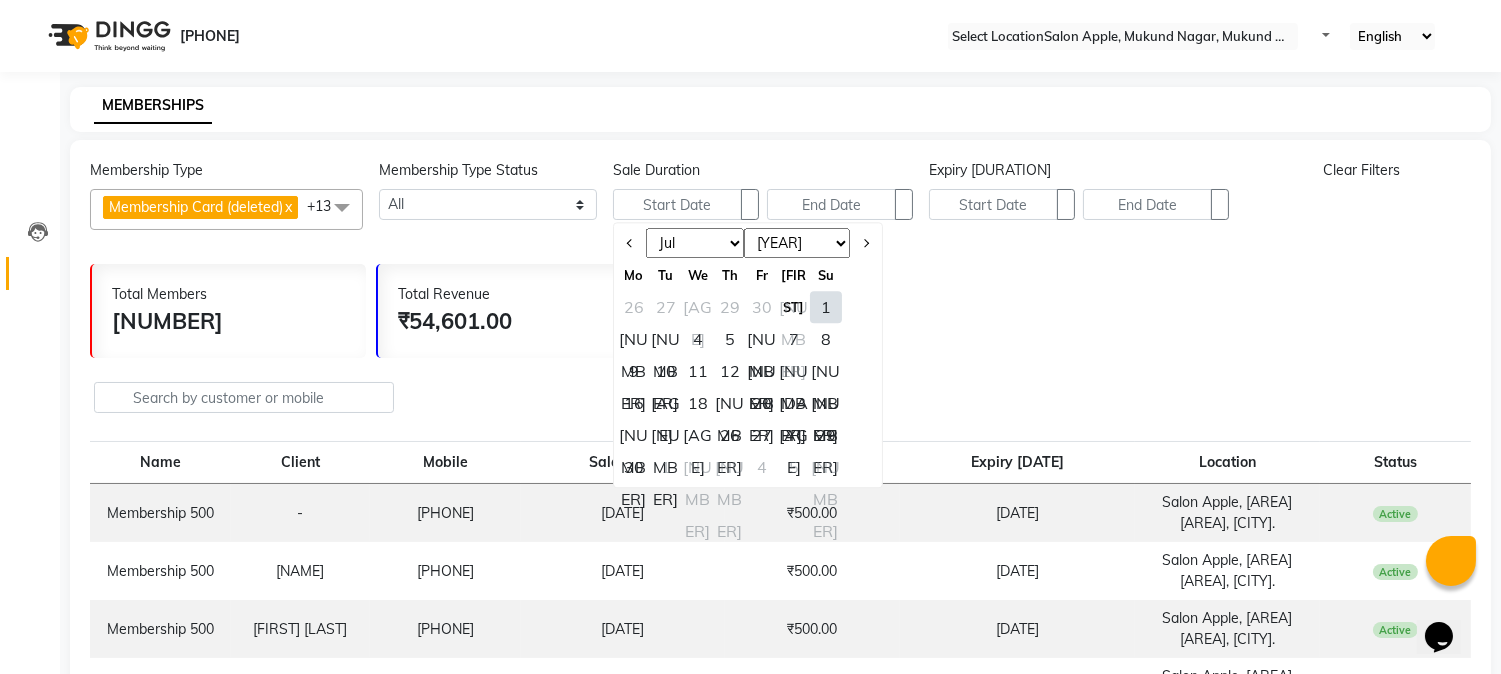 click on "1" at bounding box center (826, 307) 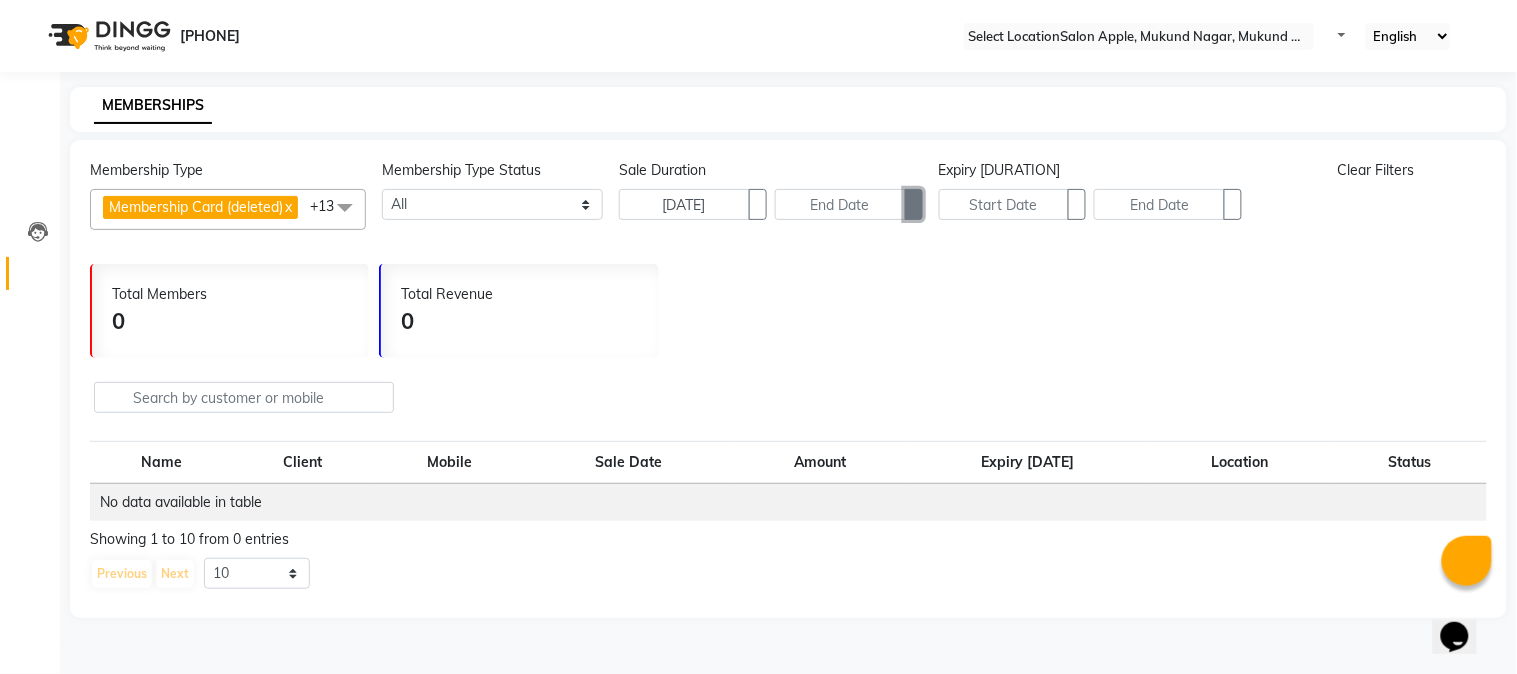 click at bounding box center [914, 205] 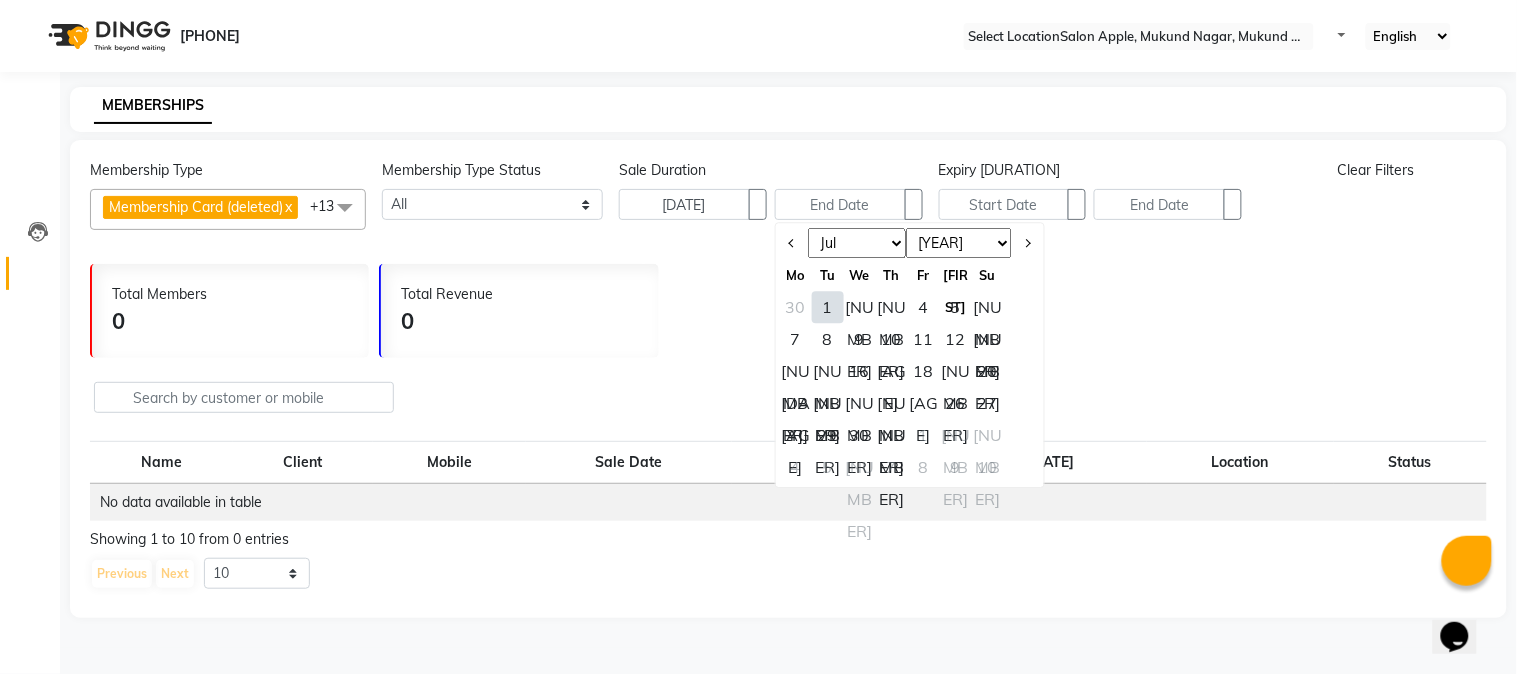 click on "[NUMBER]" at bounding box center (892, 435) 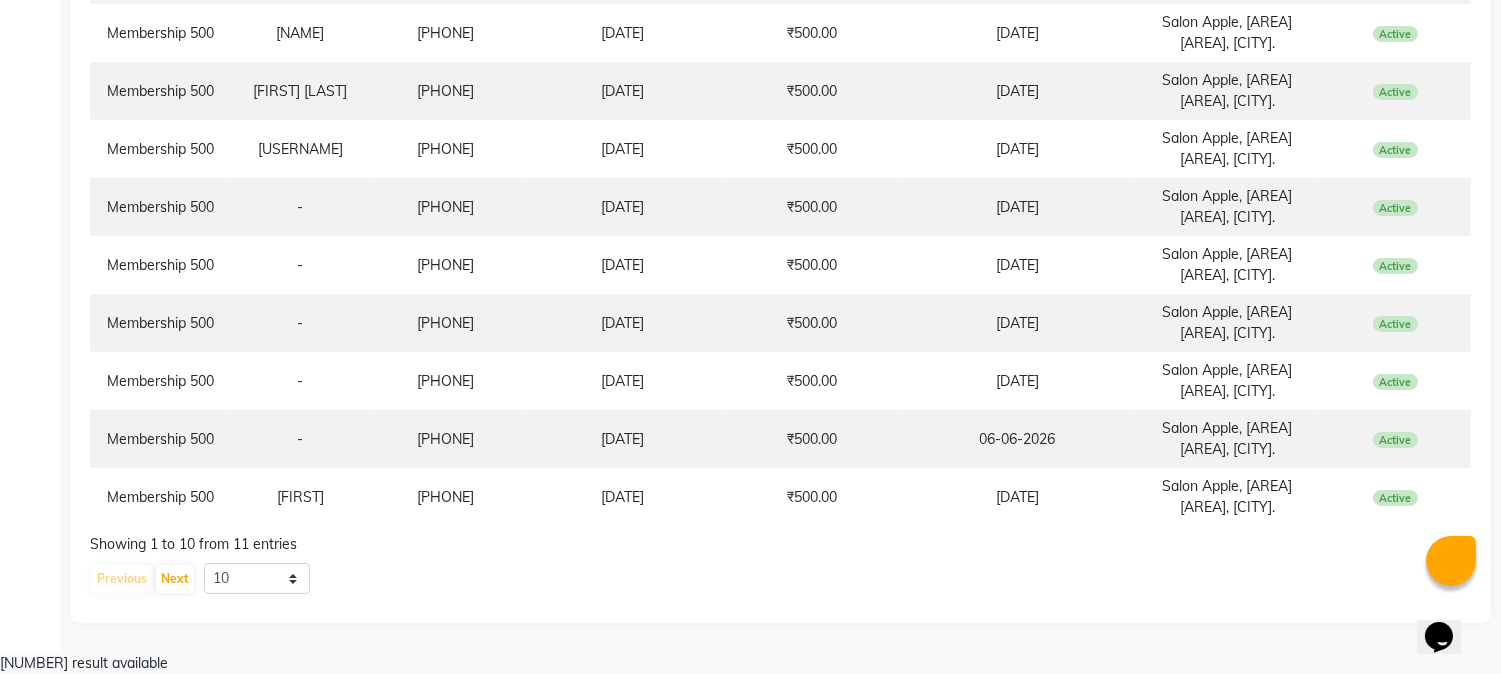 scroll, scrollTop: 751, scrollLeft: 0, axis: vertical 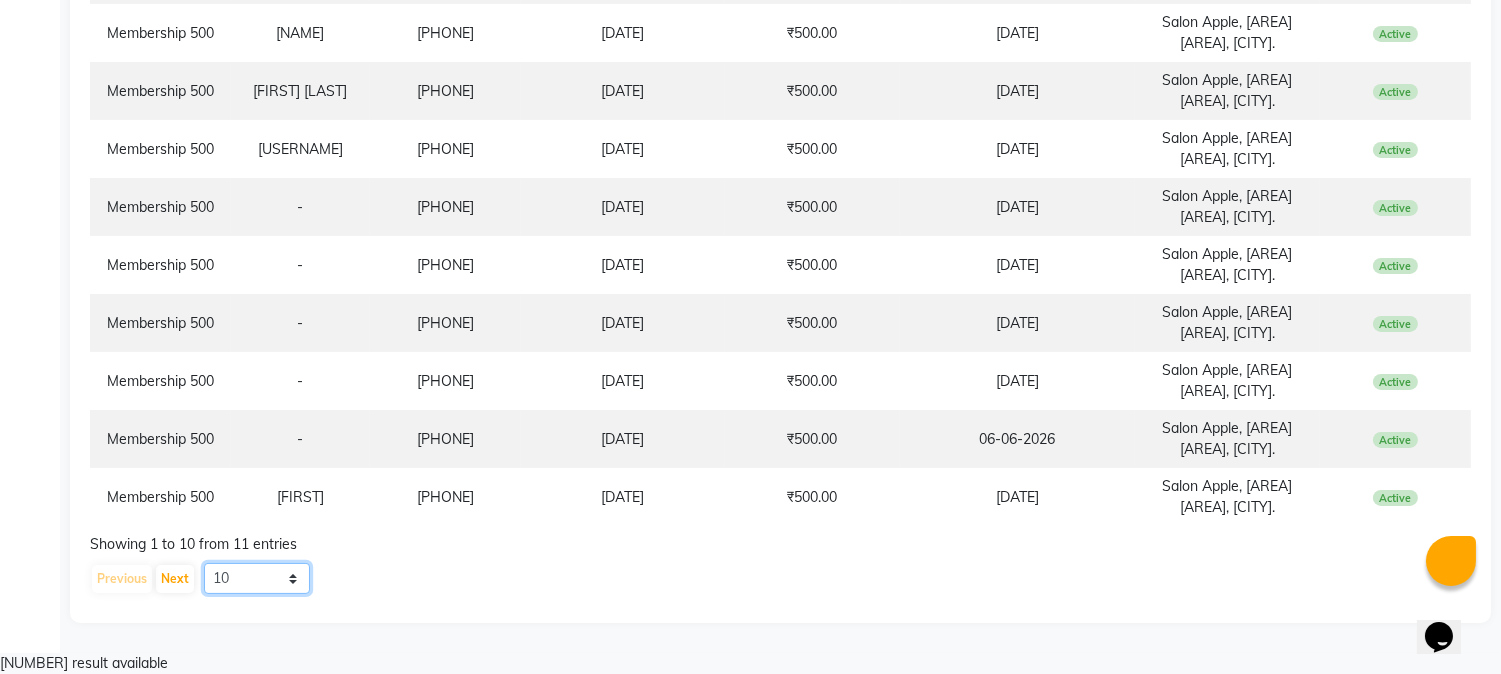 click on "10 20 50 100" at bounding box center [257, 578] 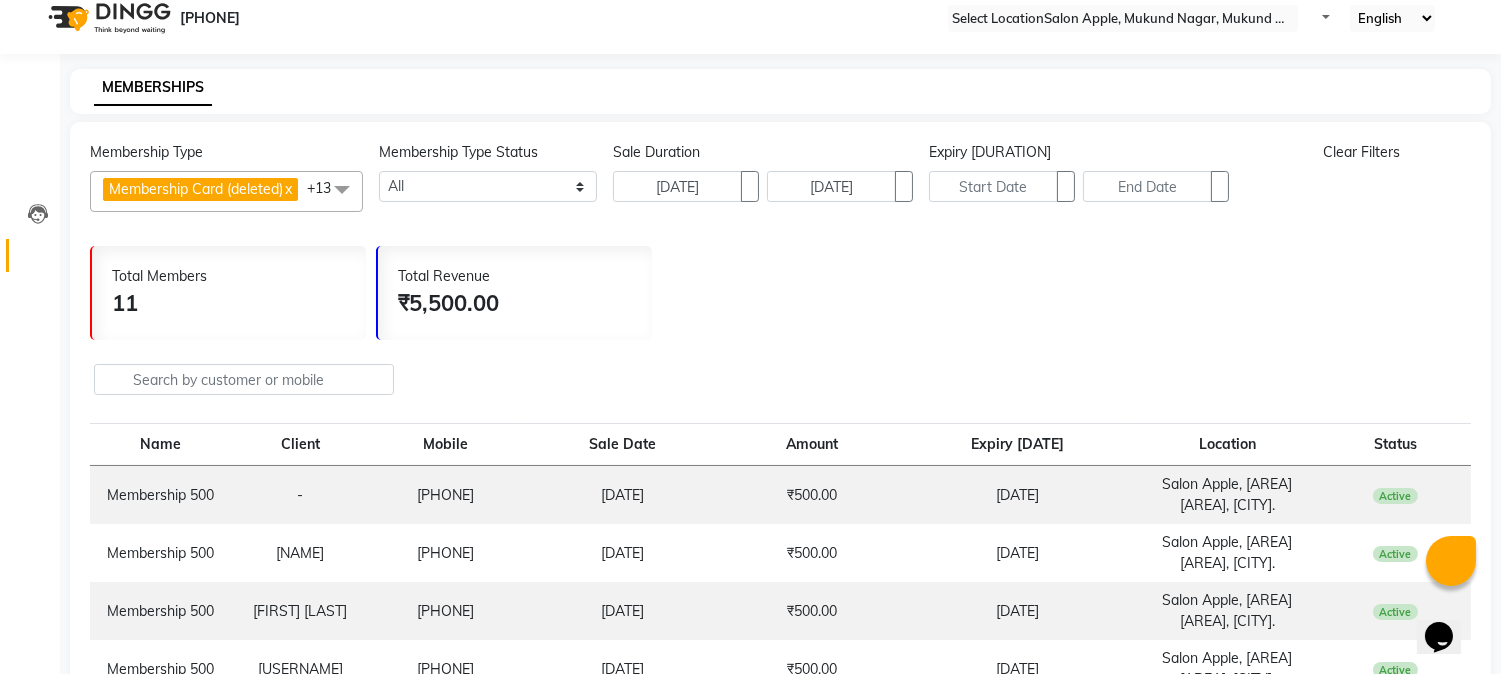 scroll, scrollTop: 0, scrollLeft: 0, axis: both 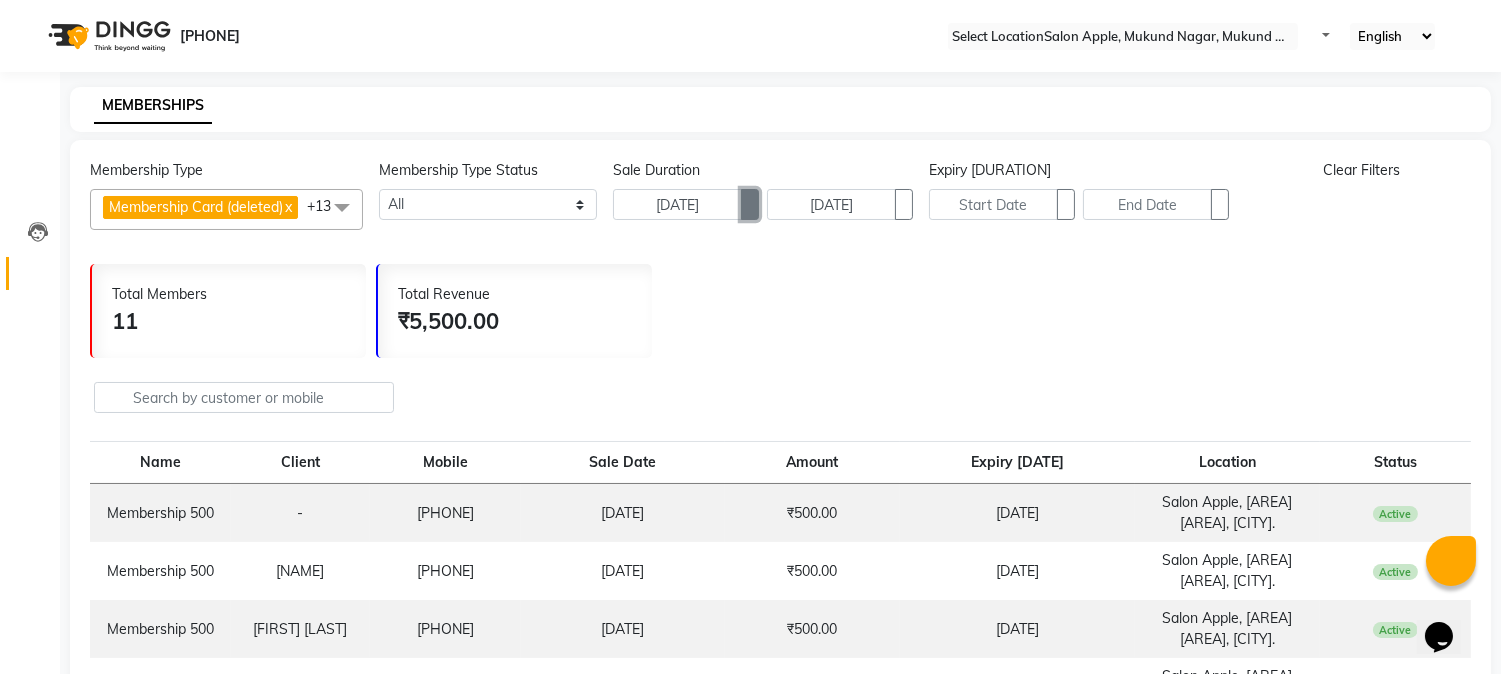 click at bounding box center [750, 205] 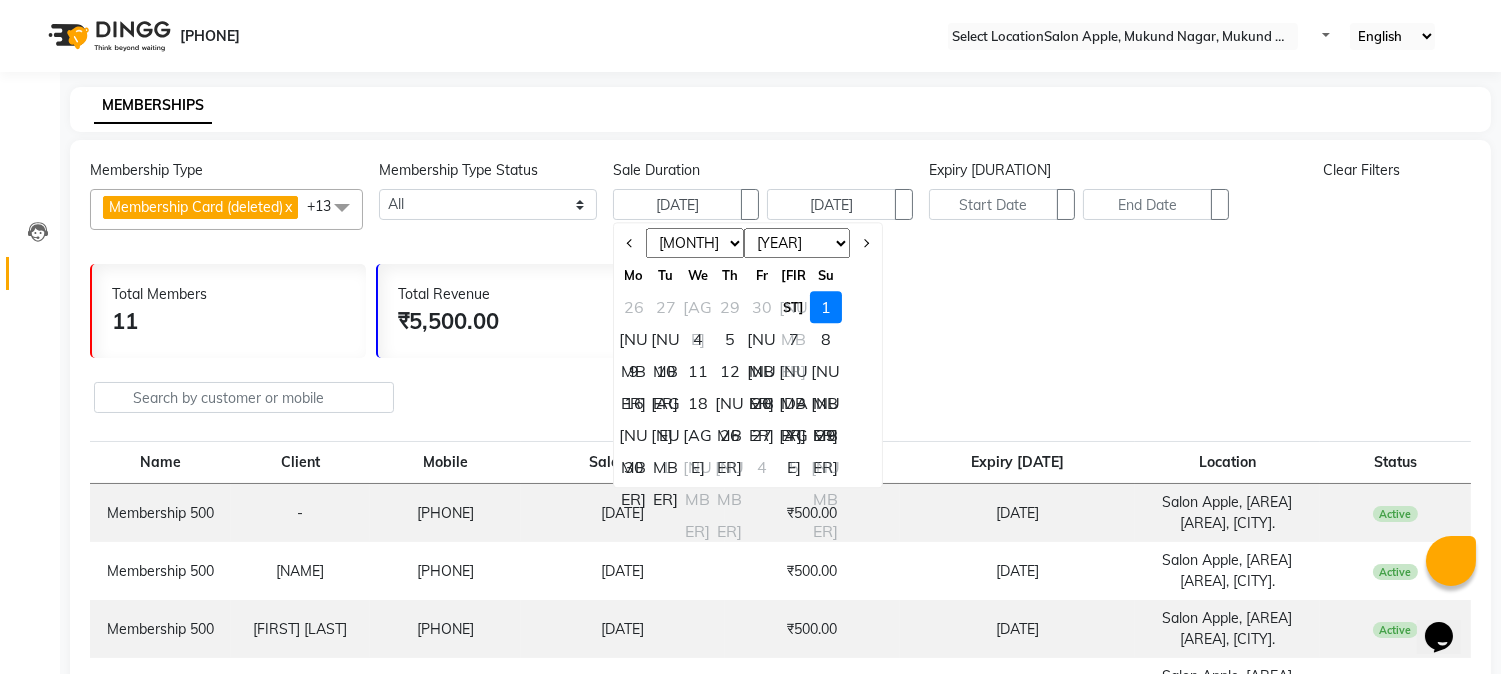 click on "[NUMBER]" at bounding box center (794, 307) 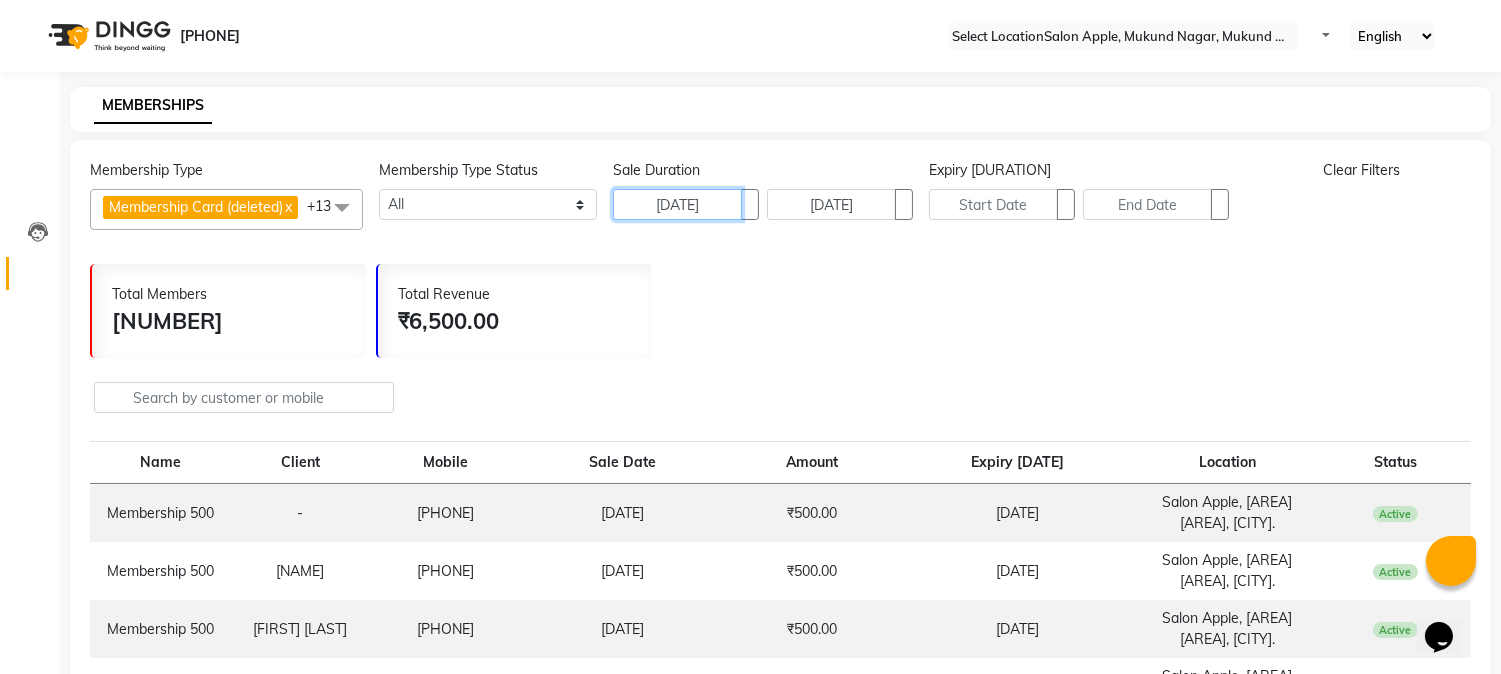 click on "[DATE]" at bounding box center [677, 204] 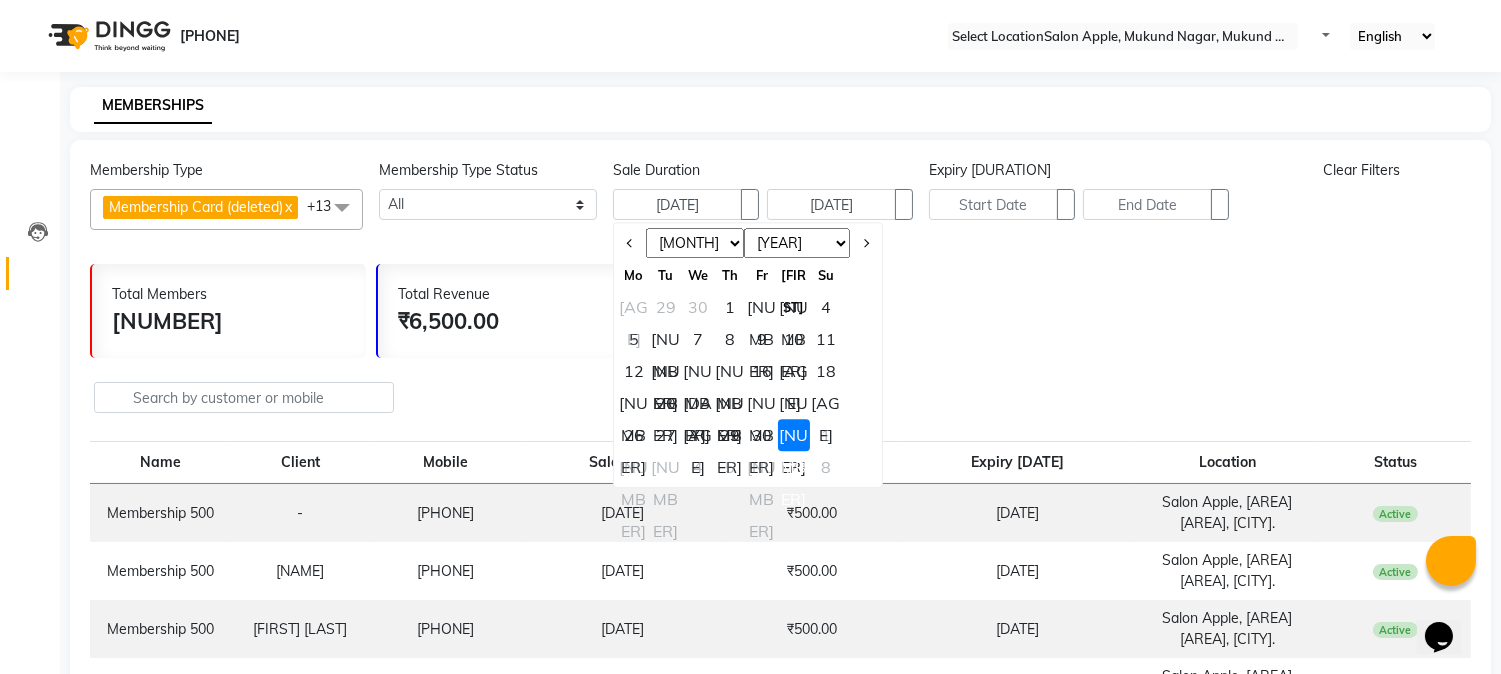 click at bounding box center (780, 399) 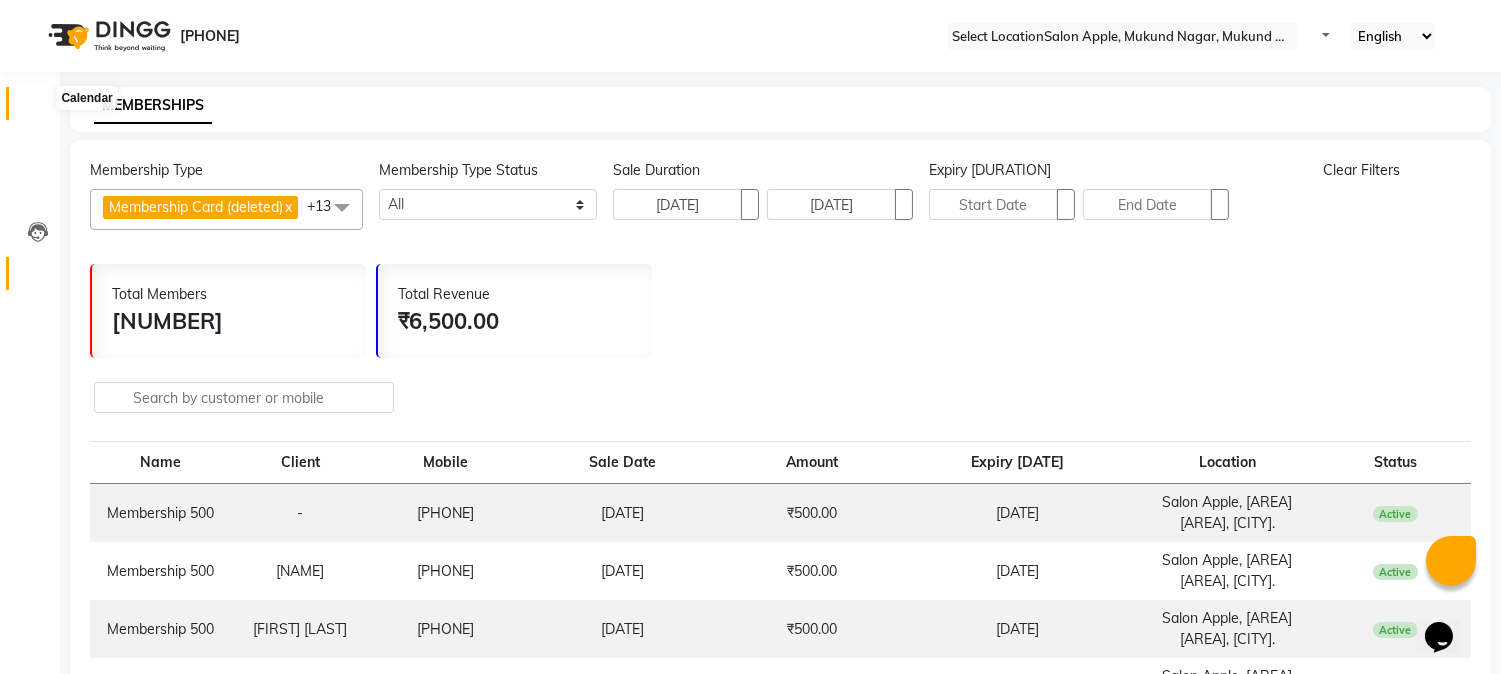 click at bounding box center [37, 108] 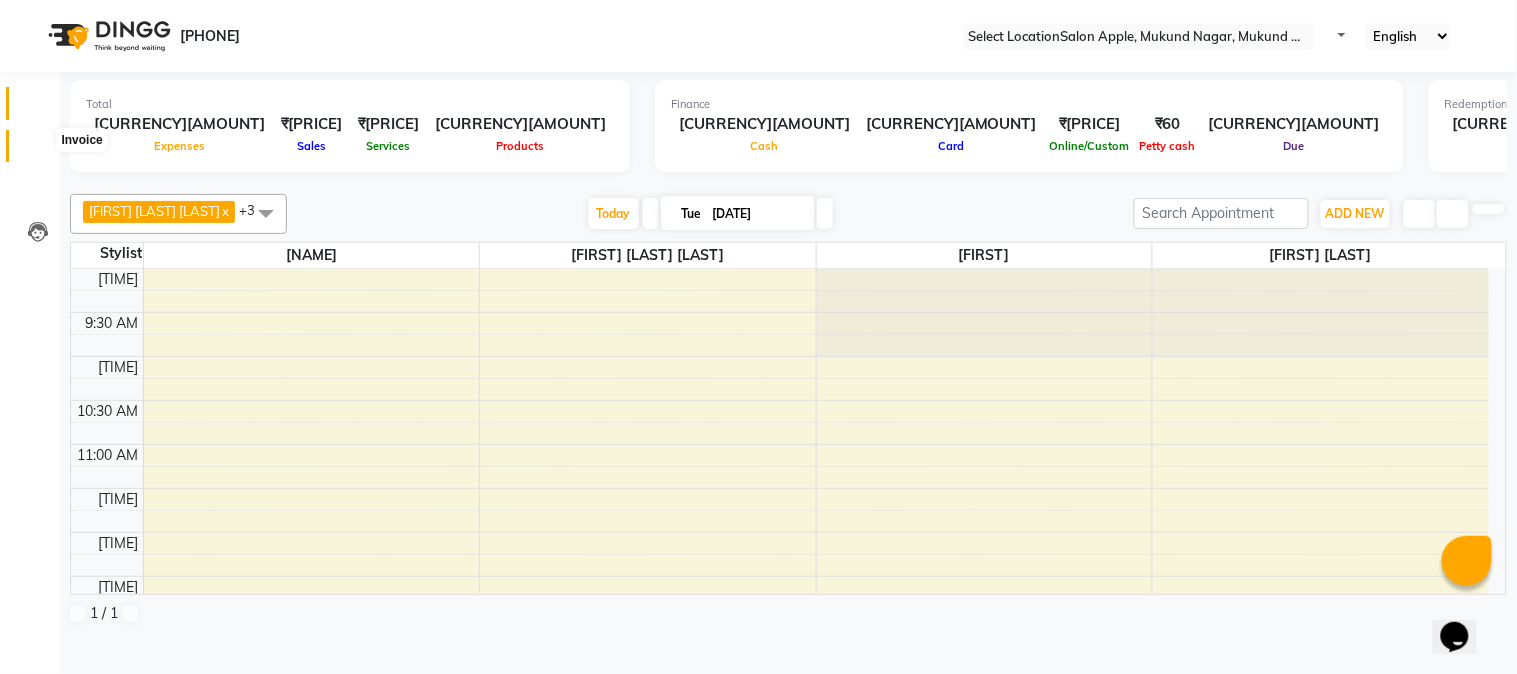 click at bounding box center (38, 151) 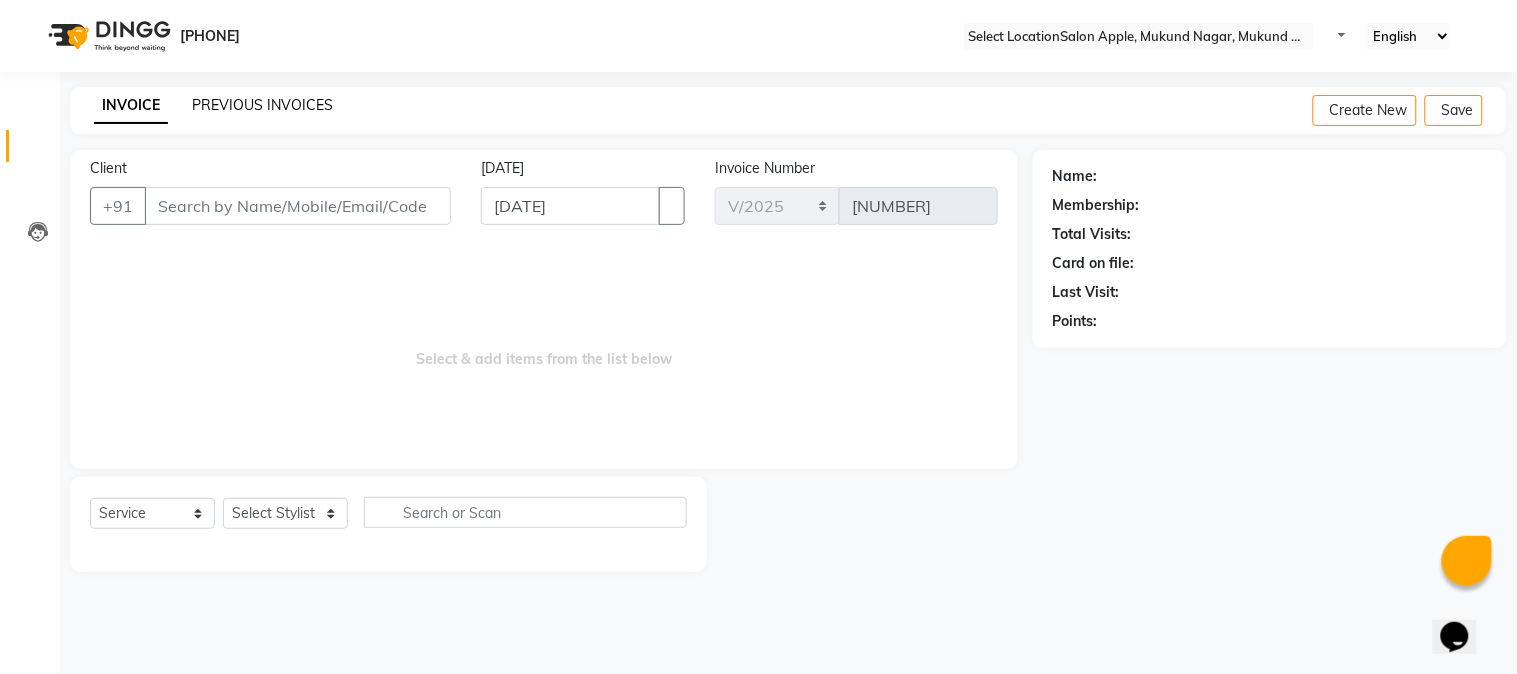 click on "PREVIOUS INVOICES" at bounding box center (262, 105) 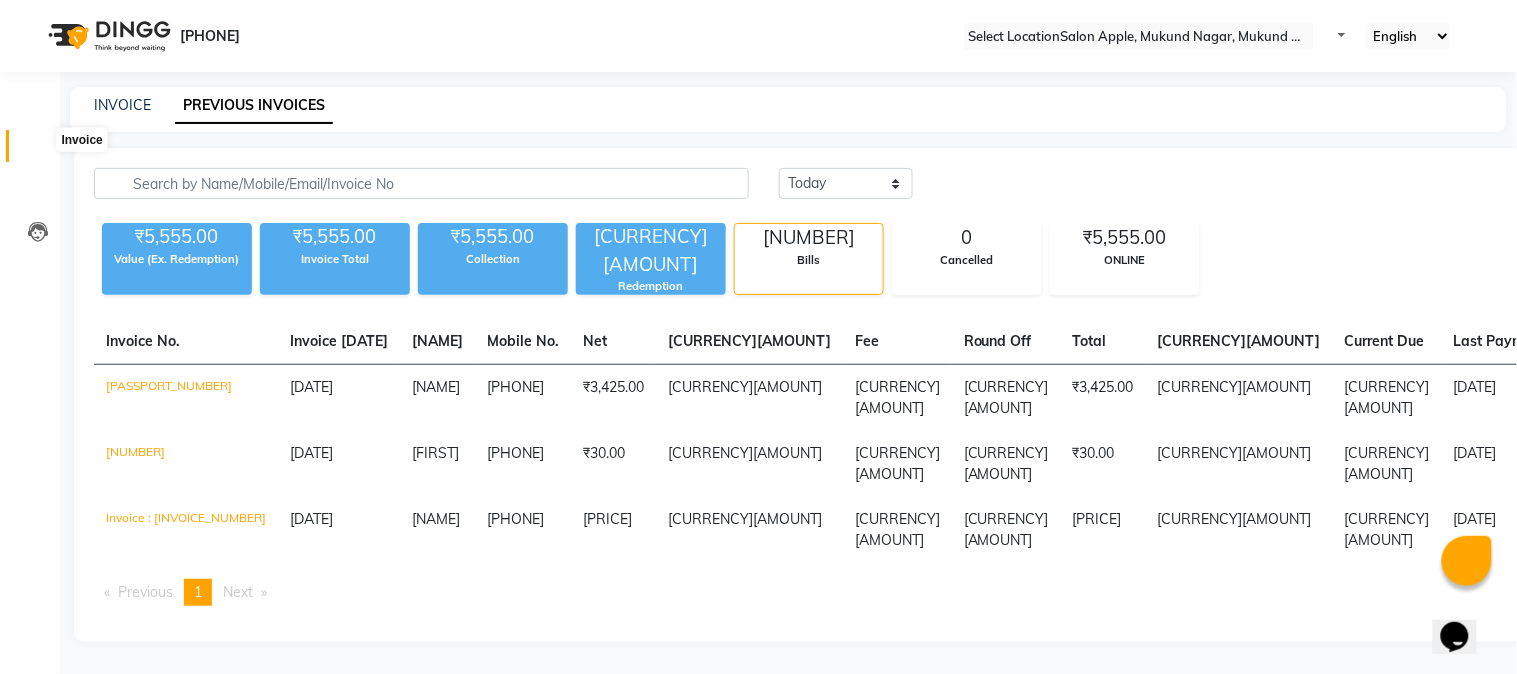 click at bounding box center (37, 151) 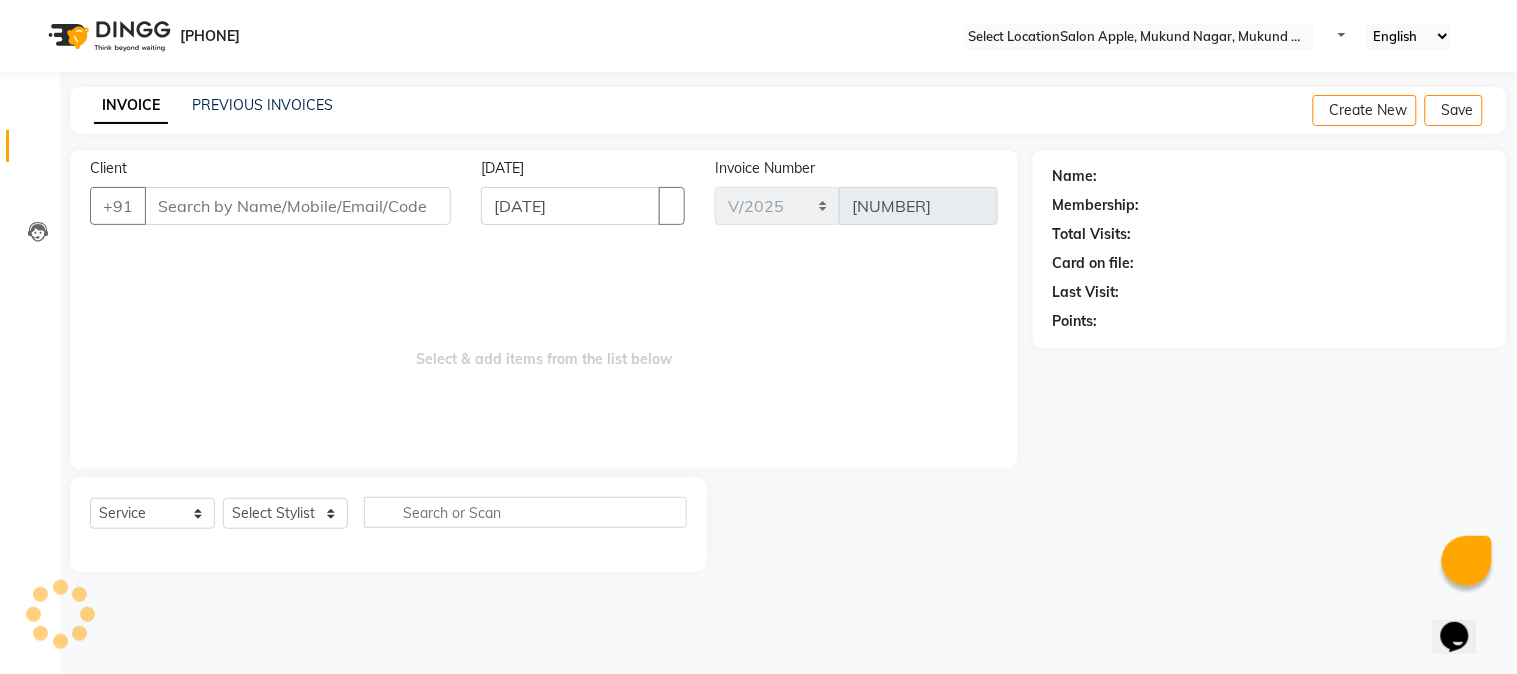 click on "Client" at bounding box center [298, 206] 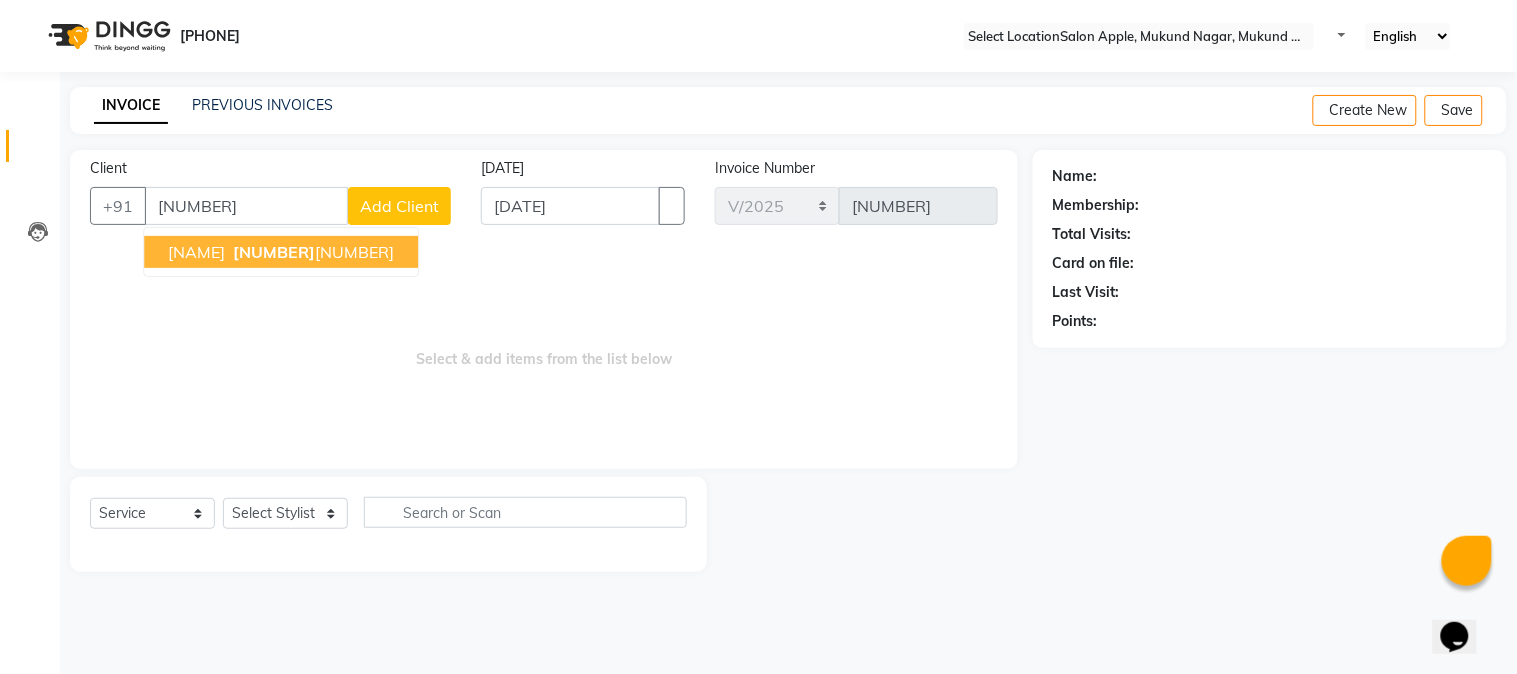 click on "[NUMBER]" at bounding box center [274, 252] 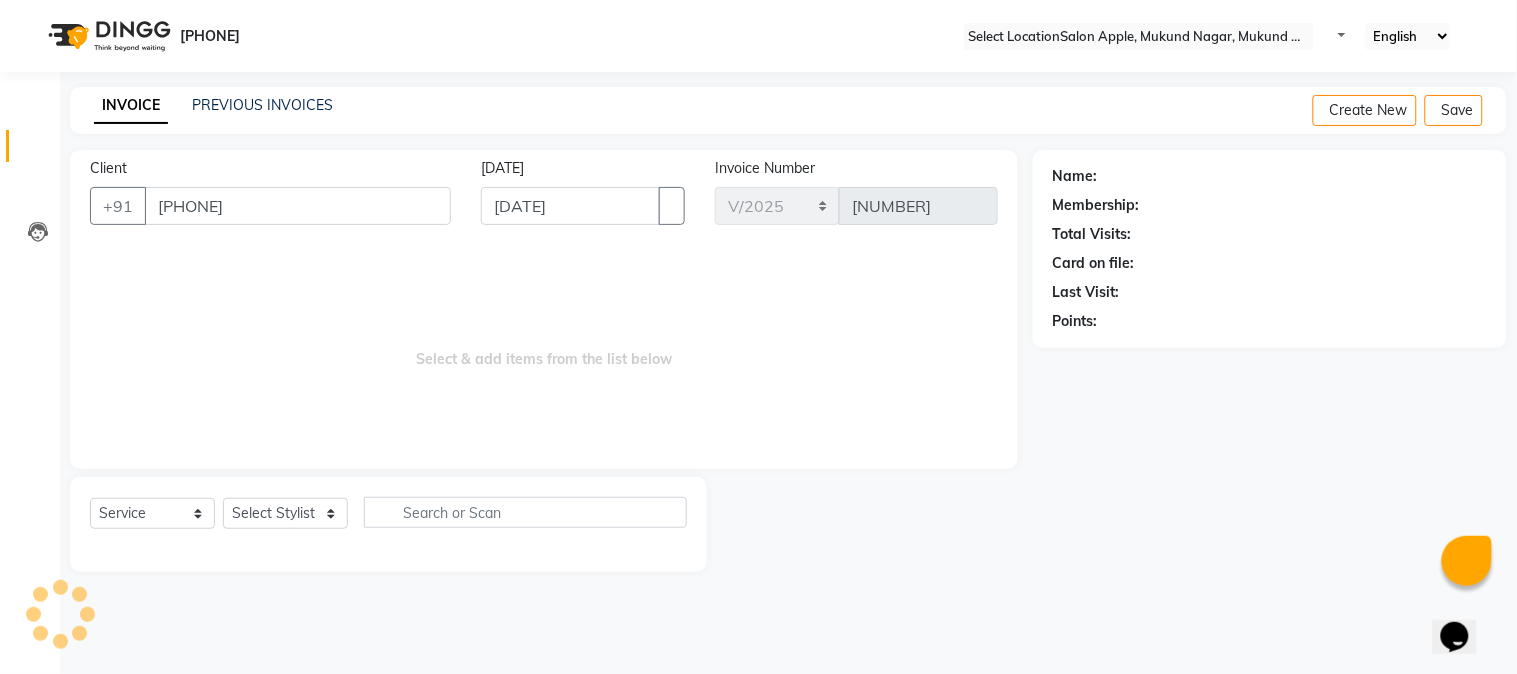 type on "[PHONE]" 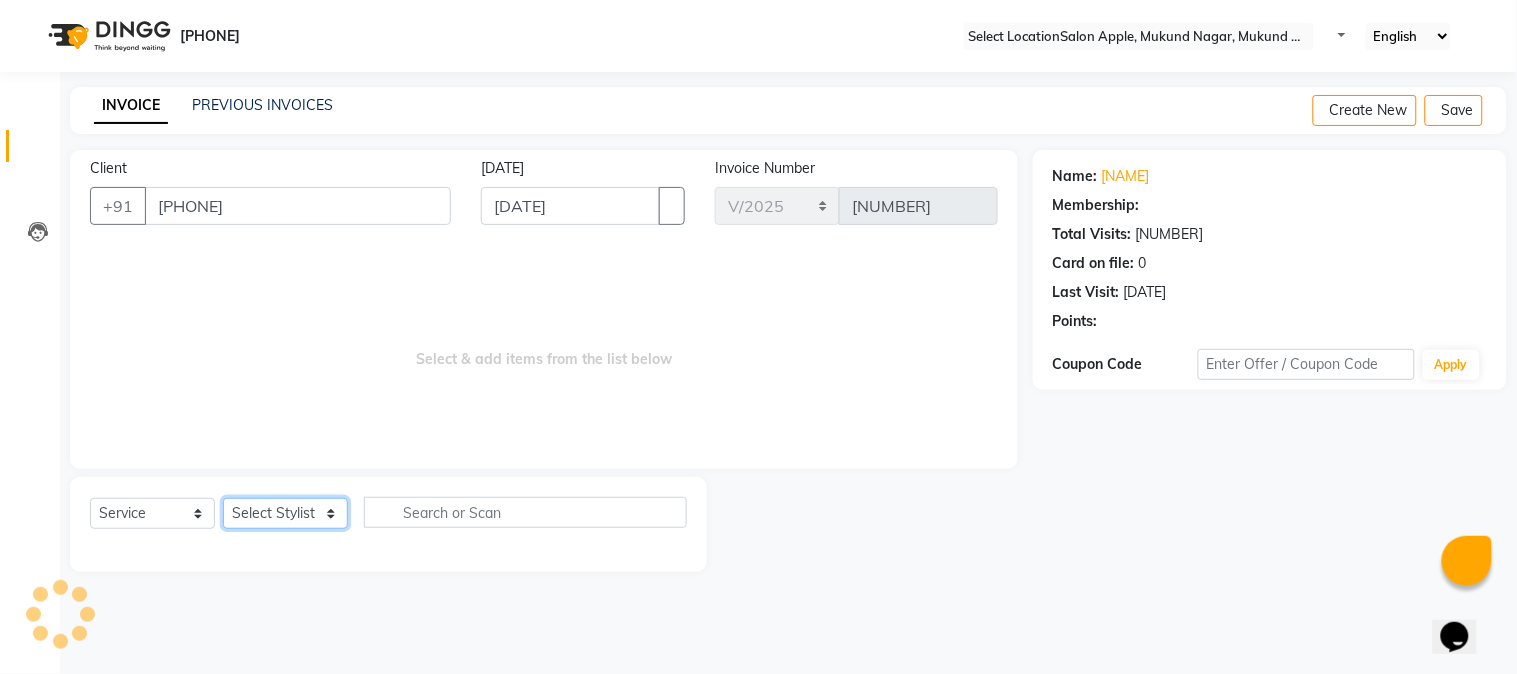 click on "Select Stylist Akshay Balaji Atkare  Arohi [FIRST] [LAST]  Nikita Harshawardhan Padekar  Payal Darekar Reception Rohan" at bounding box center [285, 513] 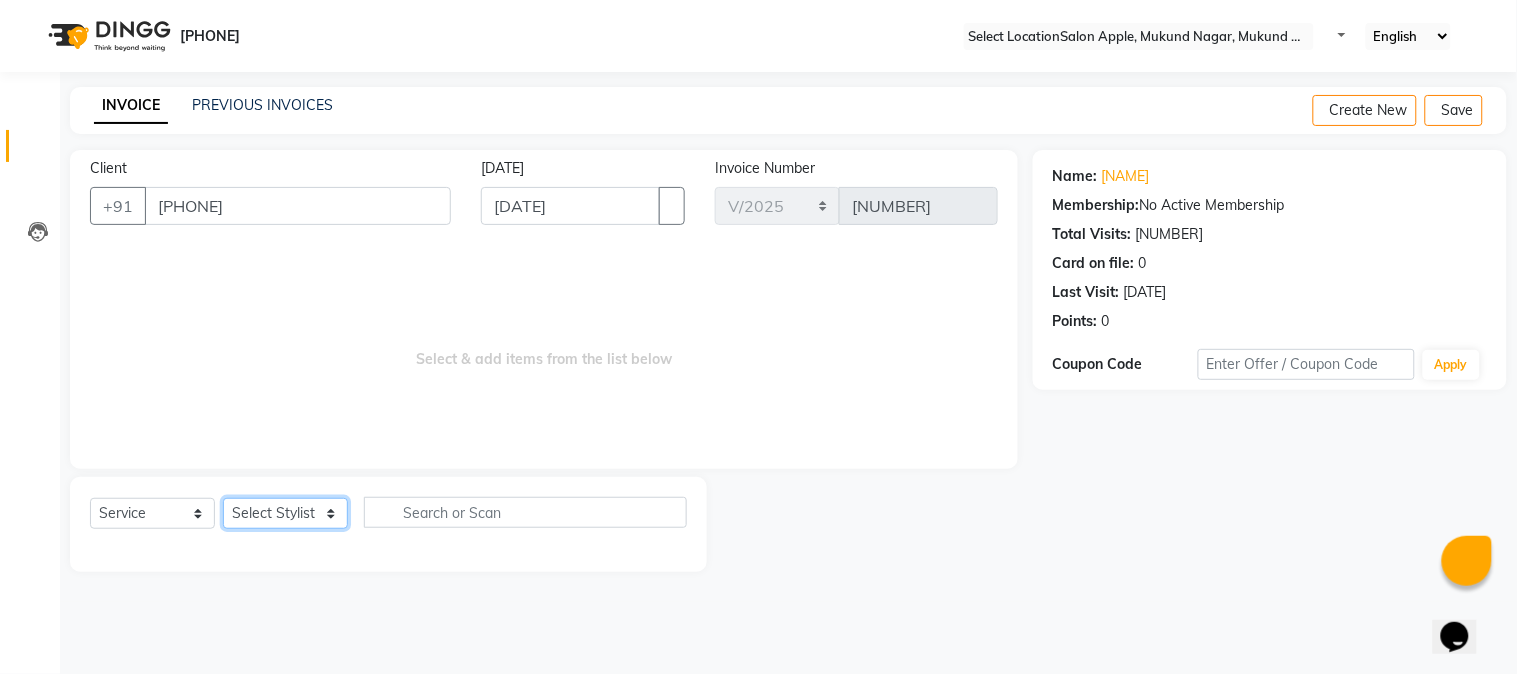 select on "21397" 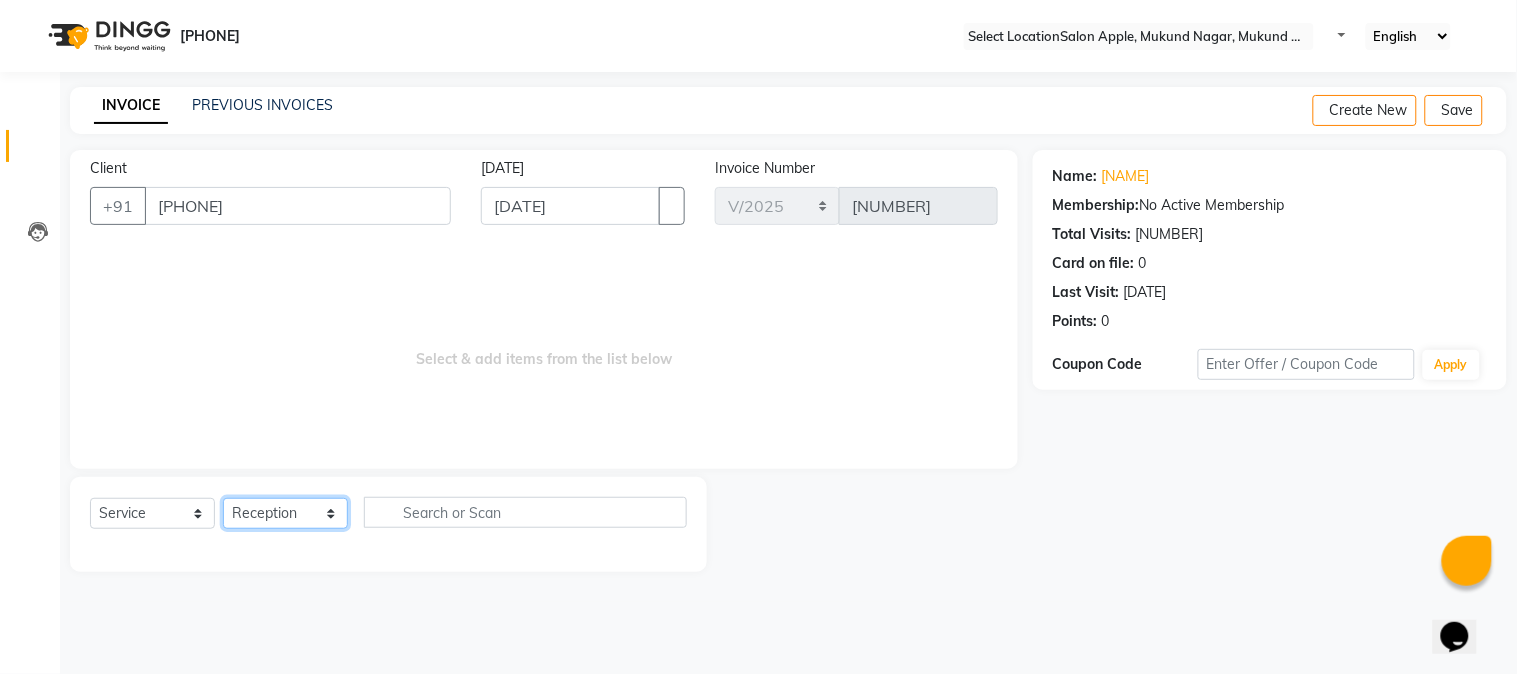 click on "Select Stylist Akshay Balaji Atkare  Arohi [FIRST] [LAST]  Nikita Harshawardhan Padekar  Payal Darekar Reception Rohan" at bounding box center (285, 513) 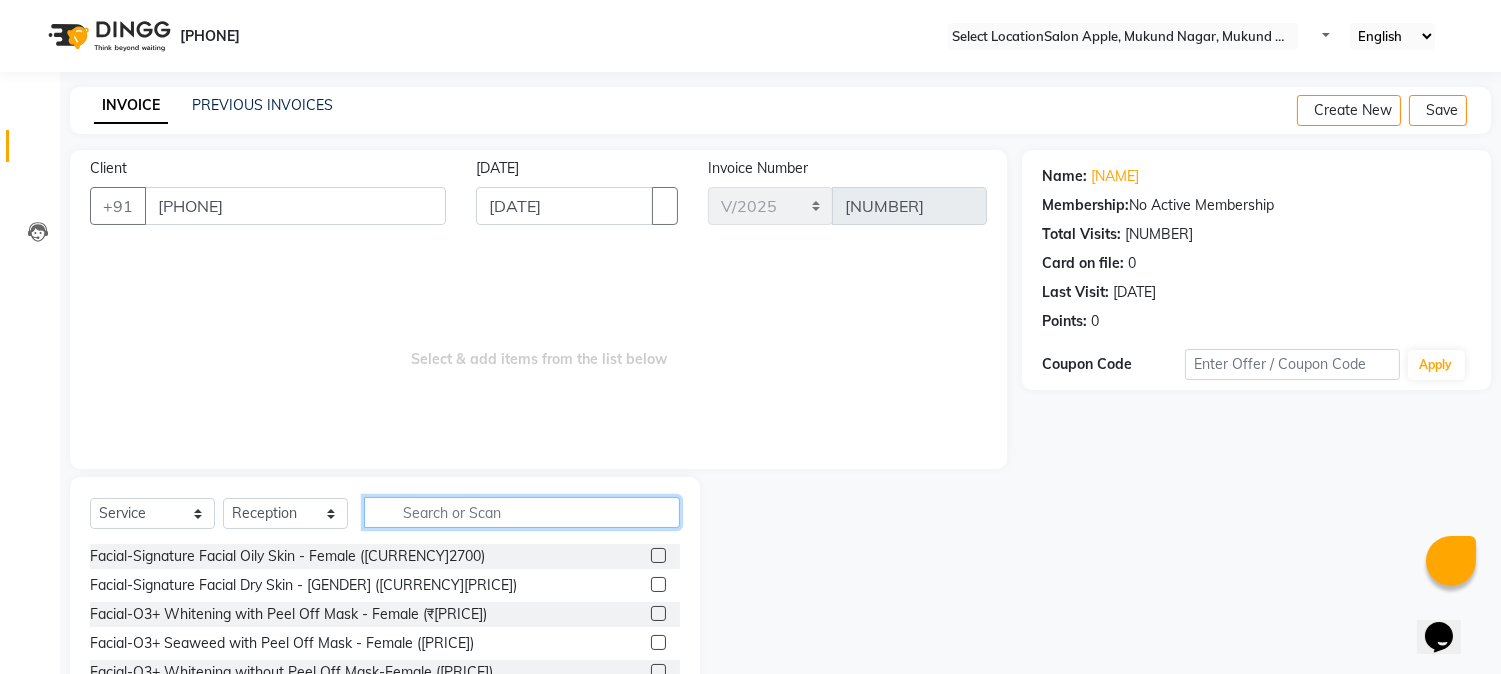 click at bounding box center (522, 512) 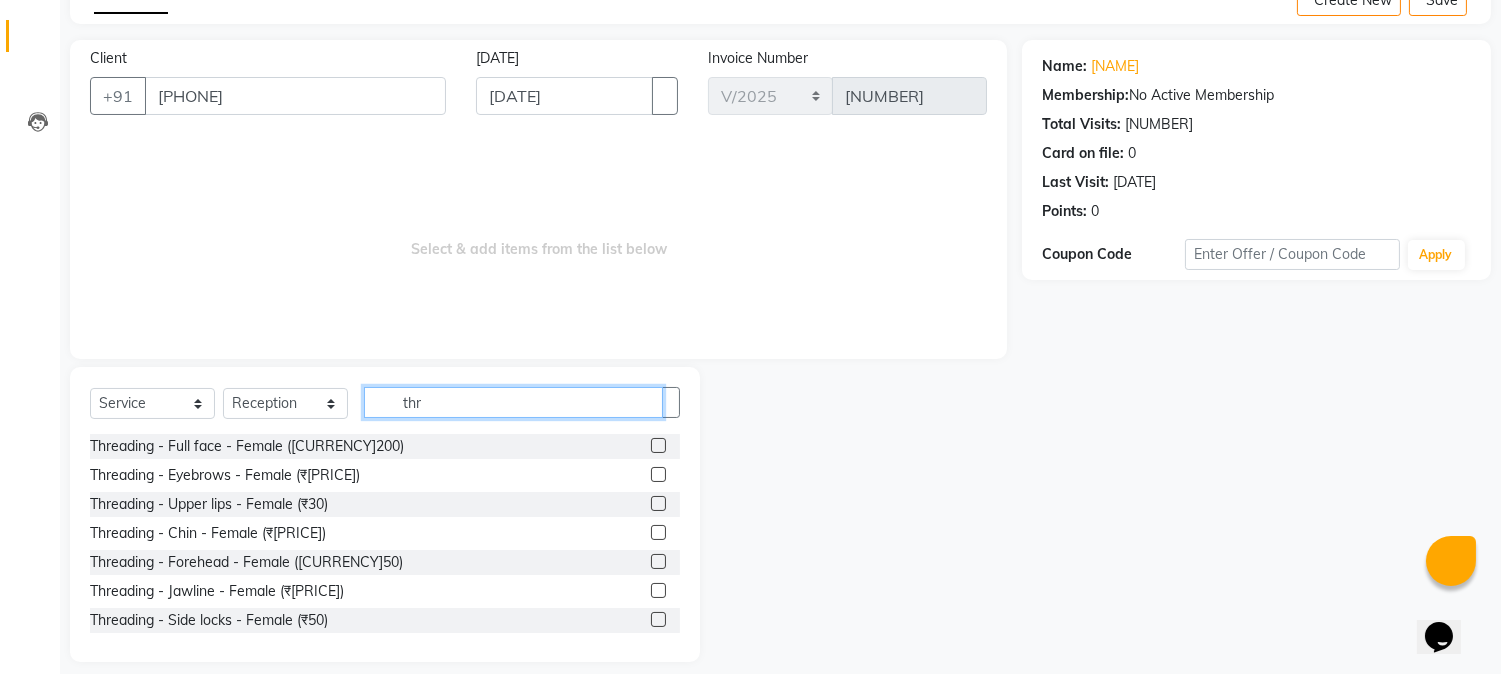 scroll, scrollTop: 126, scrollLeft: 0, axis: vertical 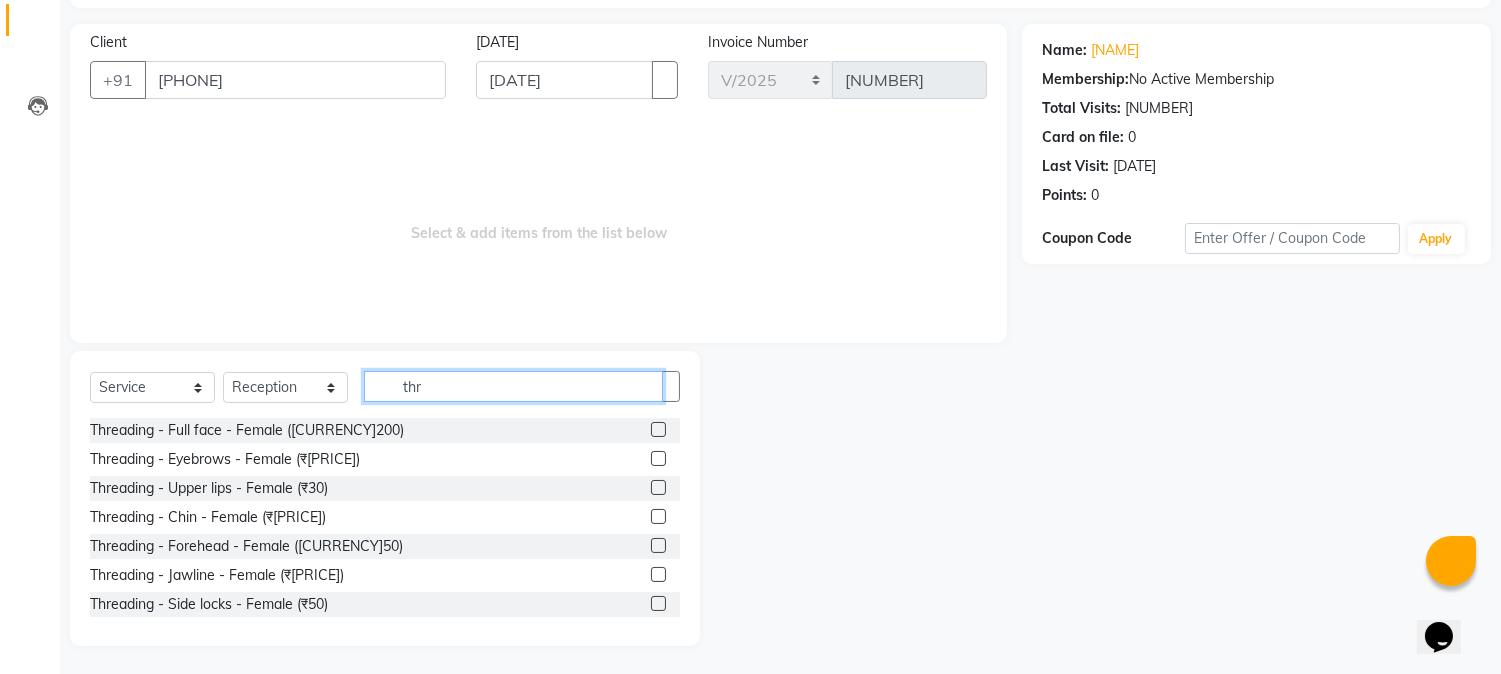type on "thr" 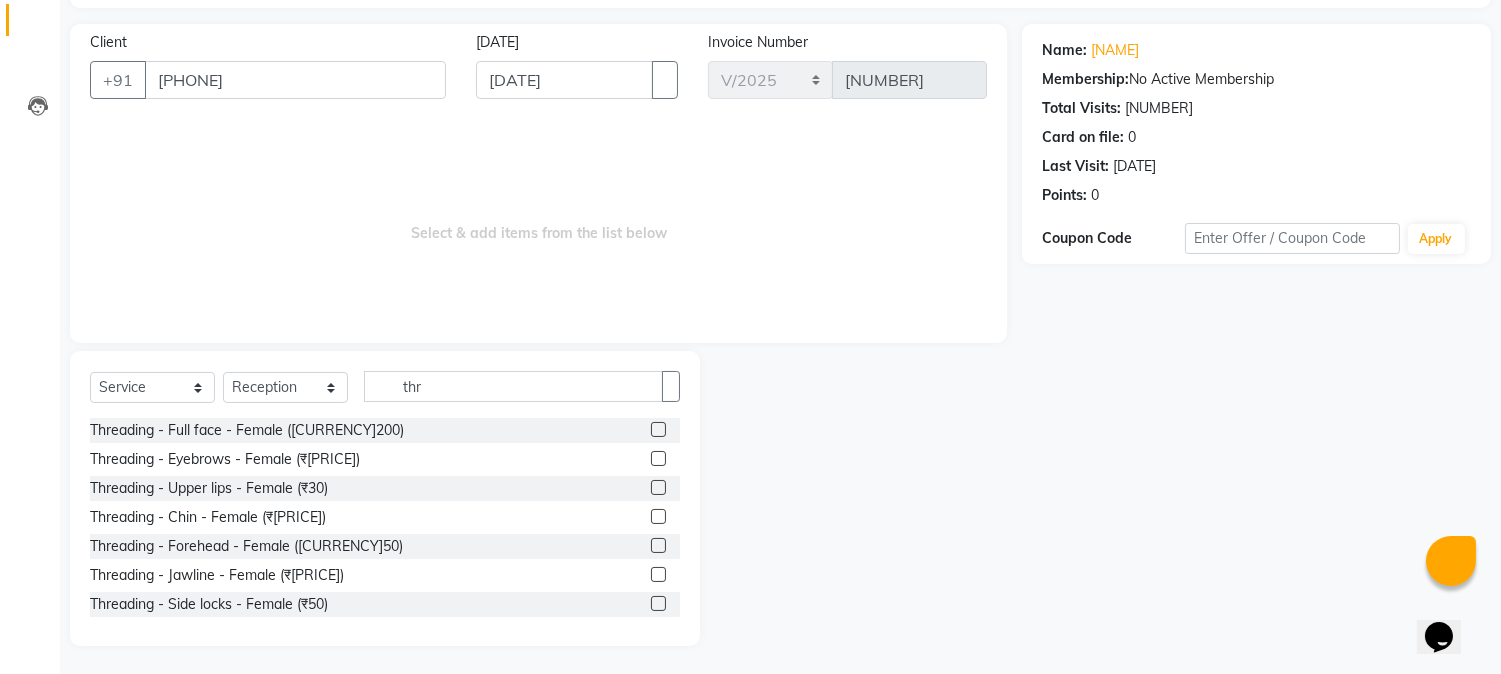 click at bounding box center (658, 458) 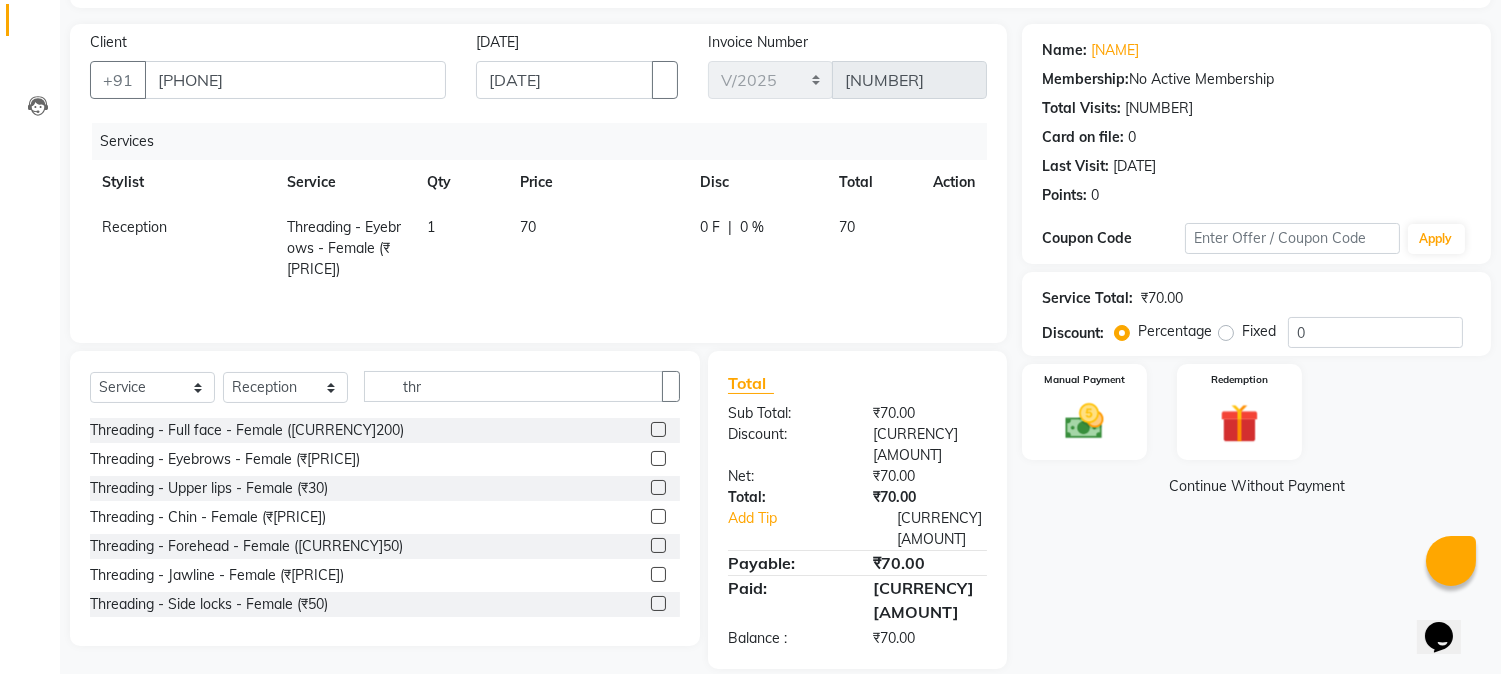 click at bounding box center [658, 487] 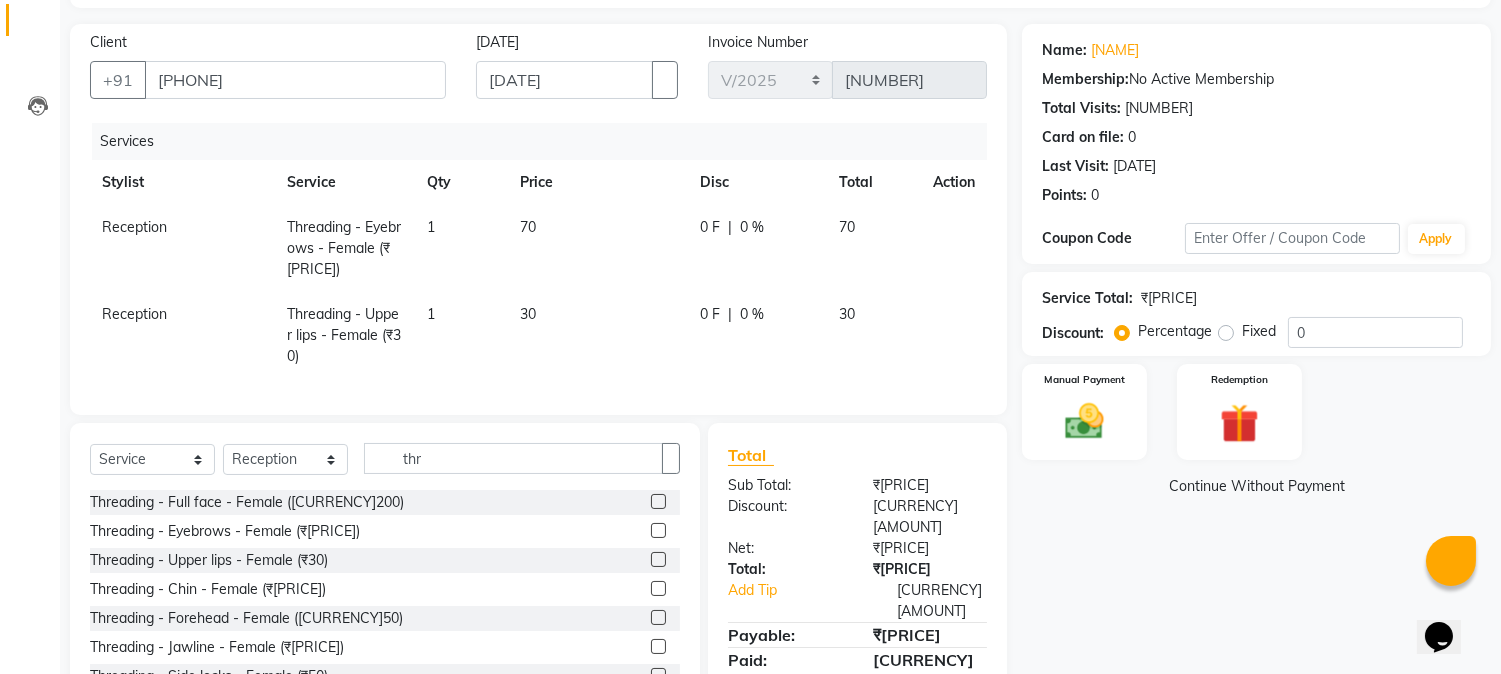 click at bounding box center [658, 617] 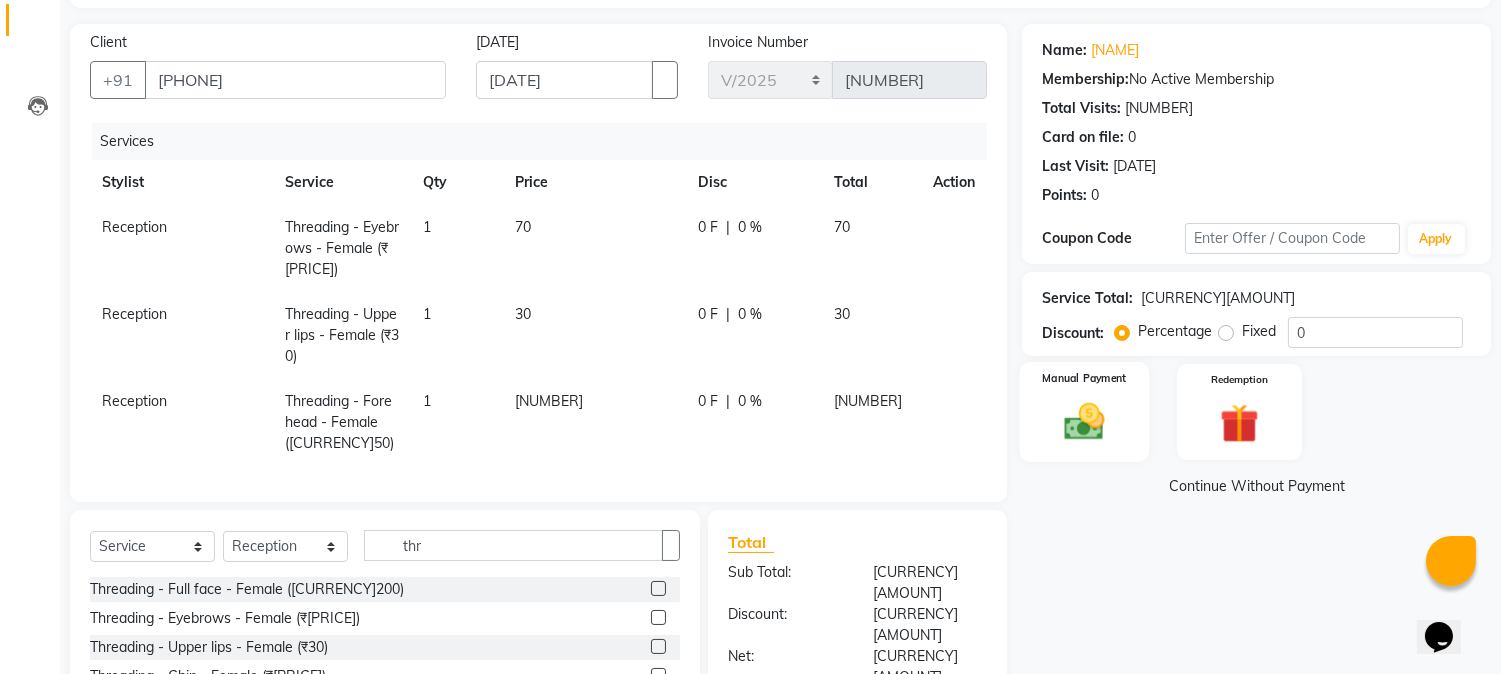 click on "Manual Payment" at bounding box center [1085, 411] 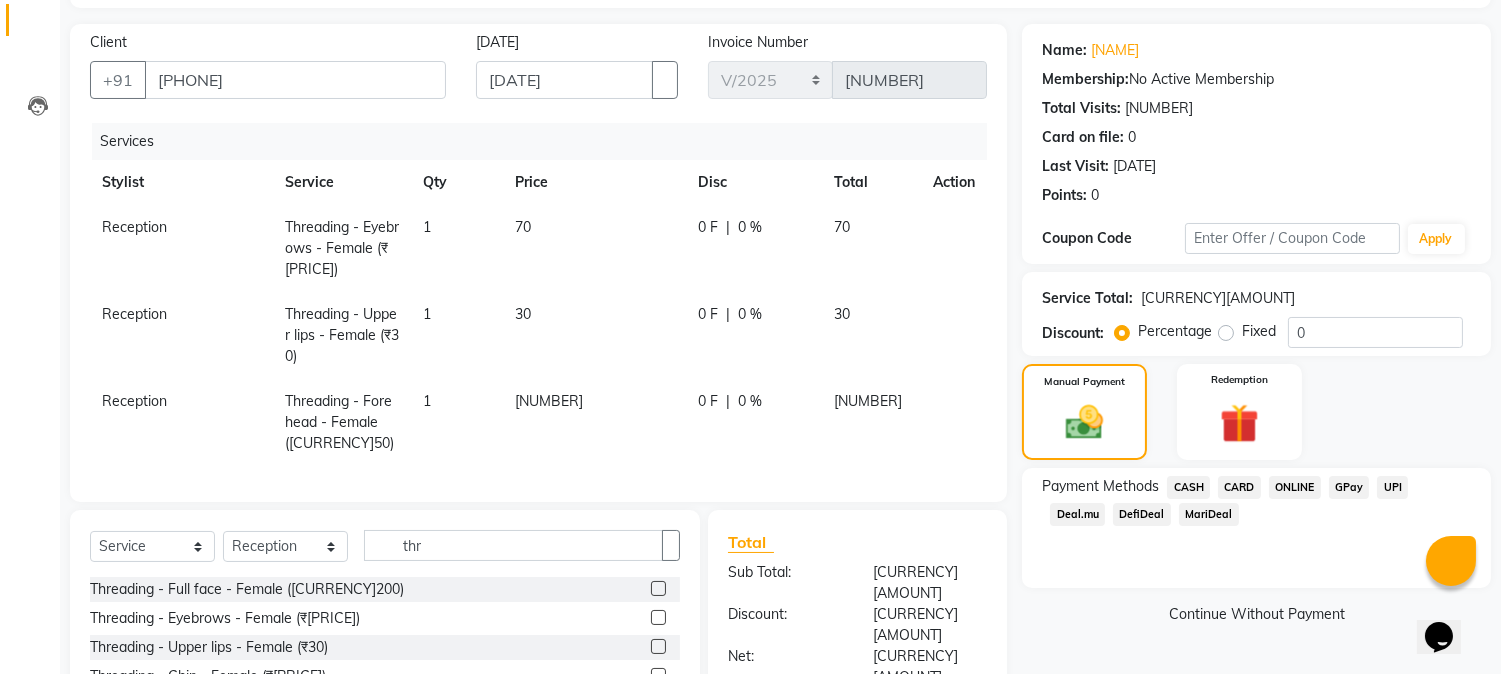 click on "CASH" at bounding box center (1188, 487) 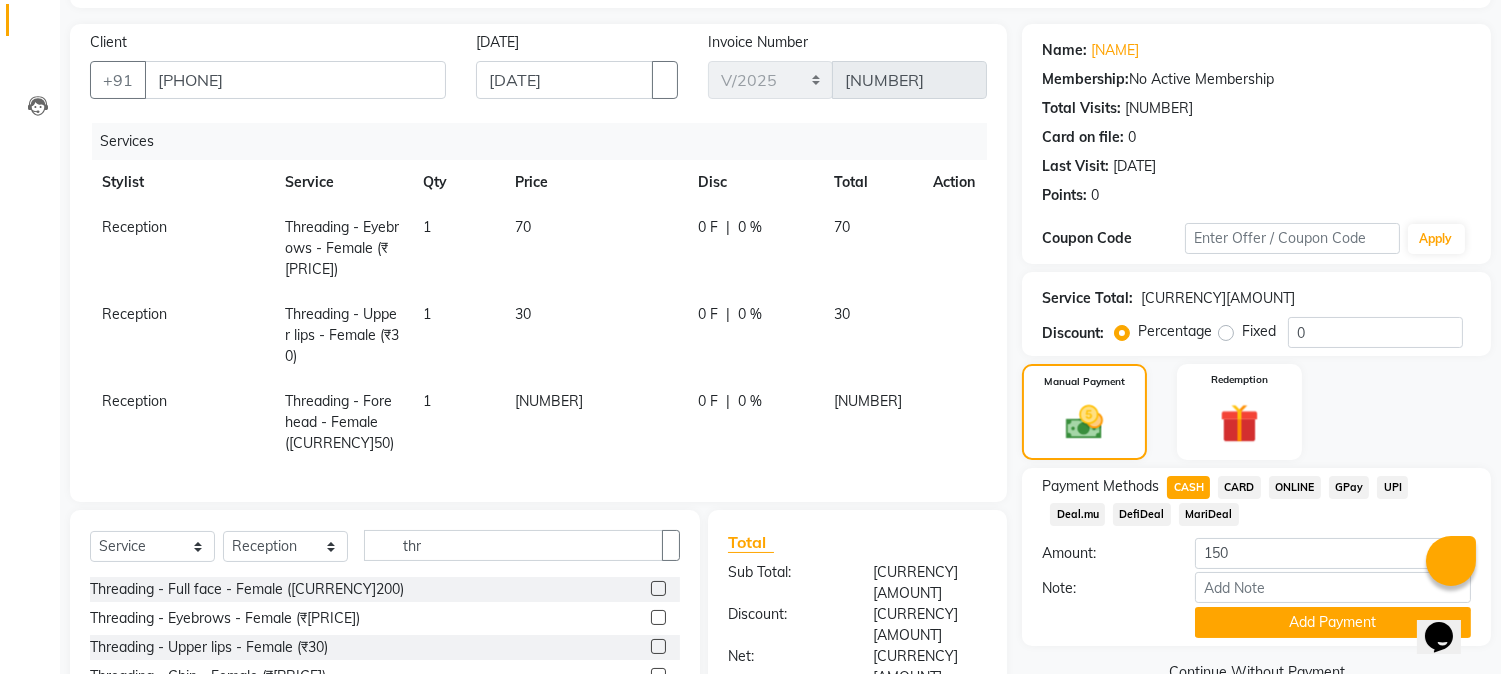 click on "Note:" at bounding box center [1256, 589] 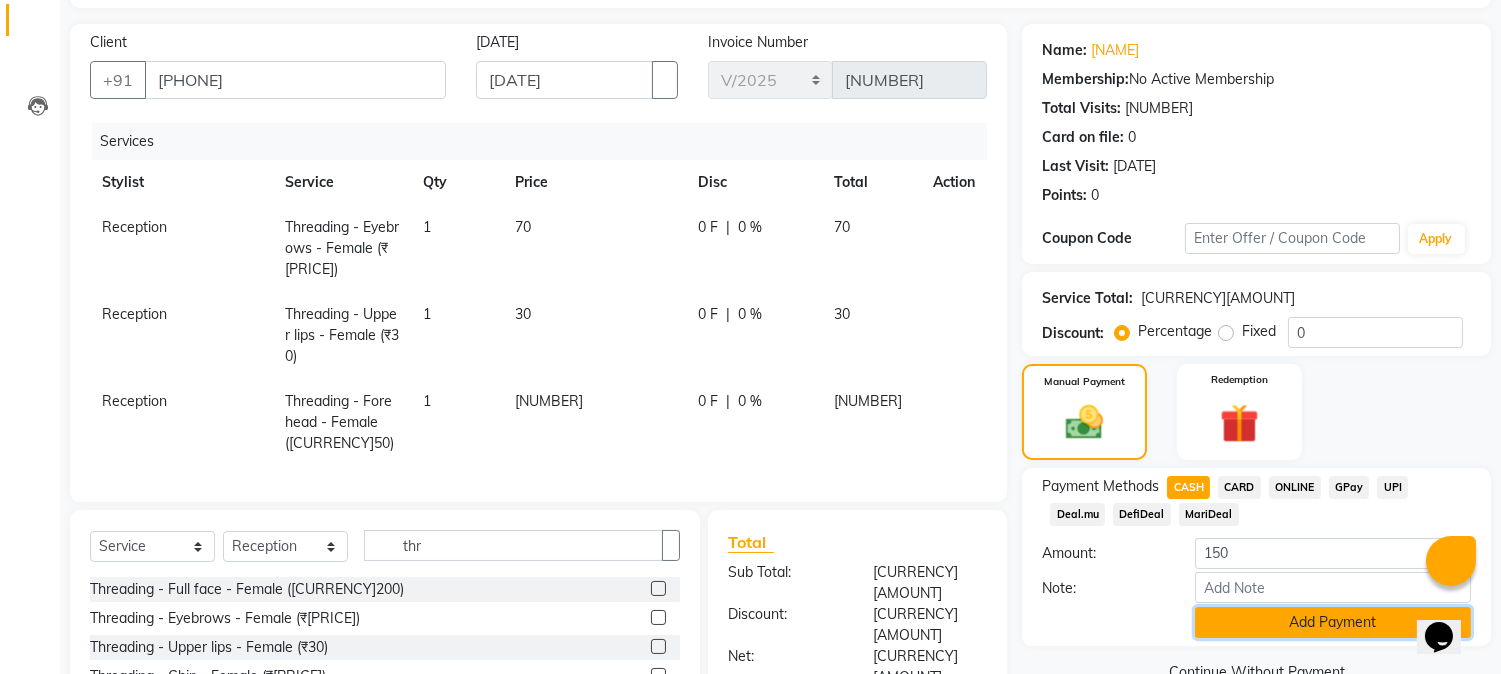 click on "Add Payment" at bounding box center [1333, 622] 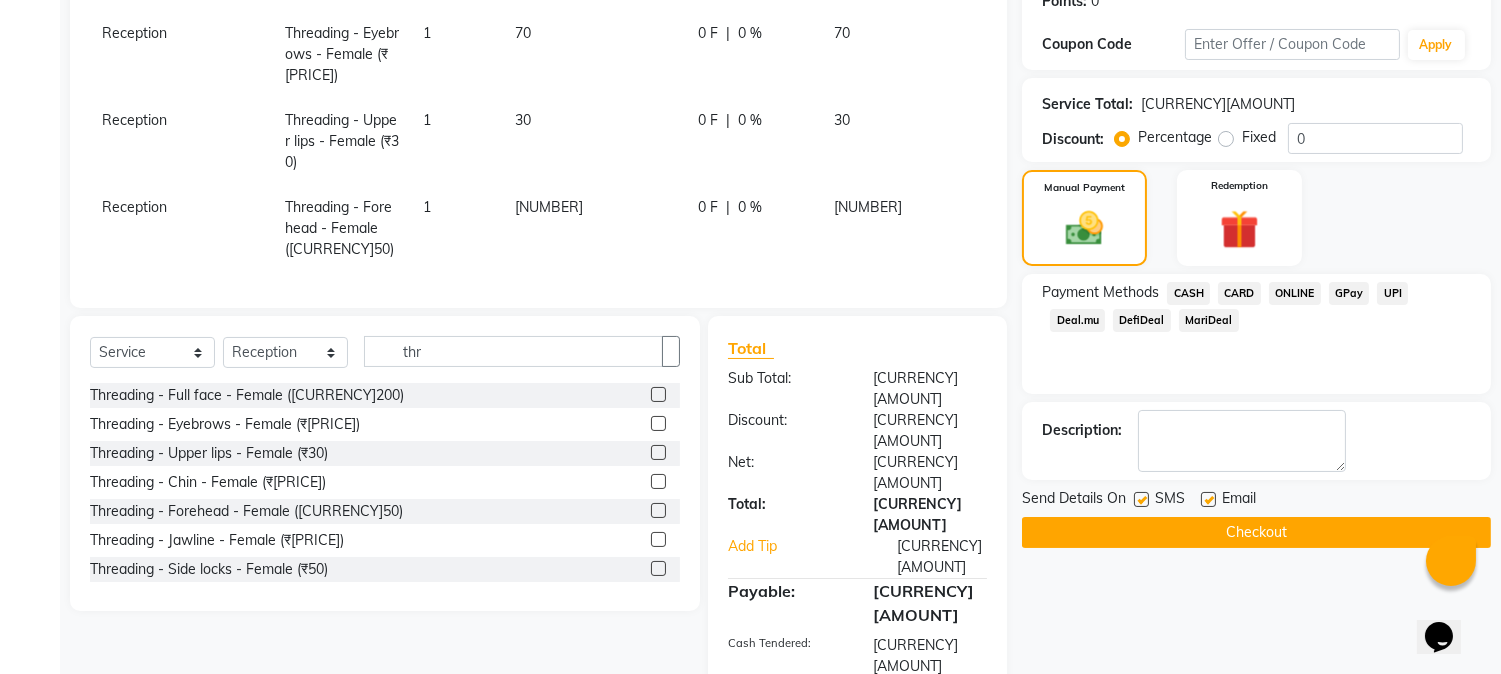 scroll, scrollTop: 330, scrollLeft: 0, axis: vertical 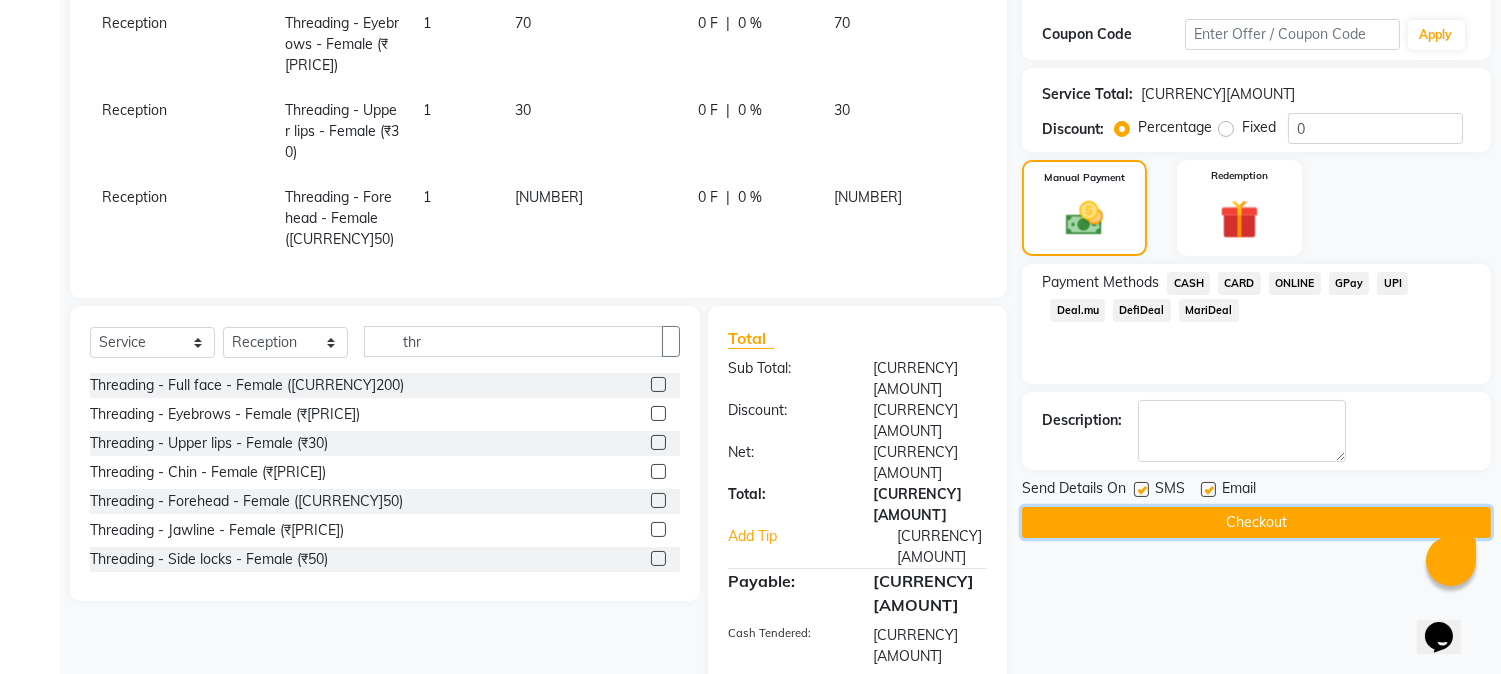 click on "Checkout" at bounding box center [1256, 522] 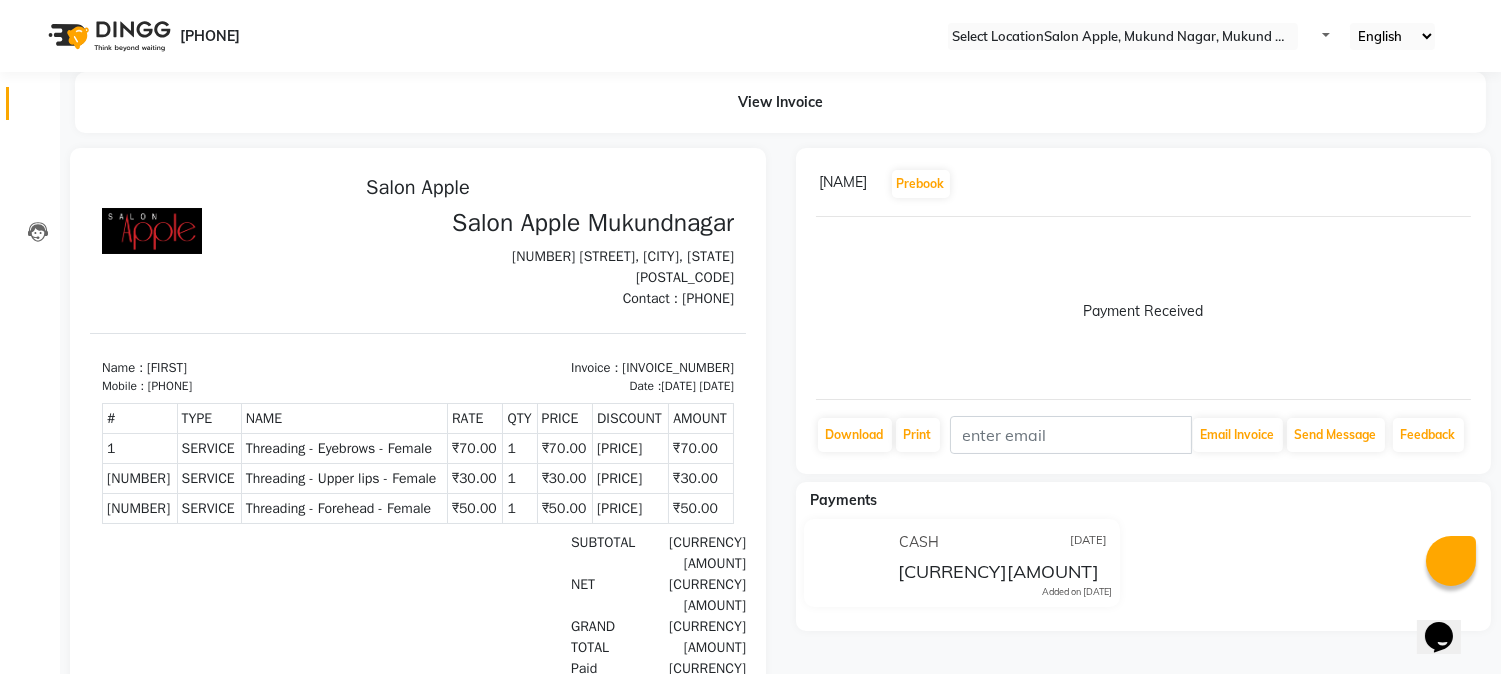 scroll, scrollTop: 0, scrollLeft: 0, axis: both 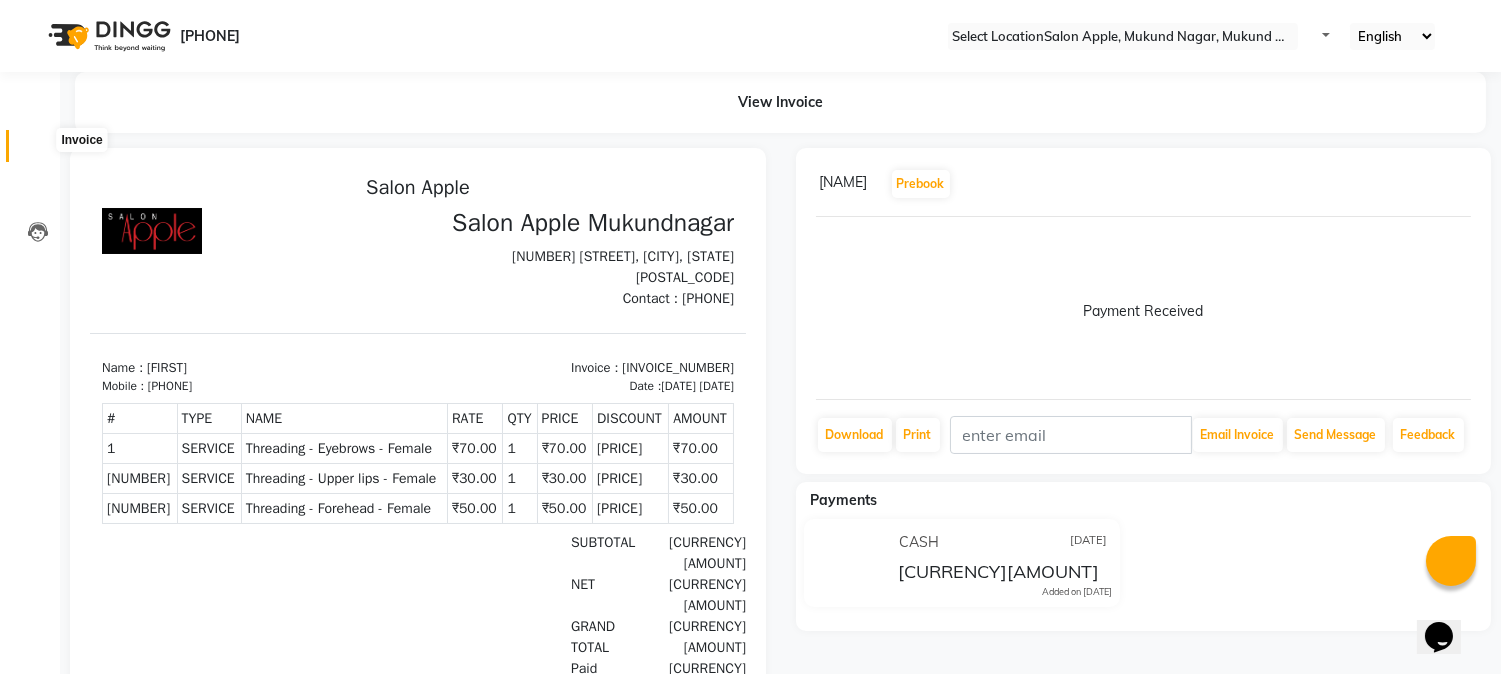 click at bounding box center (37, 151) 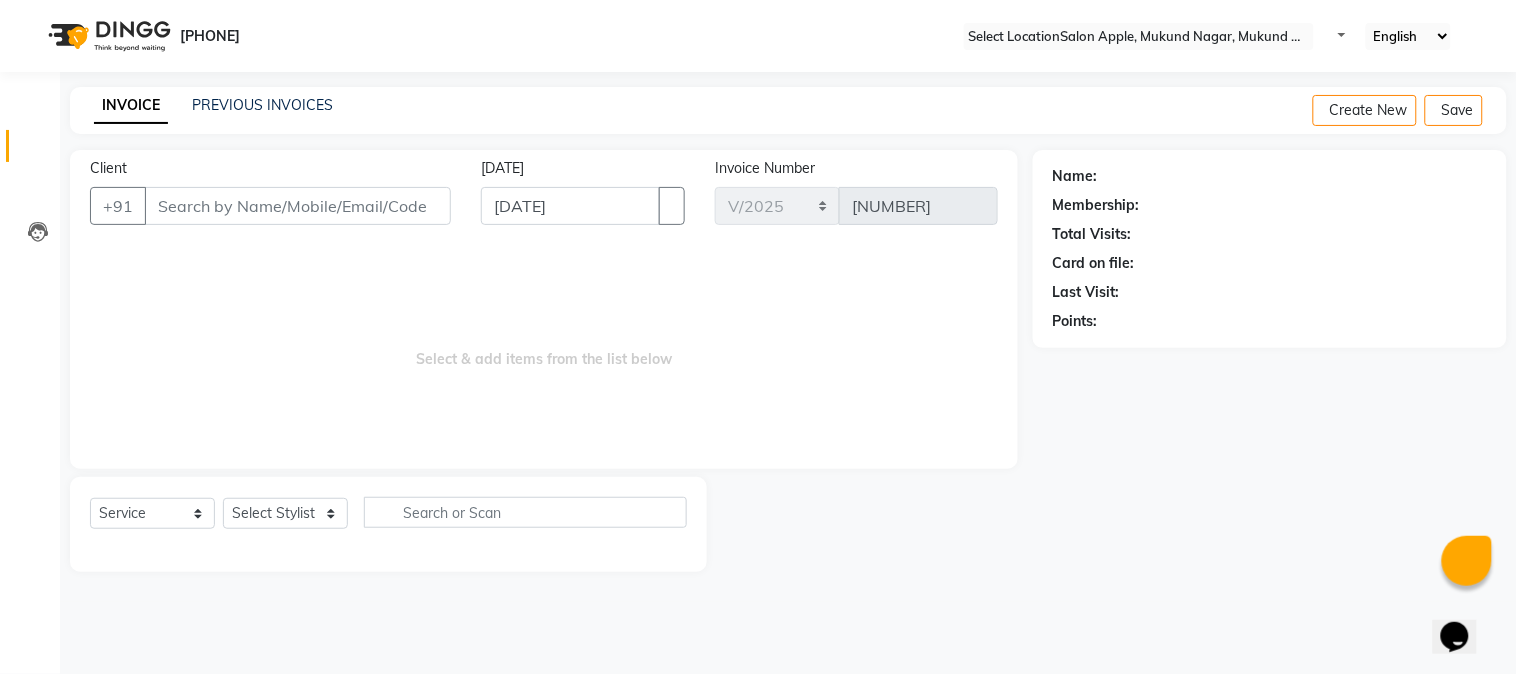 click on "Client" at bounding box center [298, 206] 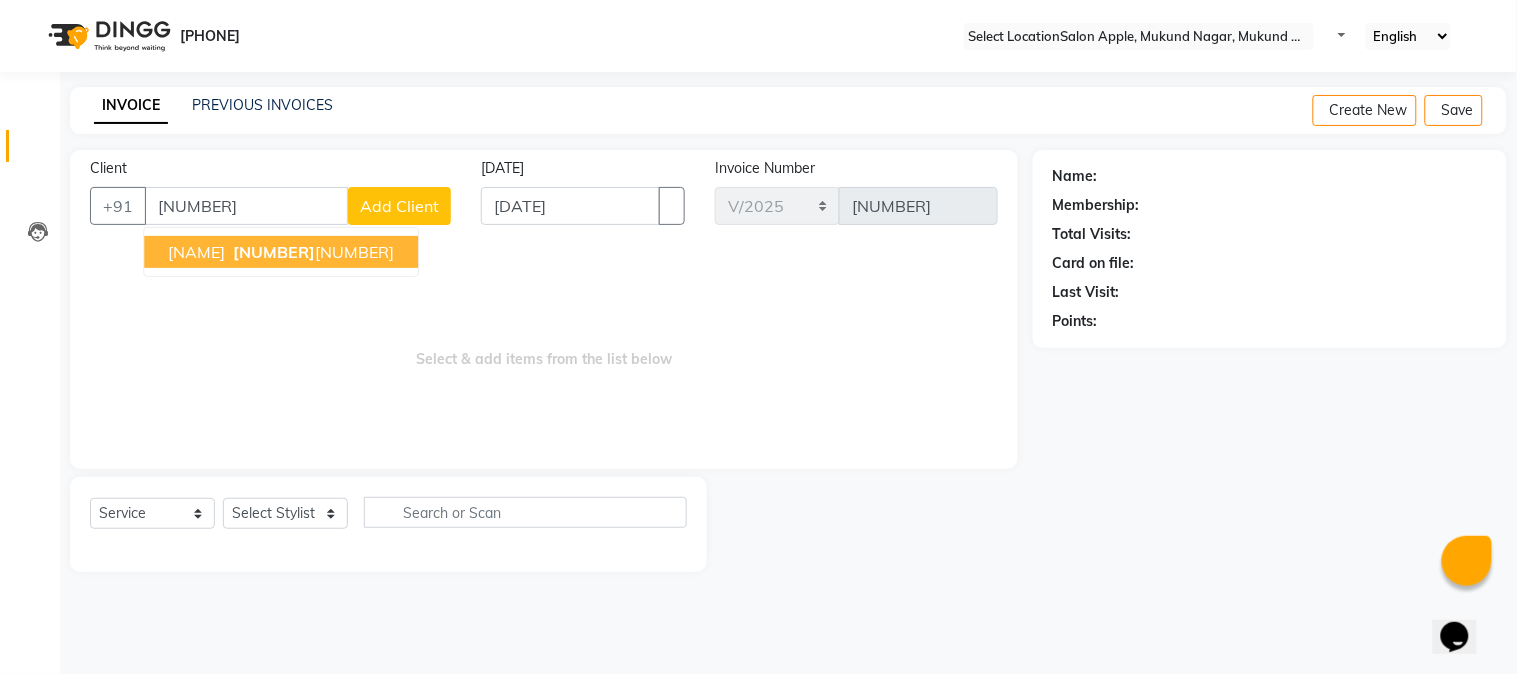 click on "[NUMBER]" at bounding box center (274, 252) 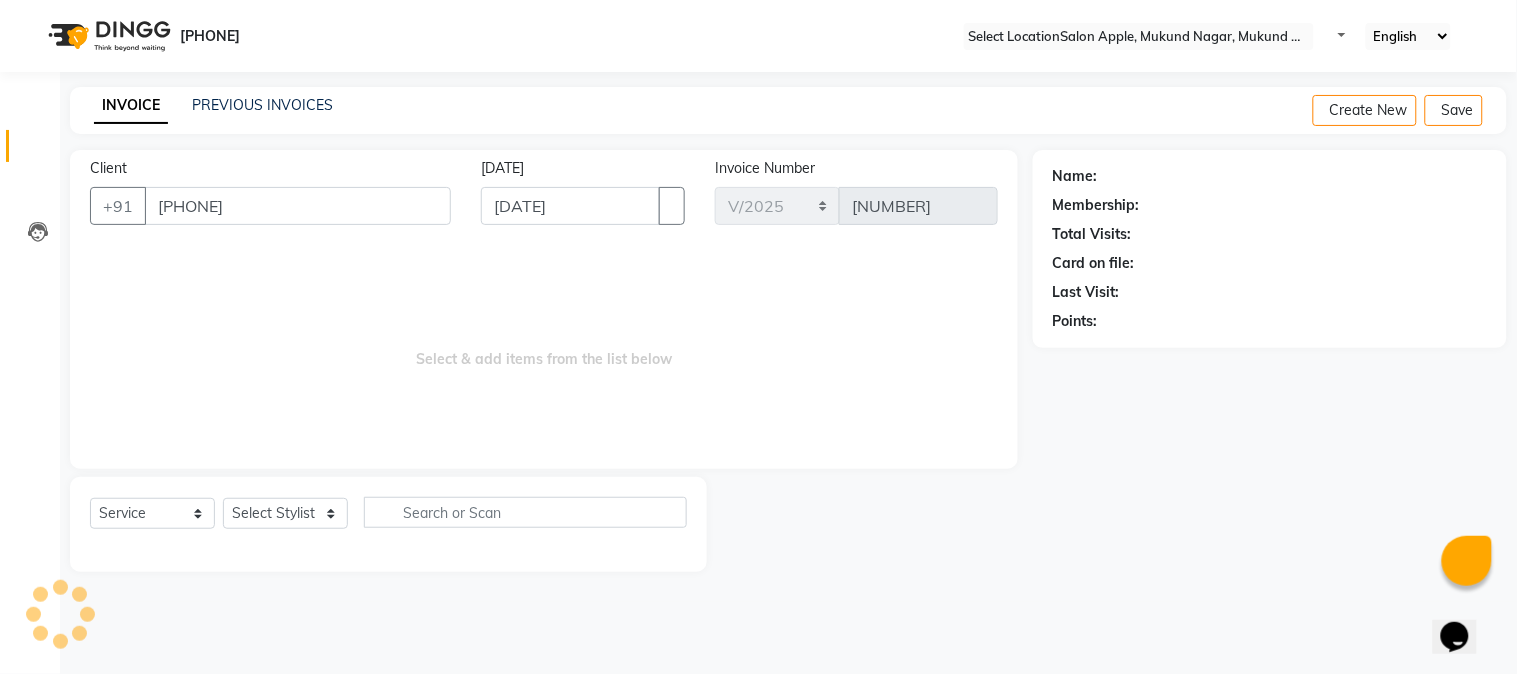 type on "[PHONE]" 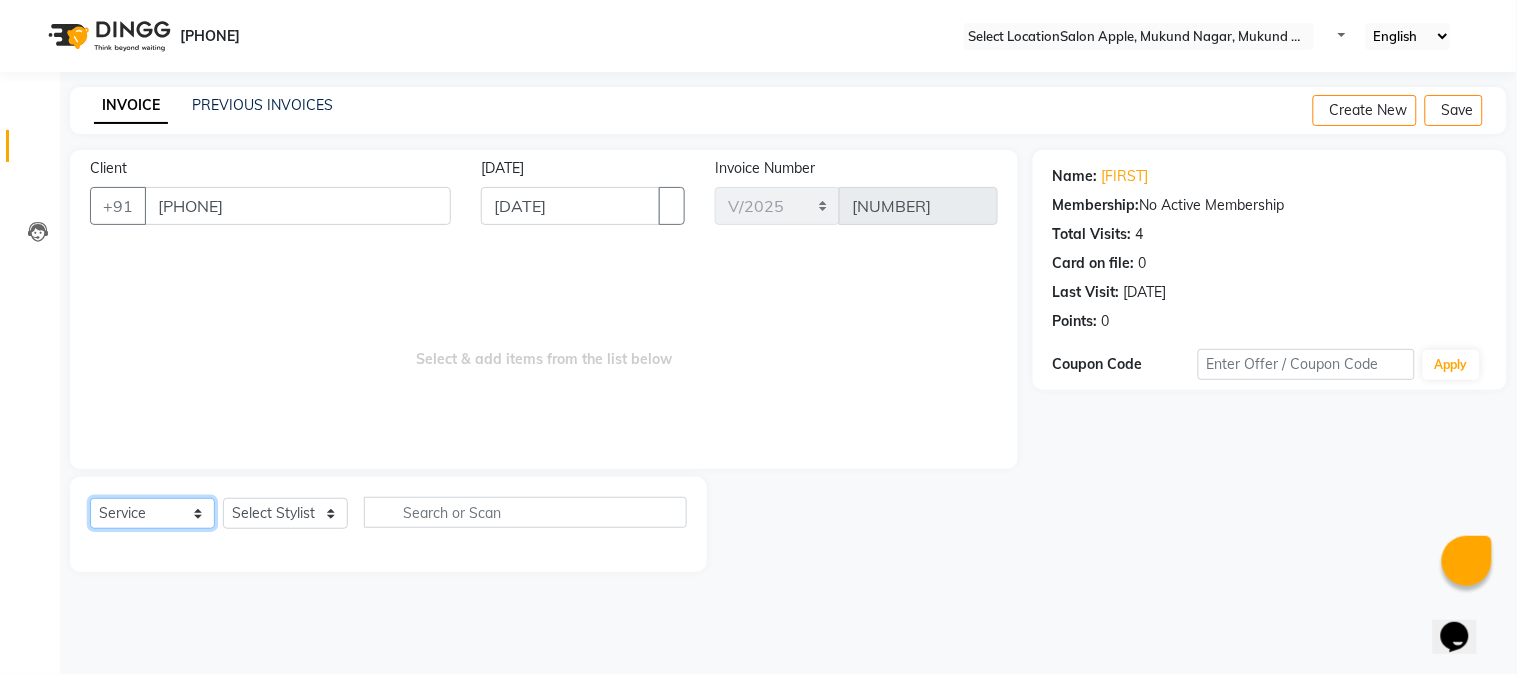 click on "Select  Service  Product  Membership  Package Voucher Prepaid Gift Card" at bounding box center [152, 513] 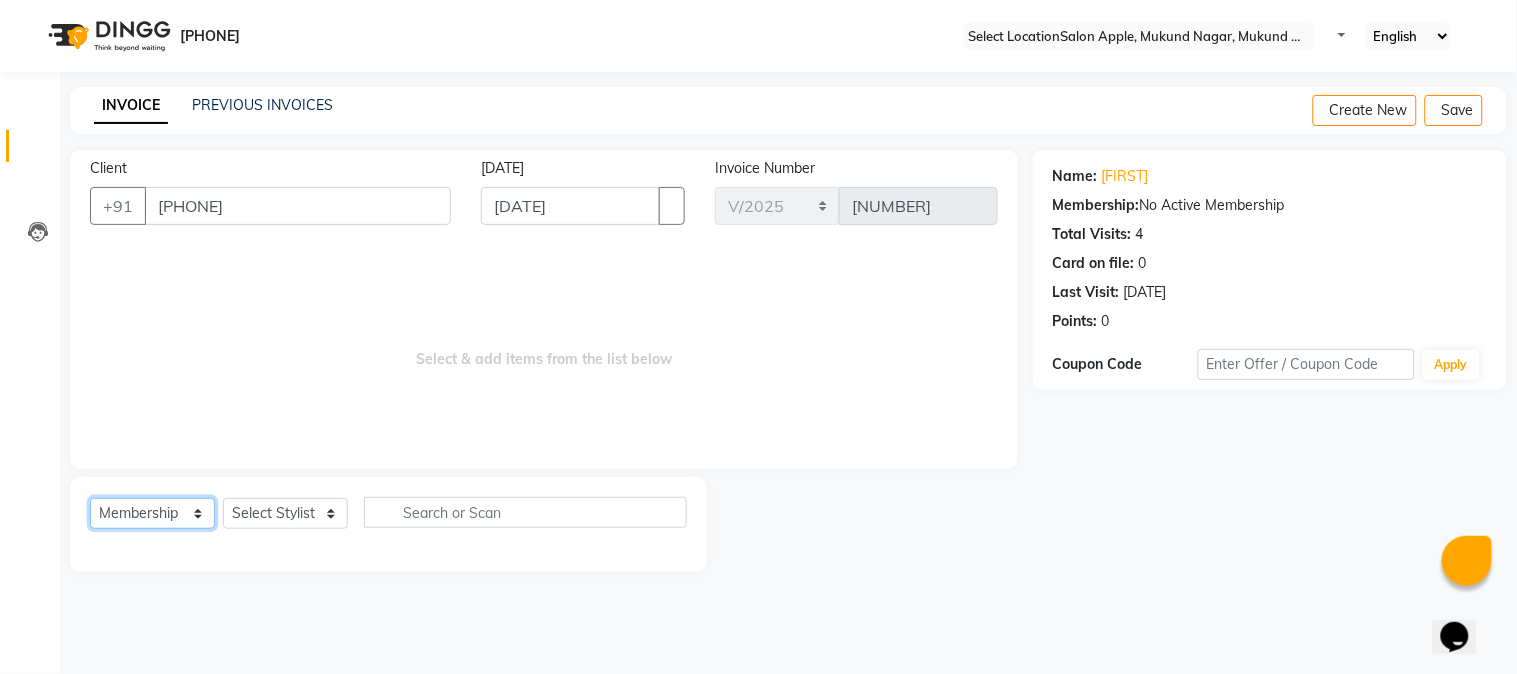 click on "Select  Service  Product  Membership  Package Voucher Prepaid Gift Card" at bounding box center (152, 513) 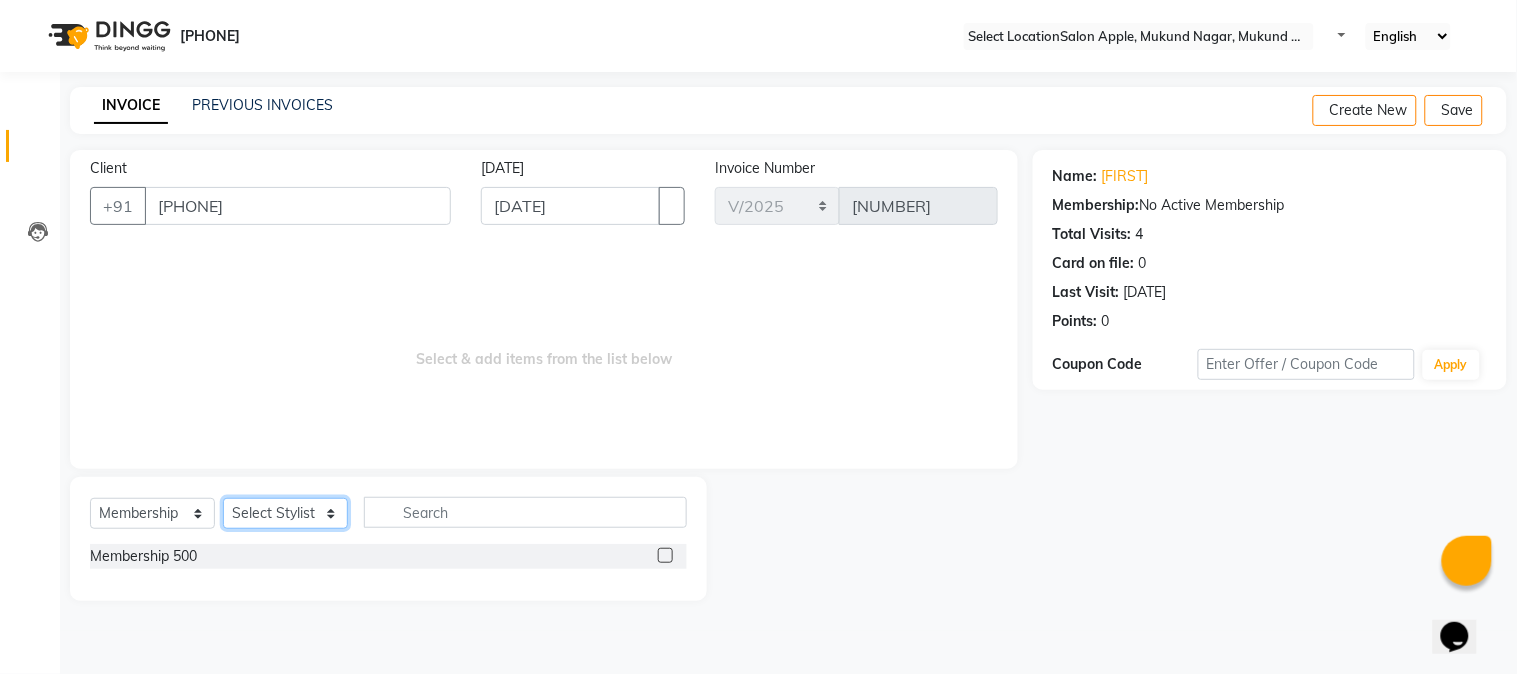 click on "Select Stylist Akshay Balaji Atkare  Arohi [FIRST] [LAST]  Nikita Harshawardhan Padekar  Payal Darekar Reception Rohan" at bounding box center (285, 513) 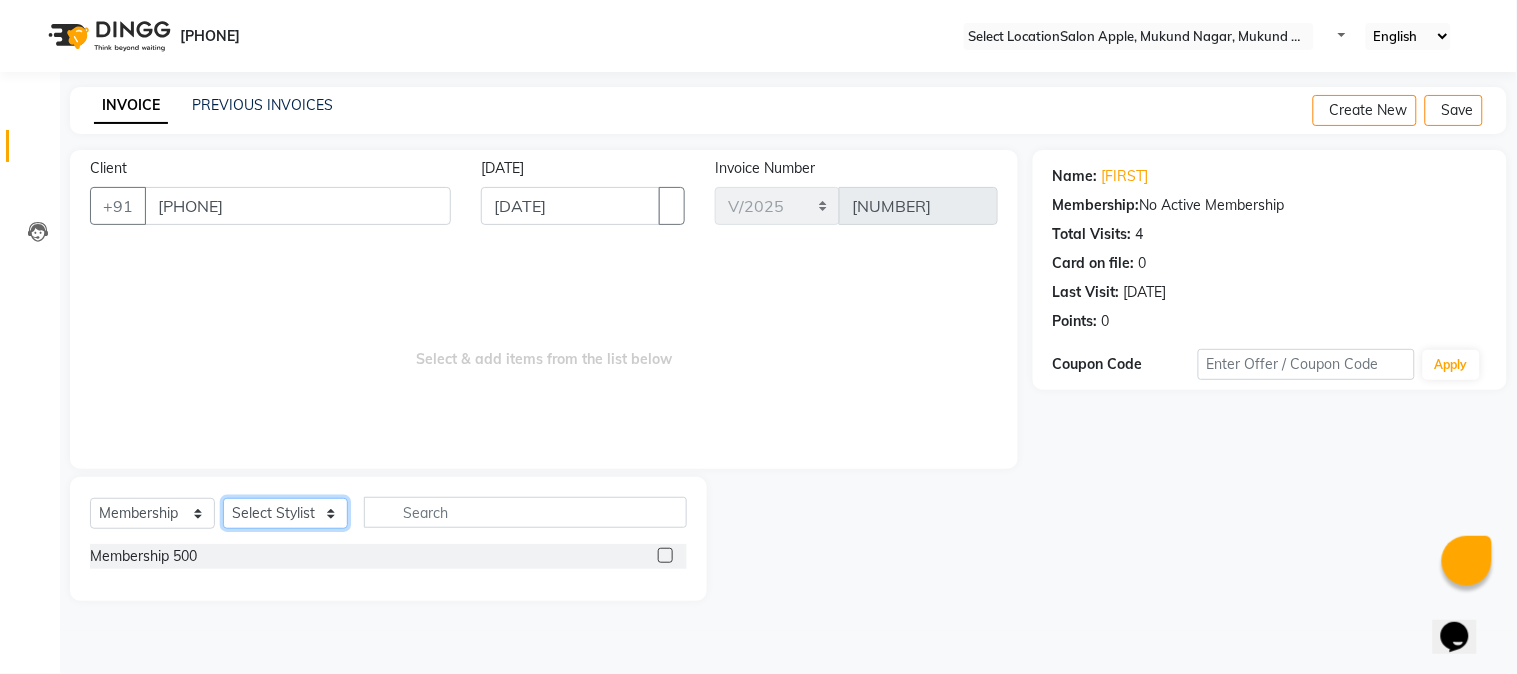 select on "[POSTAL_CODE]" 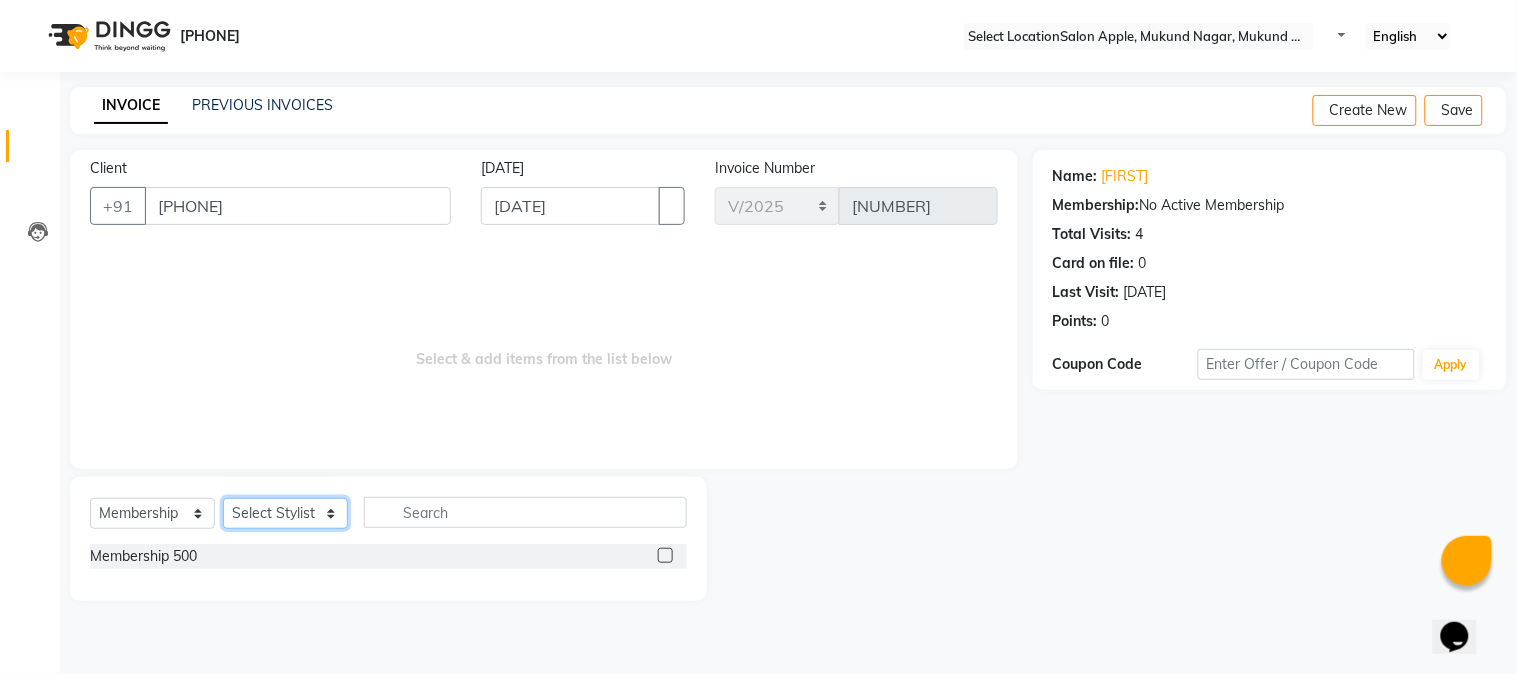 click on "Select Stylist Akshay Balaji Atkare  Arohi [FIRST] [LAST]  Nikita Harshawardhan Padekar  Payal Darekar Reception Rohan" at bounding box center [285, 513] 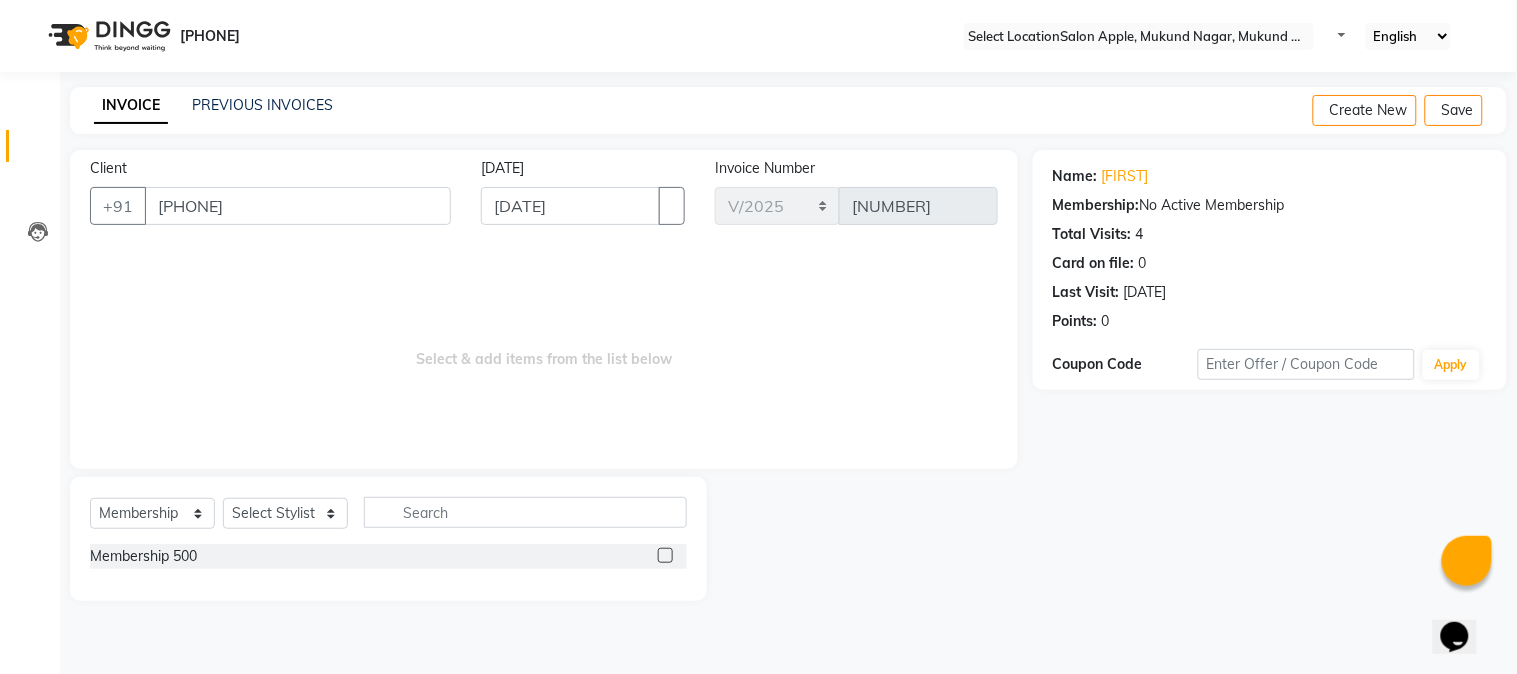 click at bounding box center (665, 555) 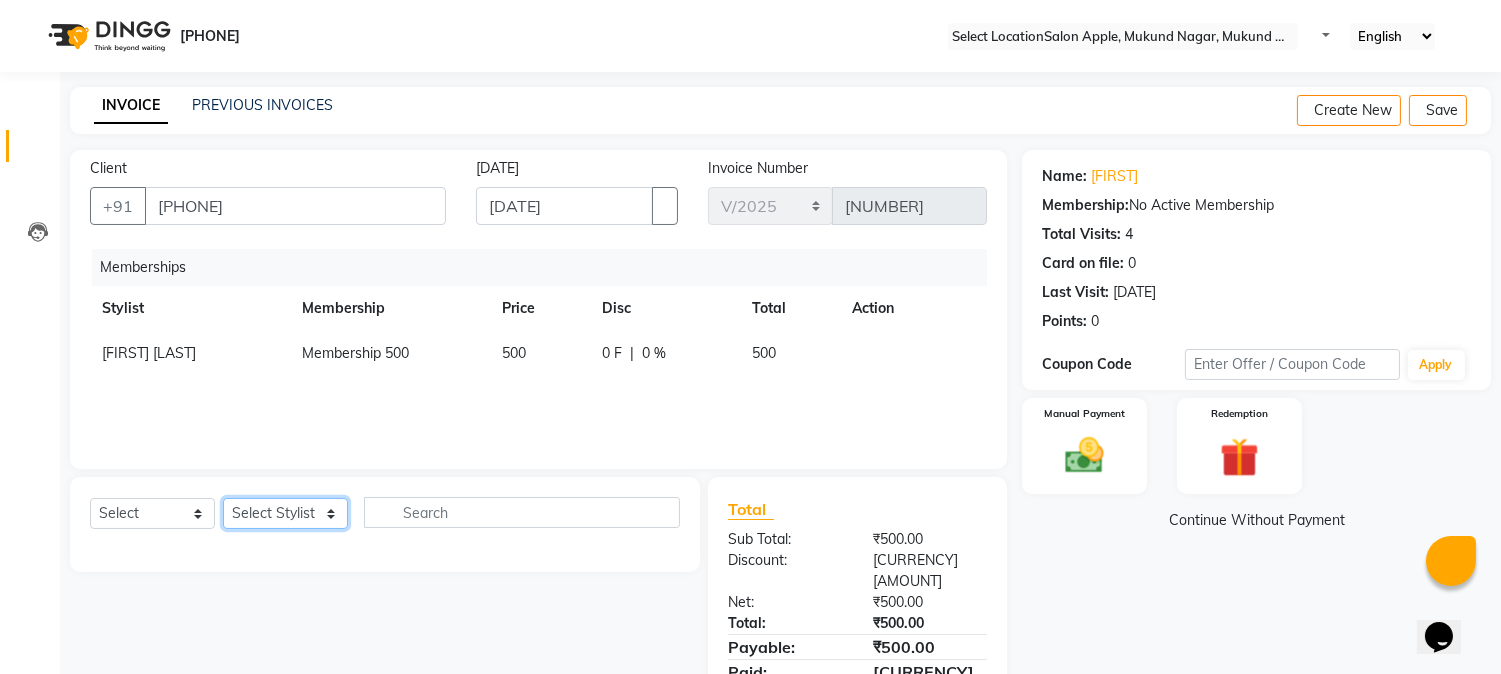 click on "Select Stylist Akshay Balaji Atkare  Arohi [FIRST] [LAST]  Nikita Harshawardhan Padekar  Payal Darekar Reception Rohan" at bounding box center [285, 513] 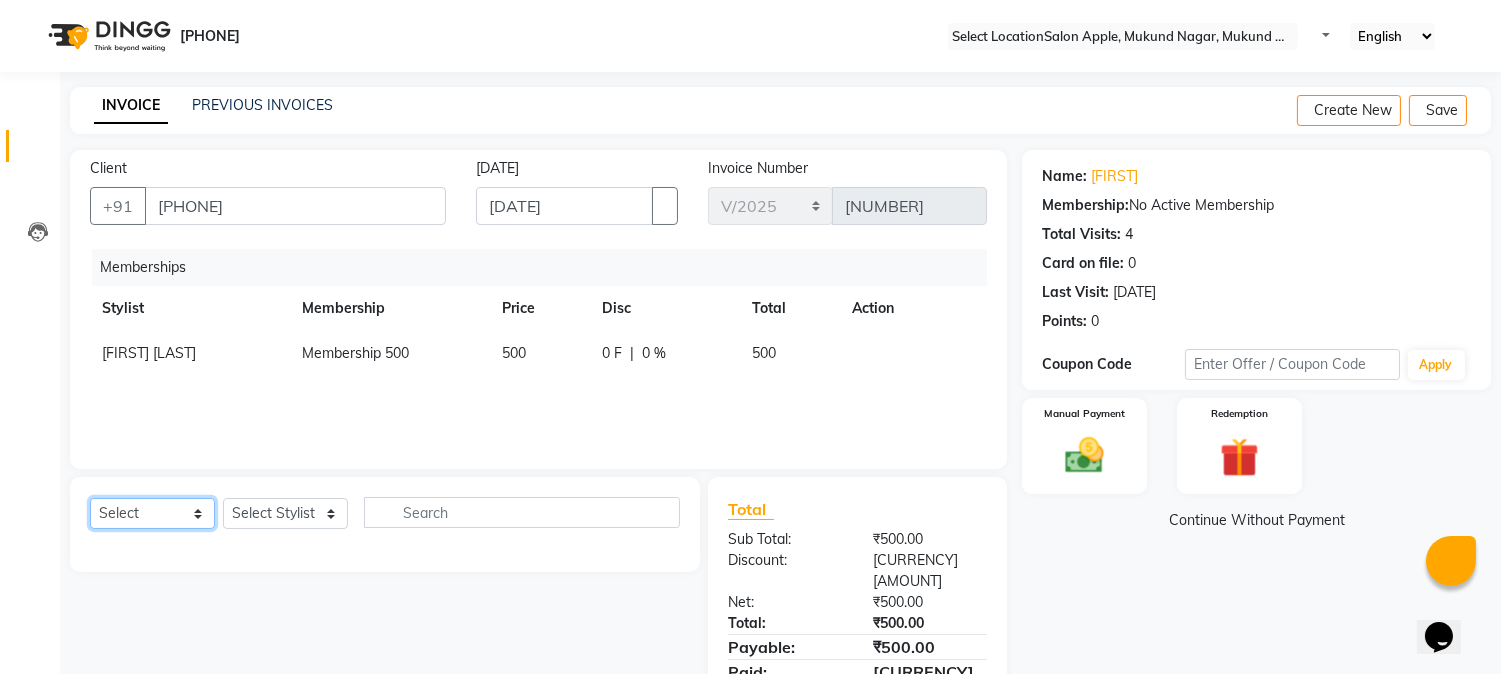 click on "Select  Service  Product  Package Voucher Prepaid Gift Card" at bounding box center (152, 513) 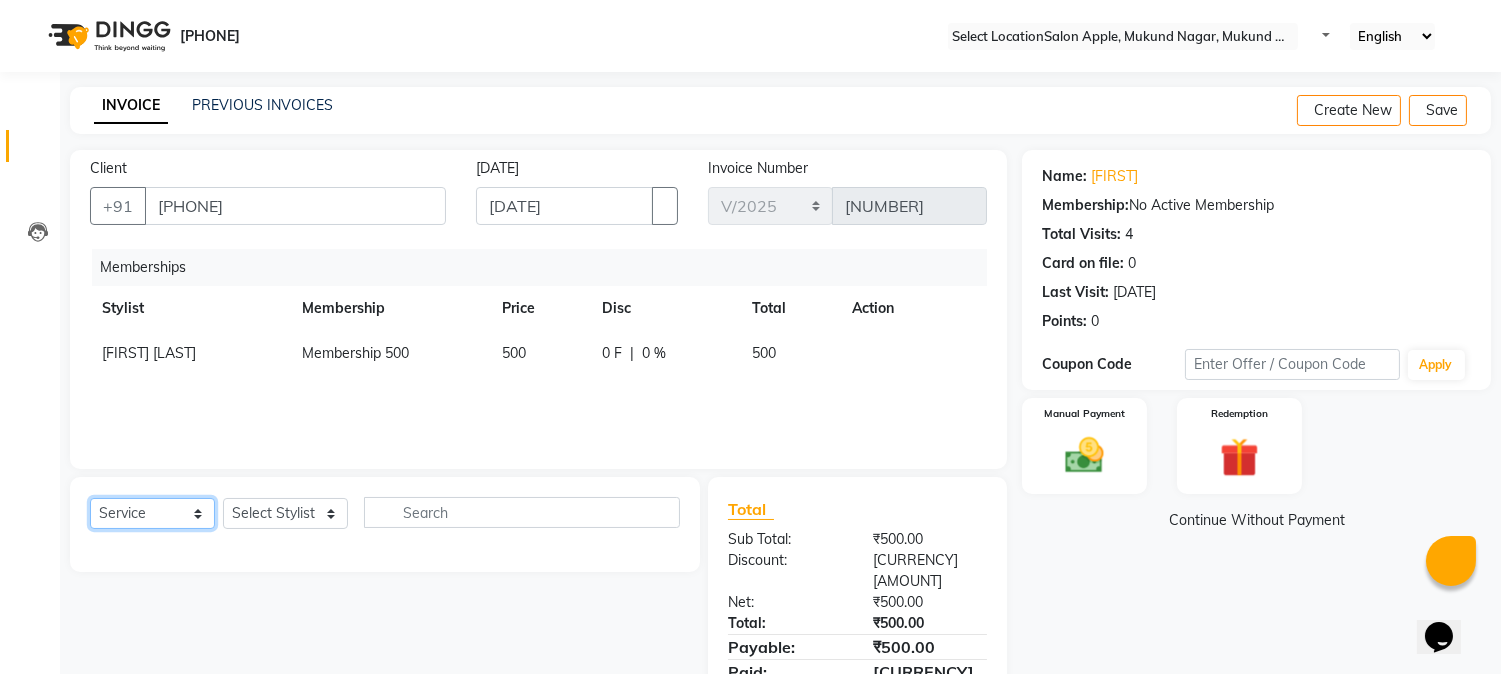 click on "Select  Service  Product  Package Voucher Prepaid Gift Card" at bounding box center (152, 513) 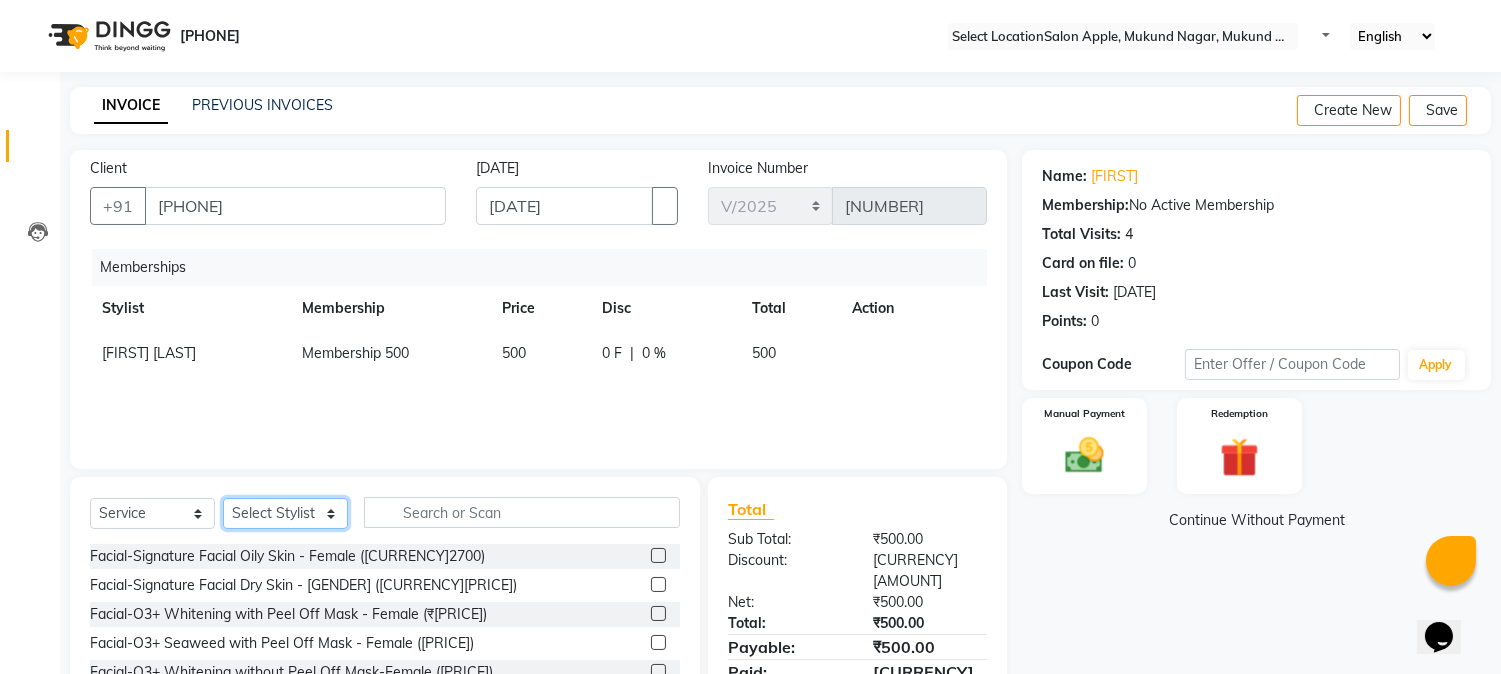 click on "Select Stylist Akshay Balaji Atkare  Arohi [FIRST] [LAST]  Nikita Harshawardhan Padekar  Payal Darekar Reception Rohan" at bounding box center [285, 513] 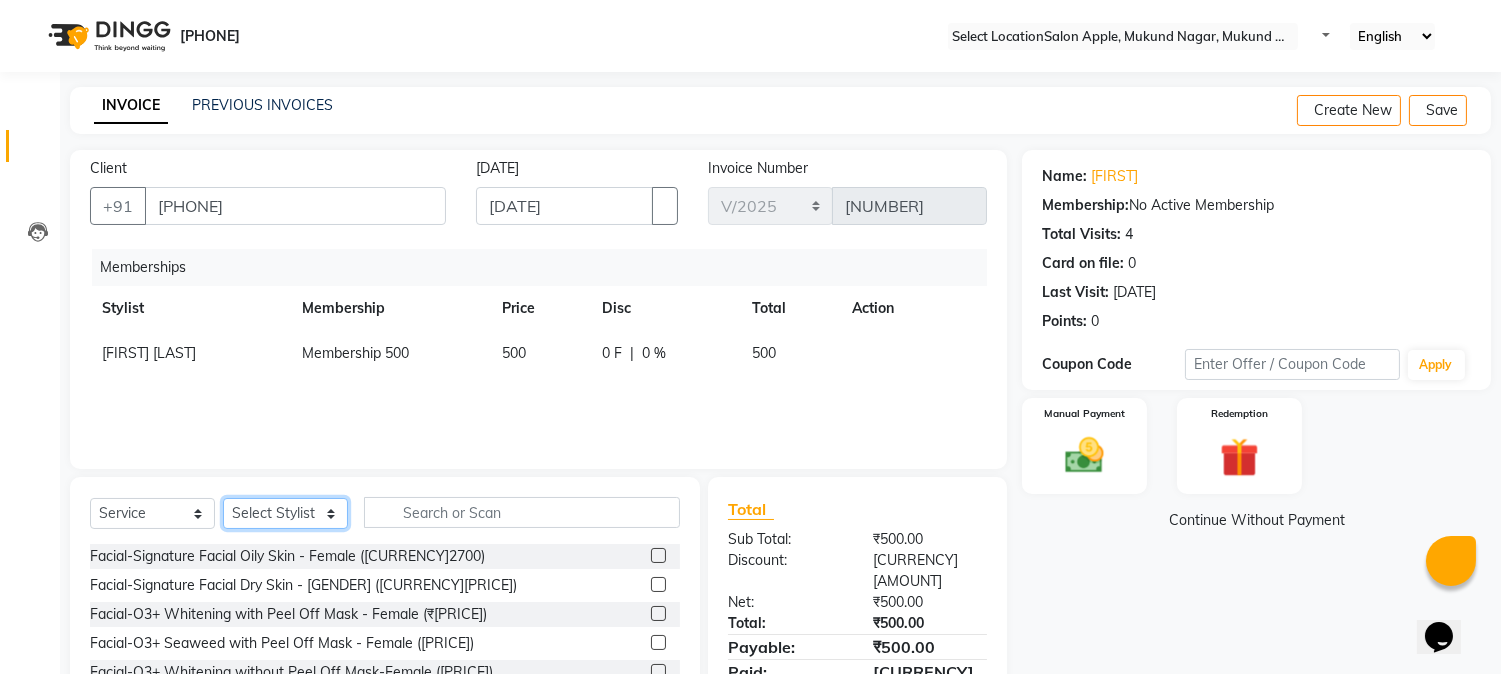 select on "[NUMBER]" 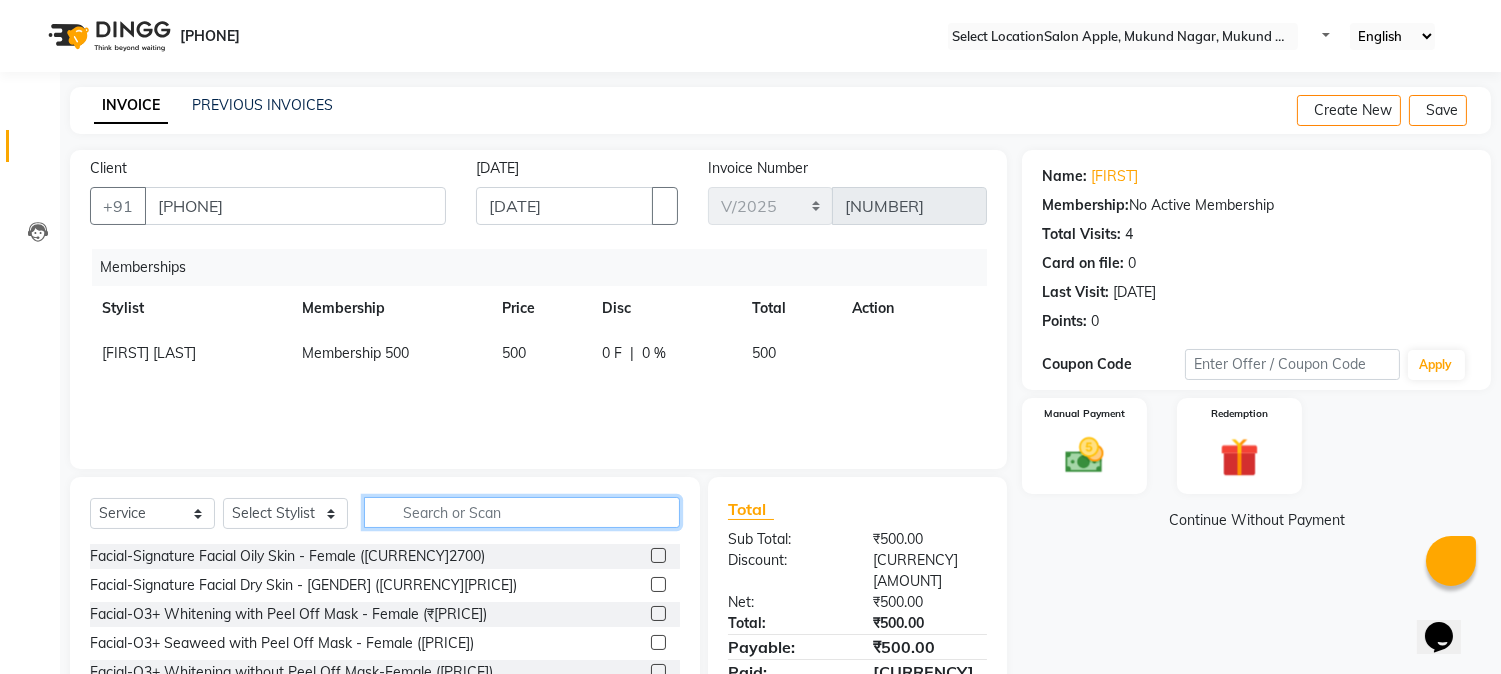 click at bounding box center [522, 512] 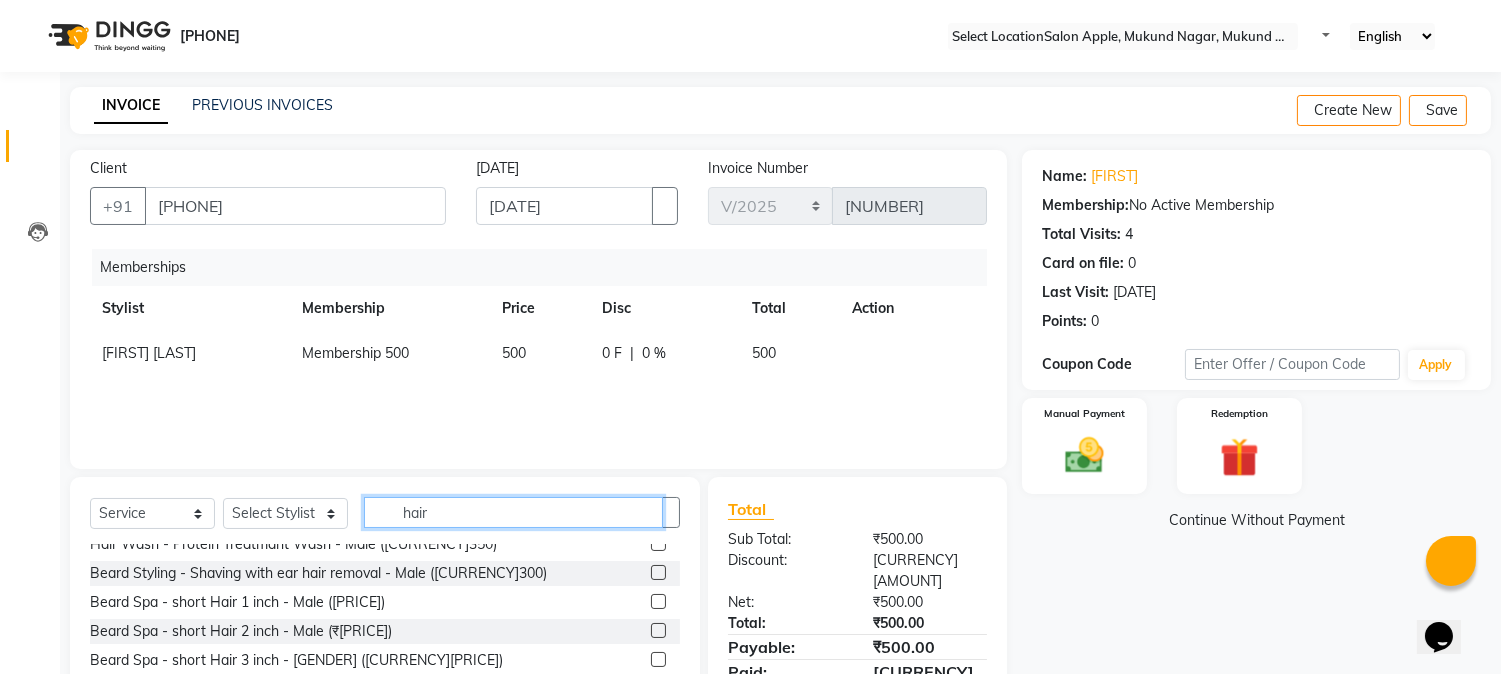 scroll, scrollTop: 222, scrollLeft: 0, axis: vertical 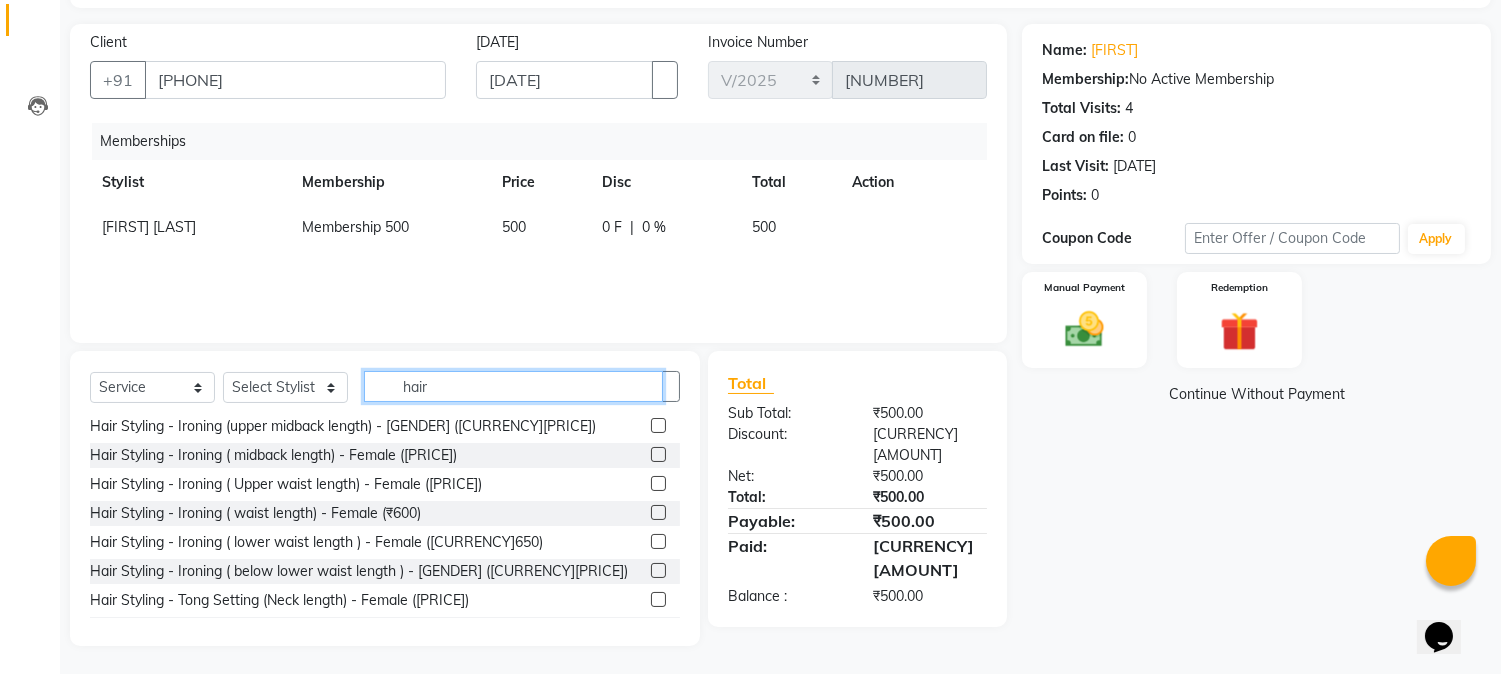 click on "hair" at bounding box center [513, 386] 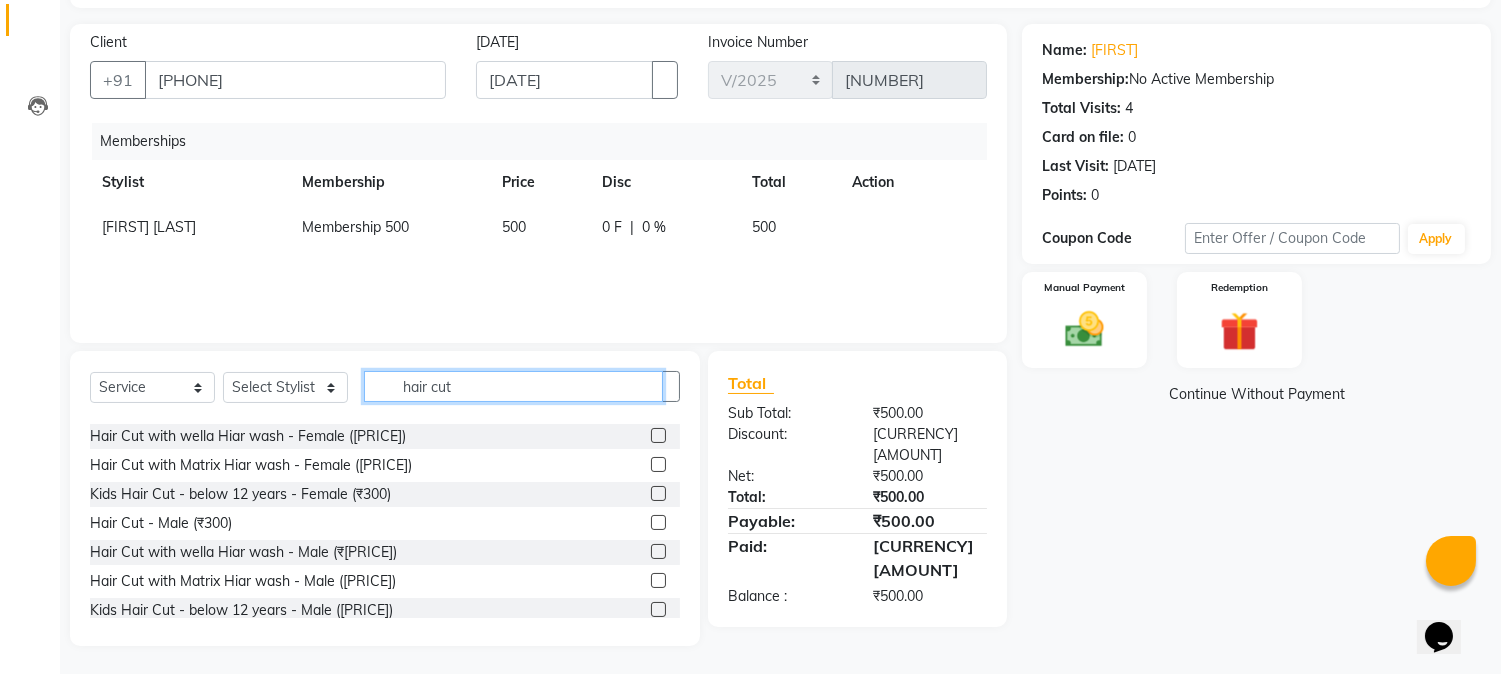 scroll, scrollTop: 0, scrollLeft: 0, axis: both 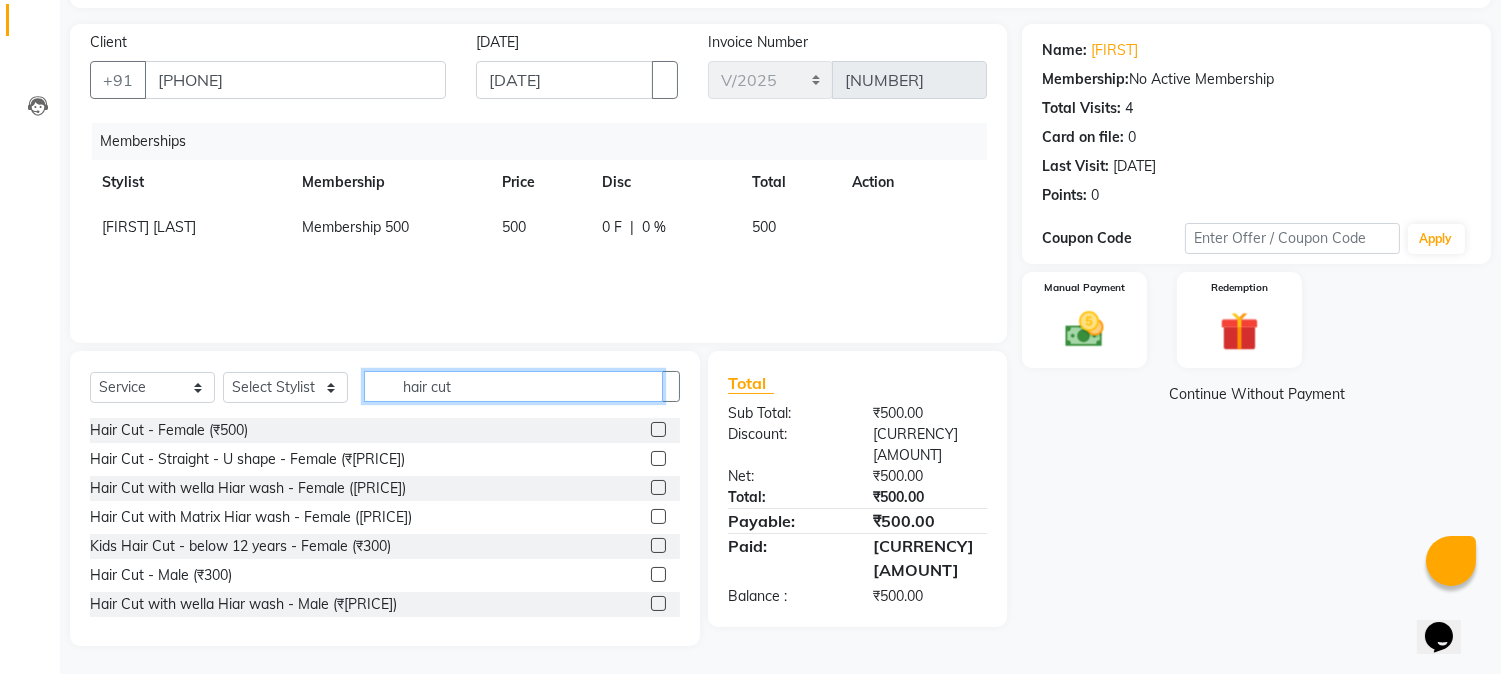 type on "hair cut" 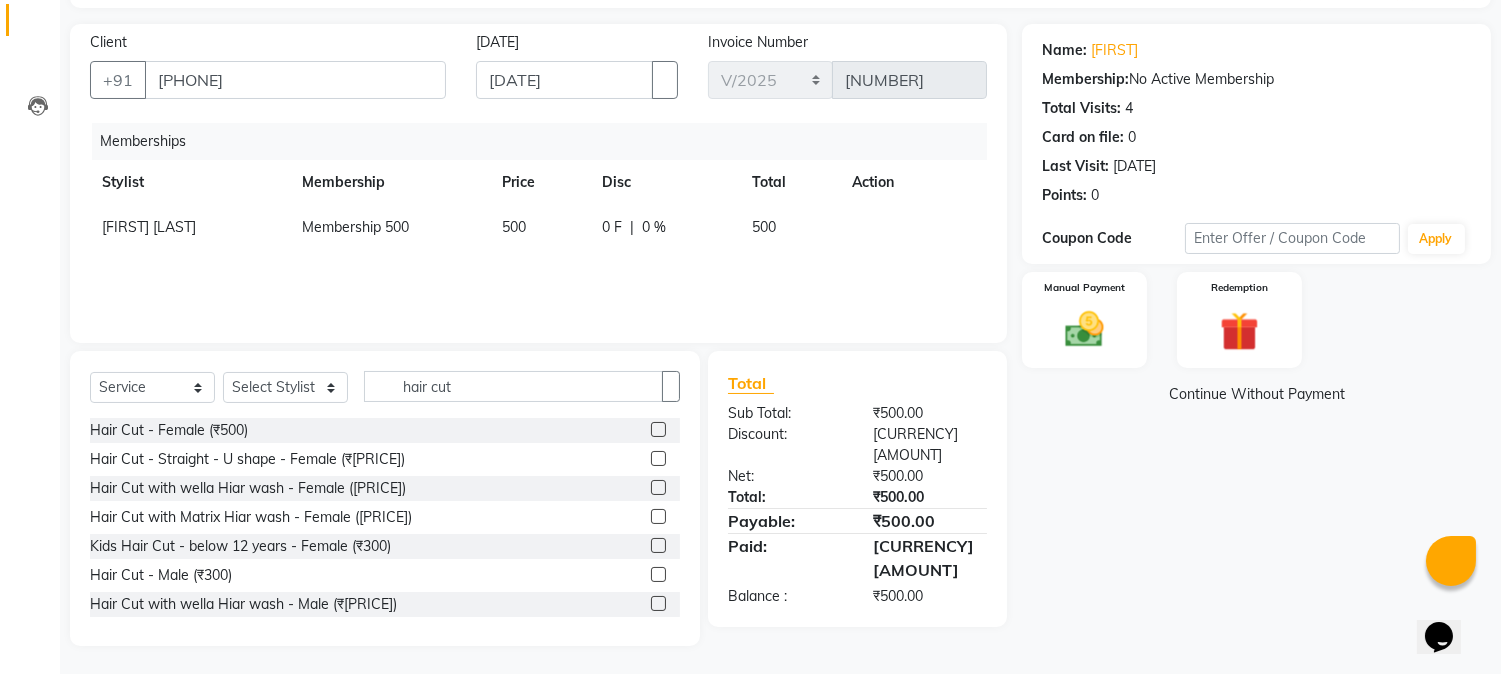 click at bounding box center [658, 429] 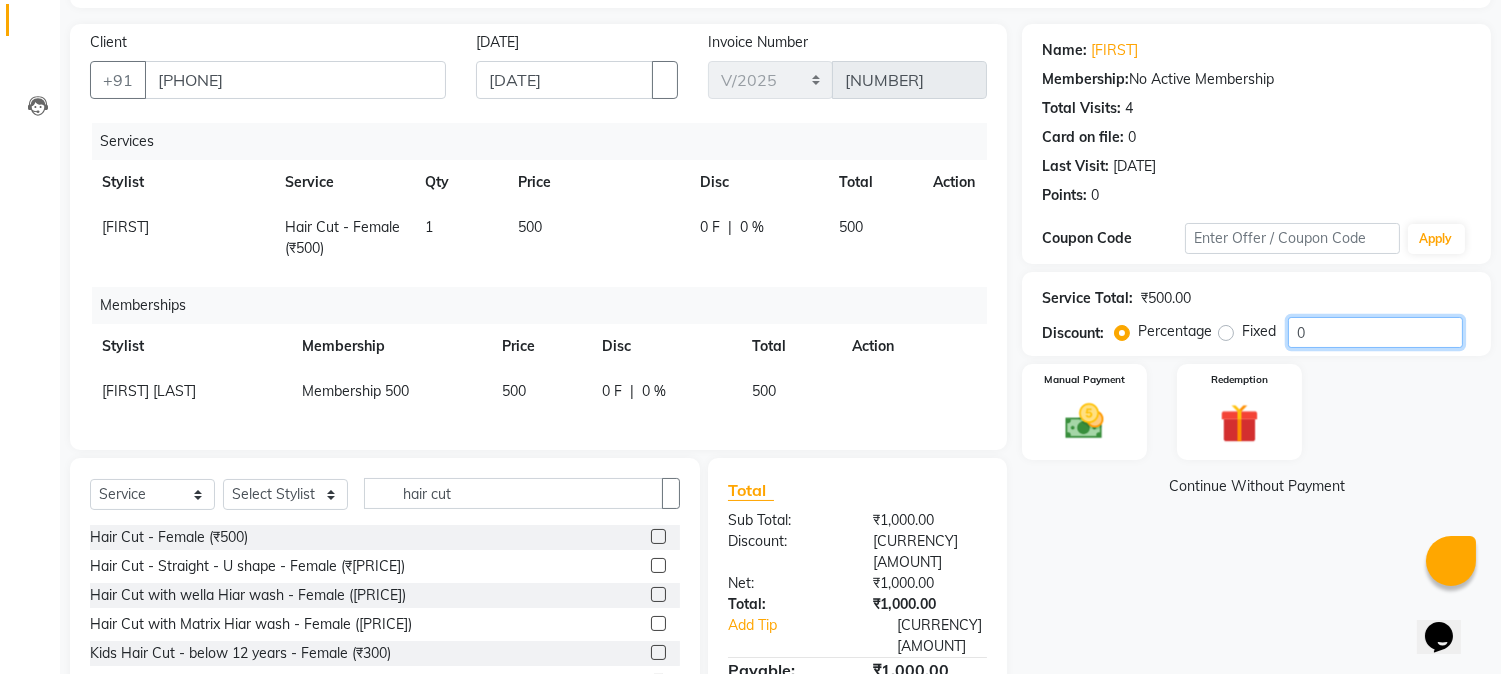 click on "0" at bounding box center [1375, 332] 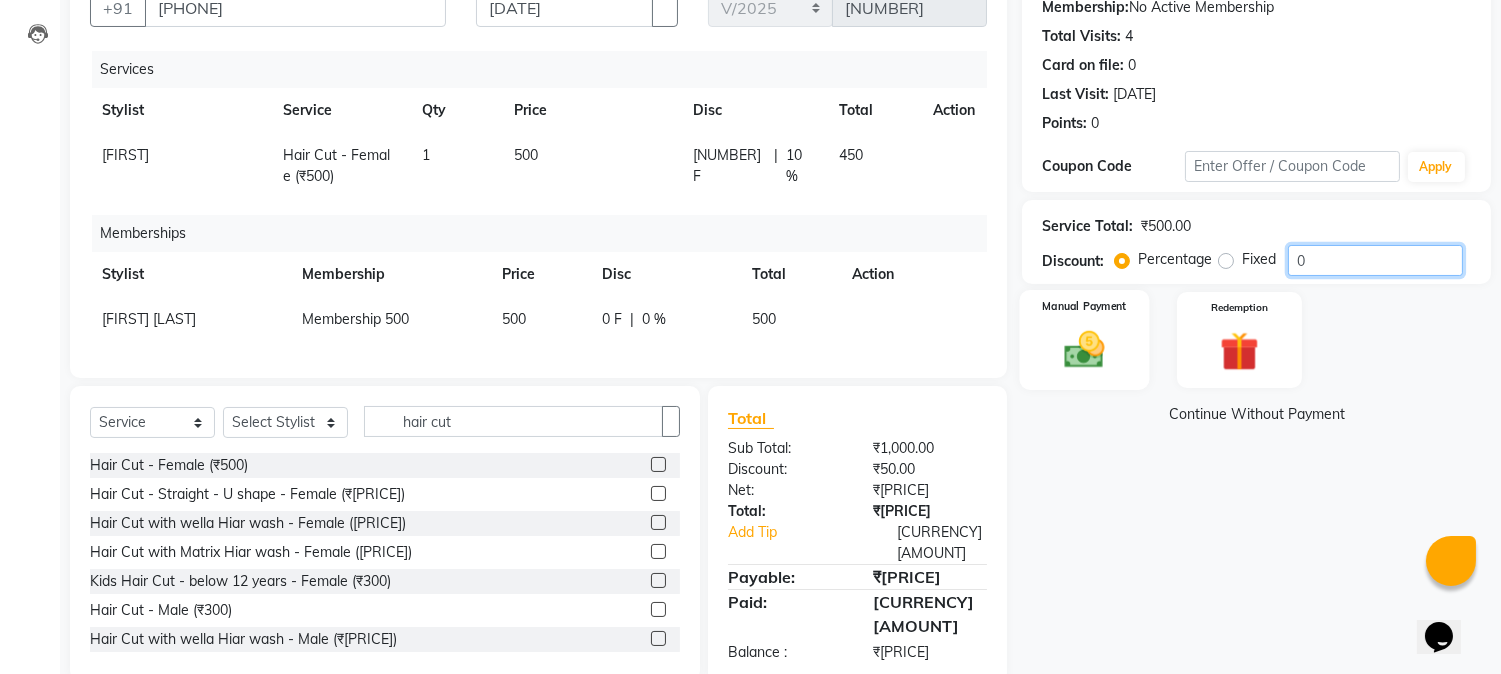 scroll, scrollTop: 237, scrollLeft: 0, axis: vertical 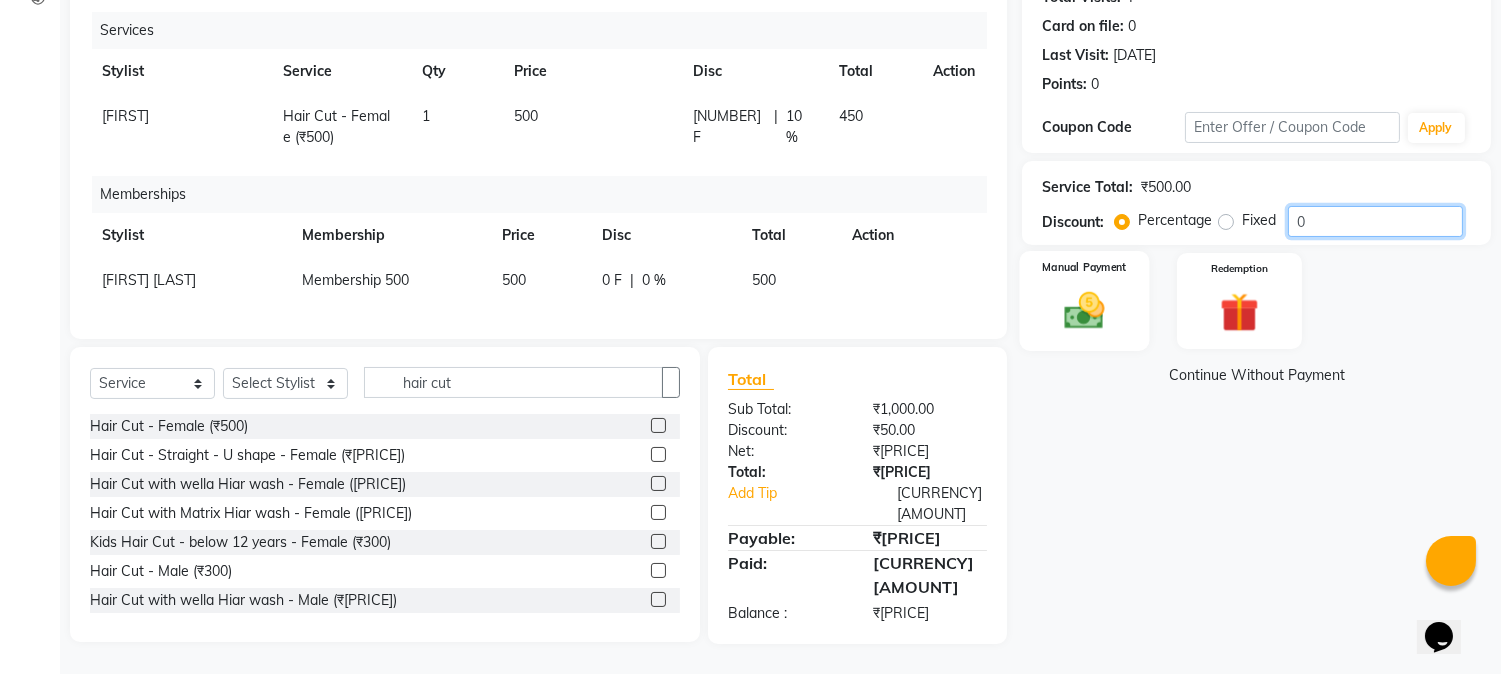 type on "[NUMBER]" 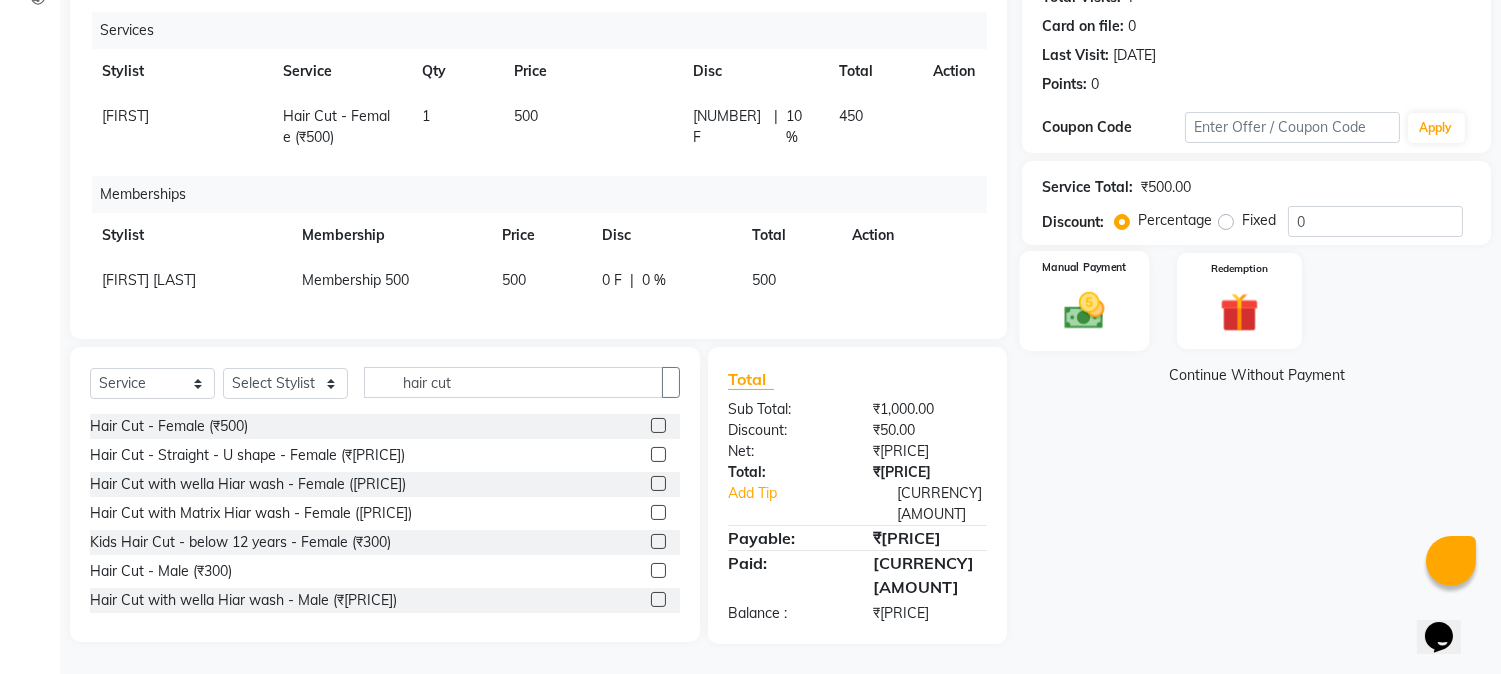 click on "Manual Payment" at bounding box center [1085, 267] 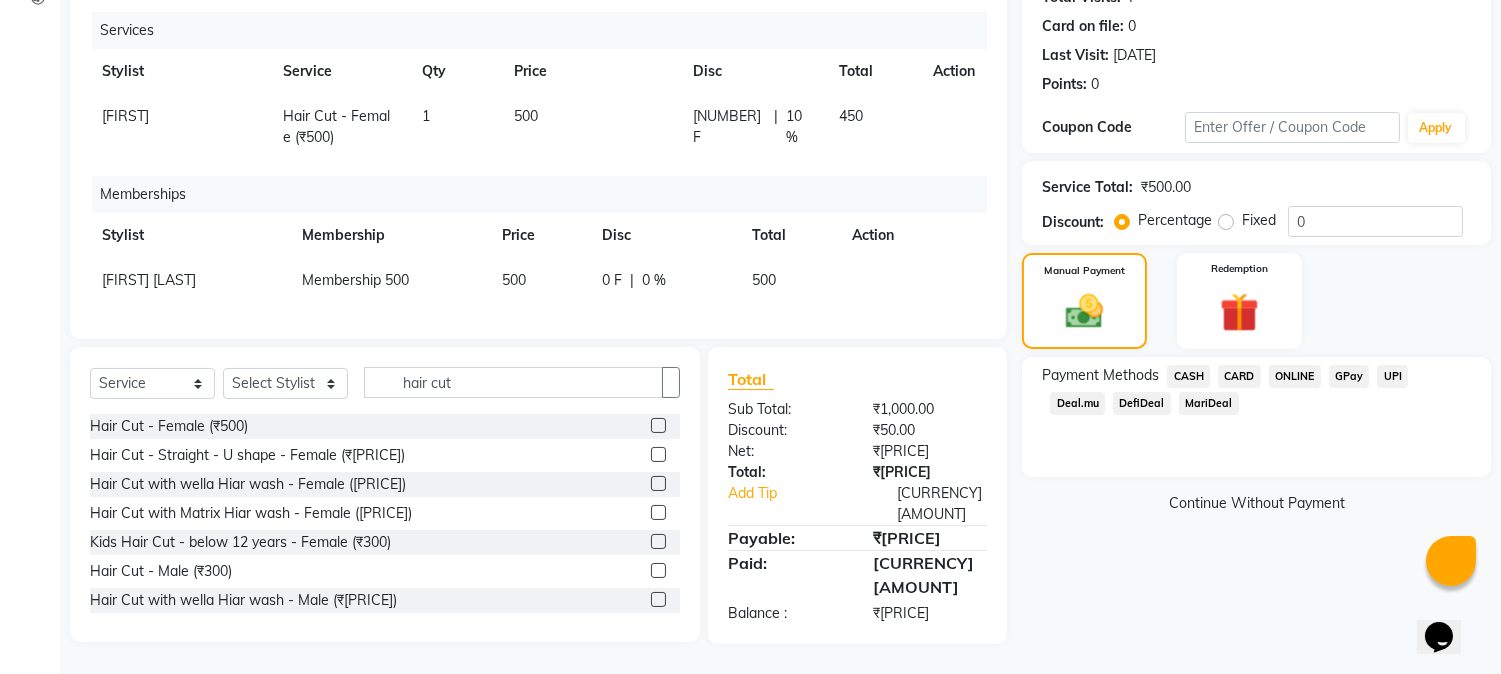 click on "CASH" at bounding box center [1188, 376] 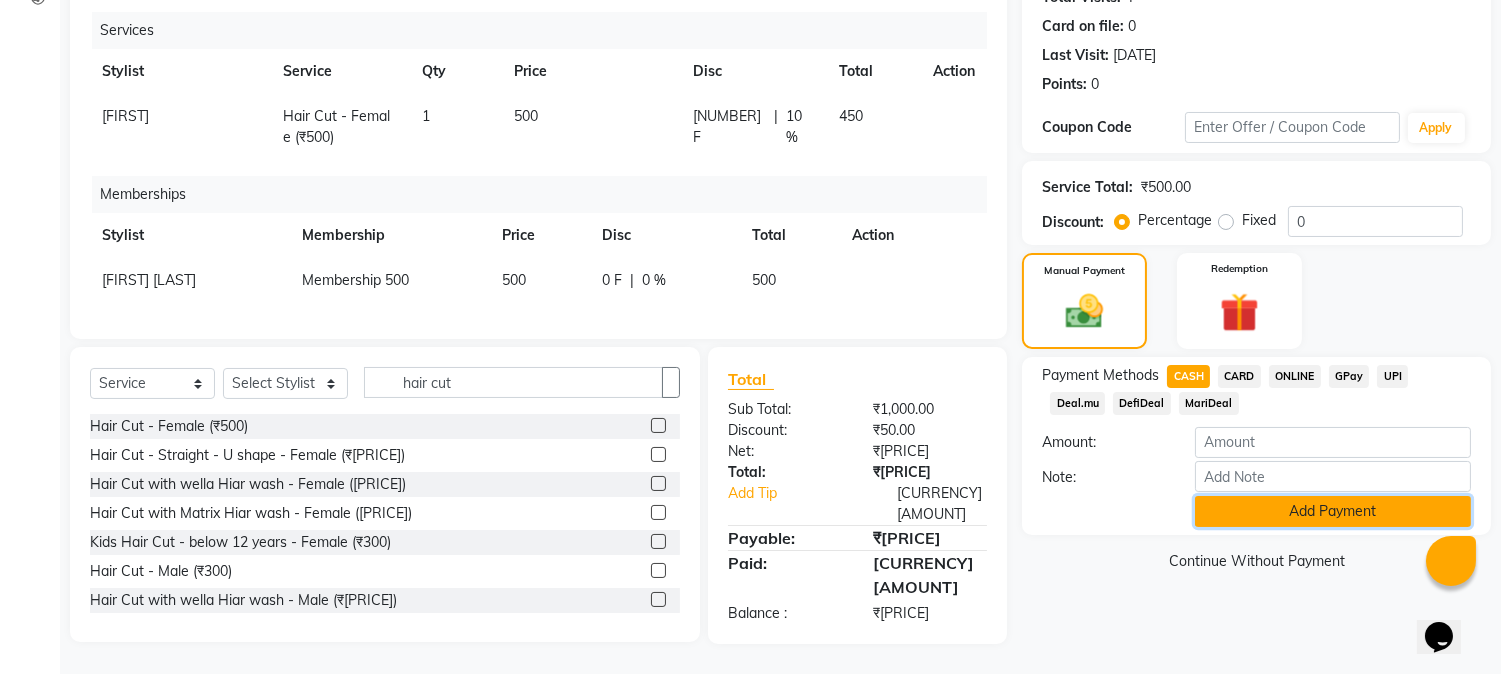 click on "Add Payment" at bounding box center (1333, 511) 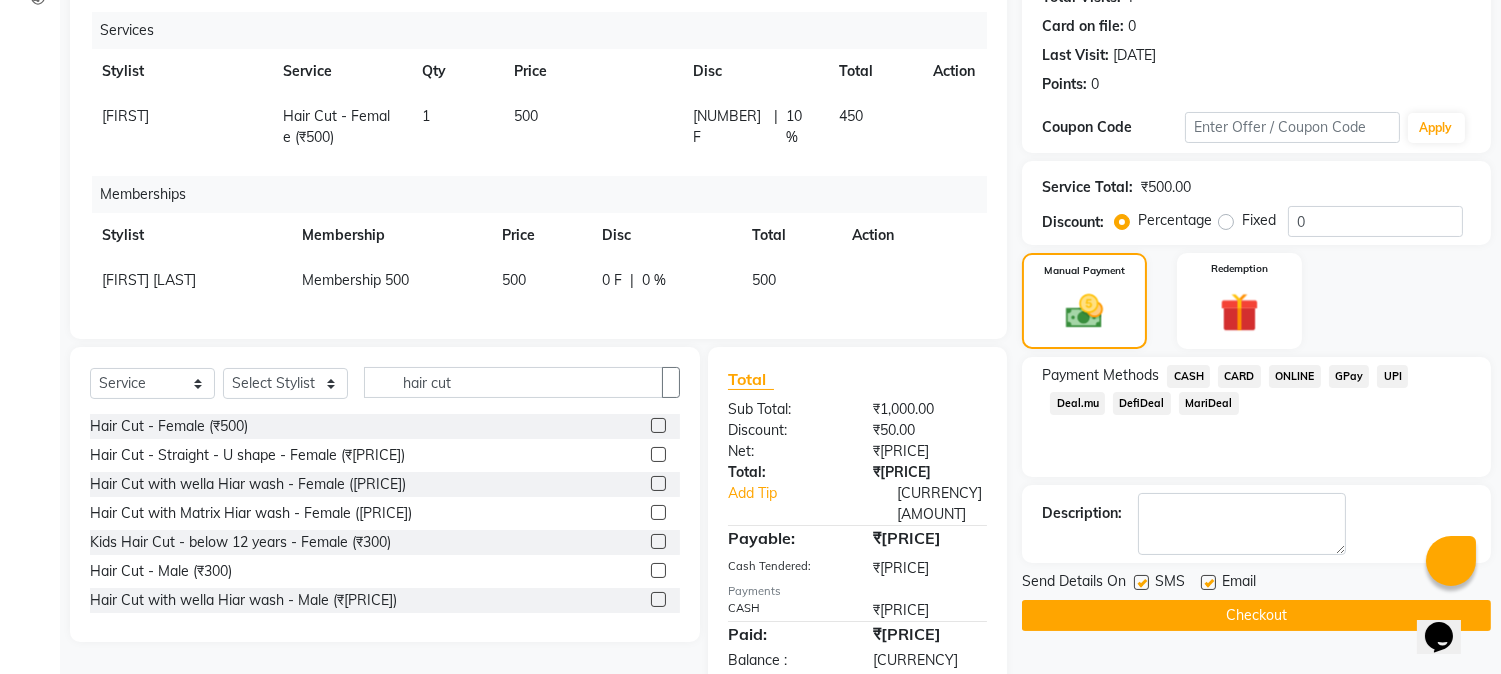 scroll, scrollTop: 277, scrollLeft: 0, axis: vertical 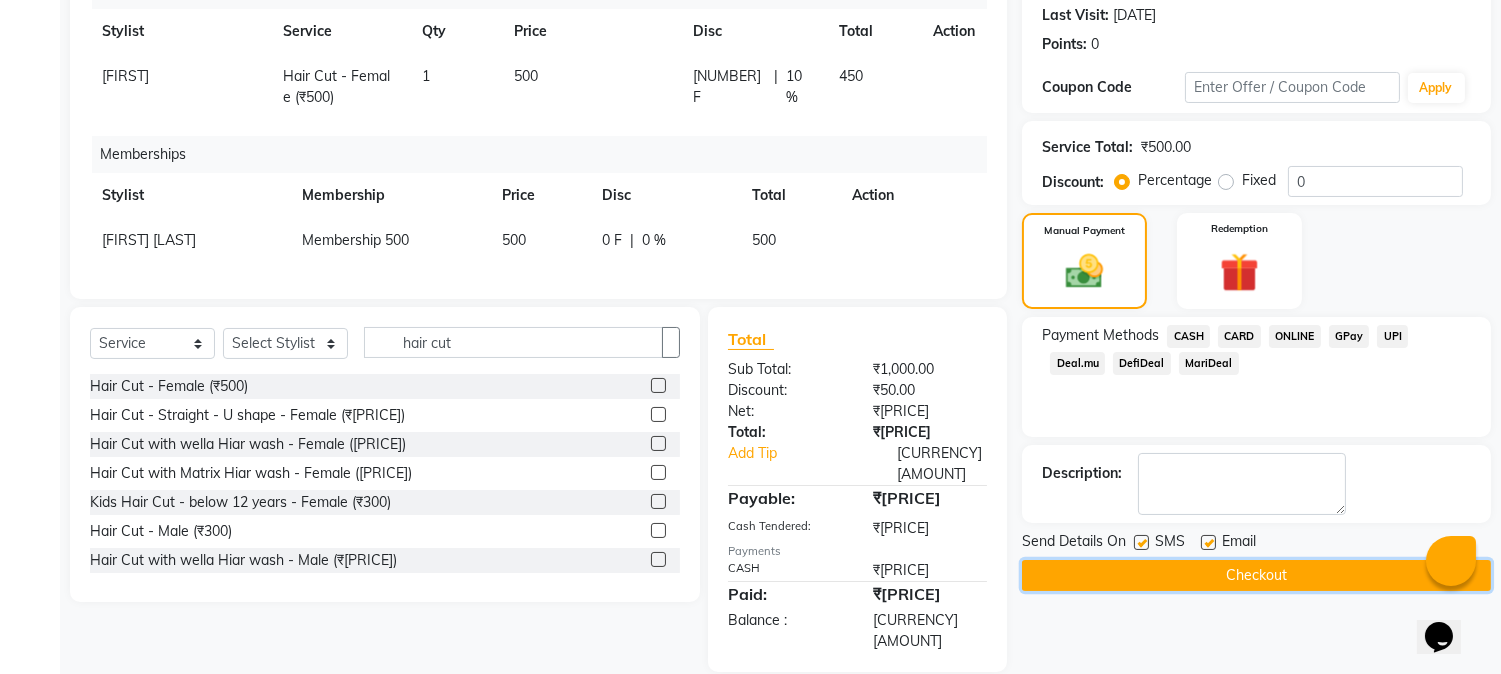 click on "Checkout" at bounding box center [1256, 575] 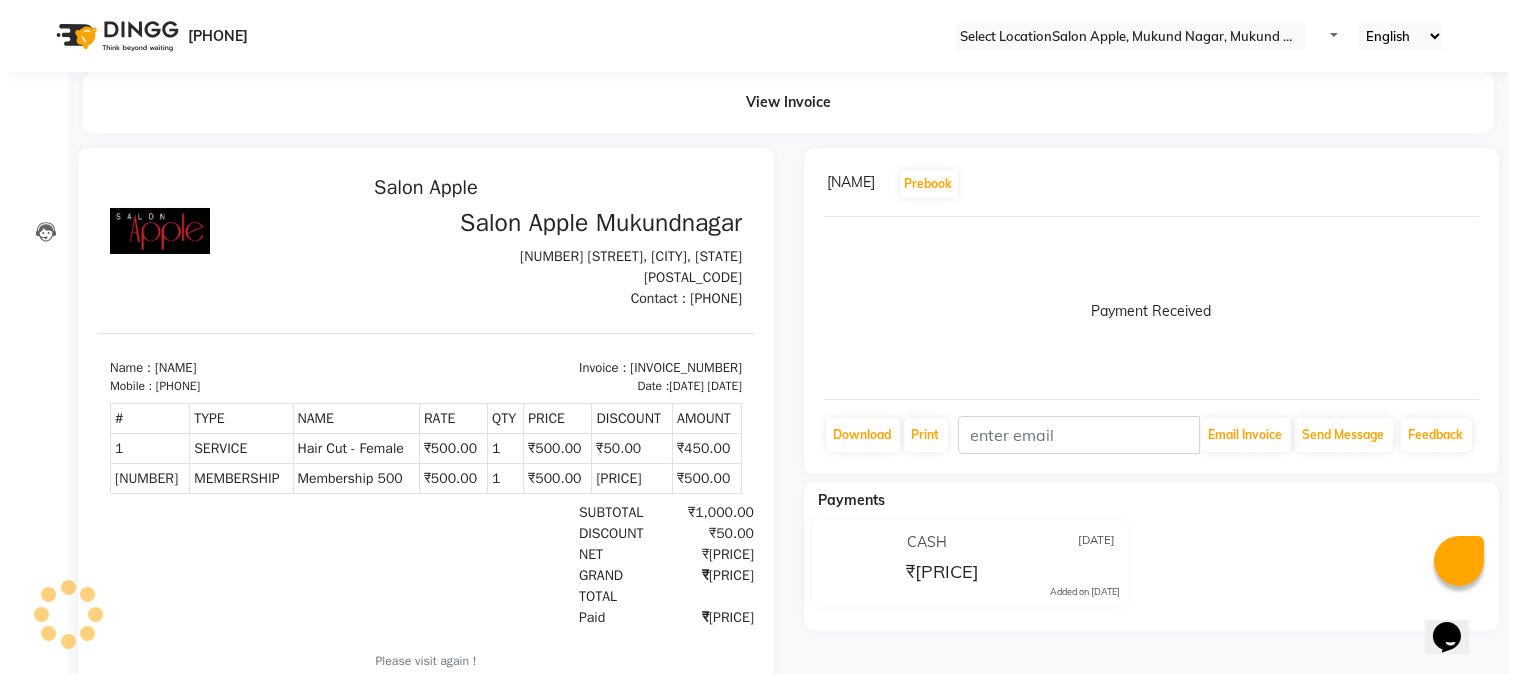 scroll, scrollTop: 0, scrollLeft: 0, axis: both 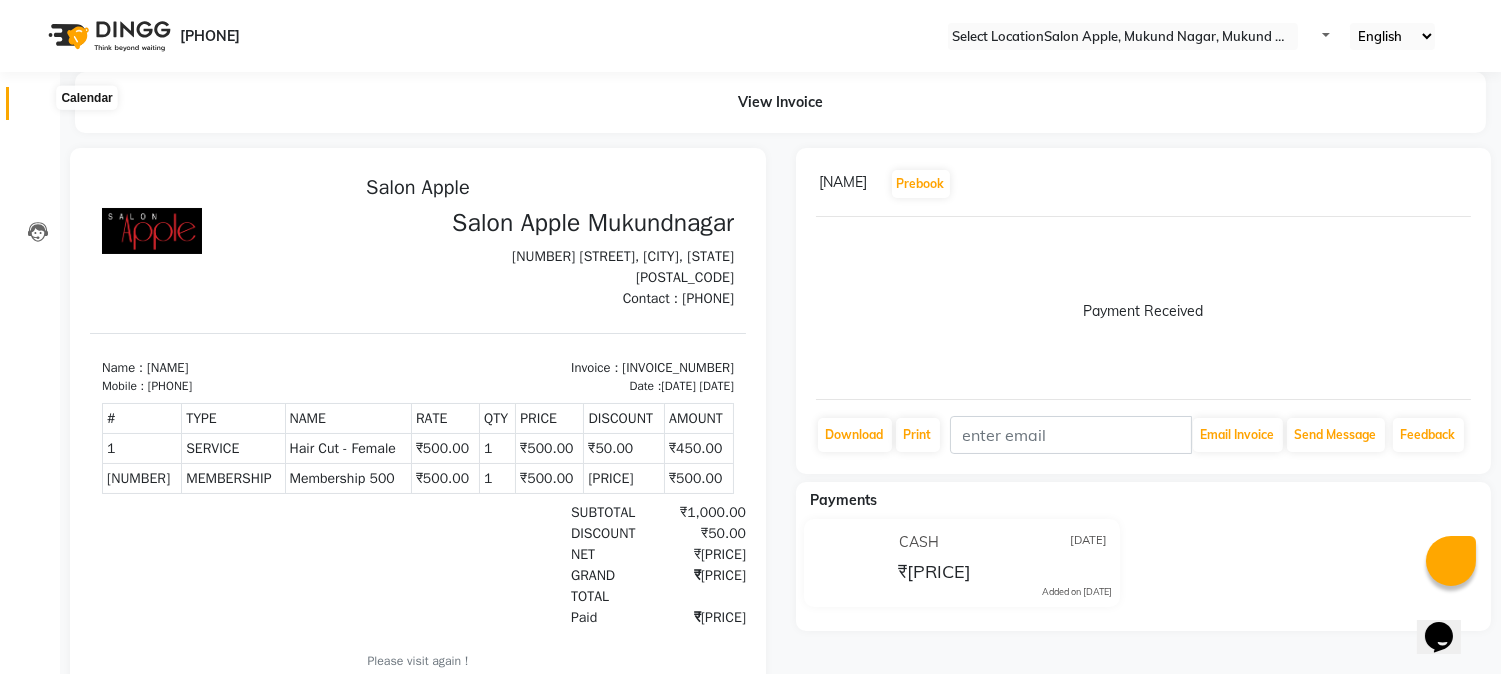 click at bounding box center [37, 108] 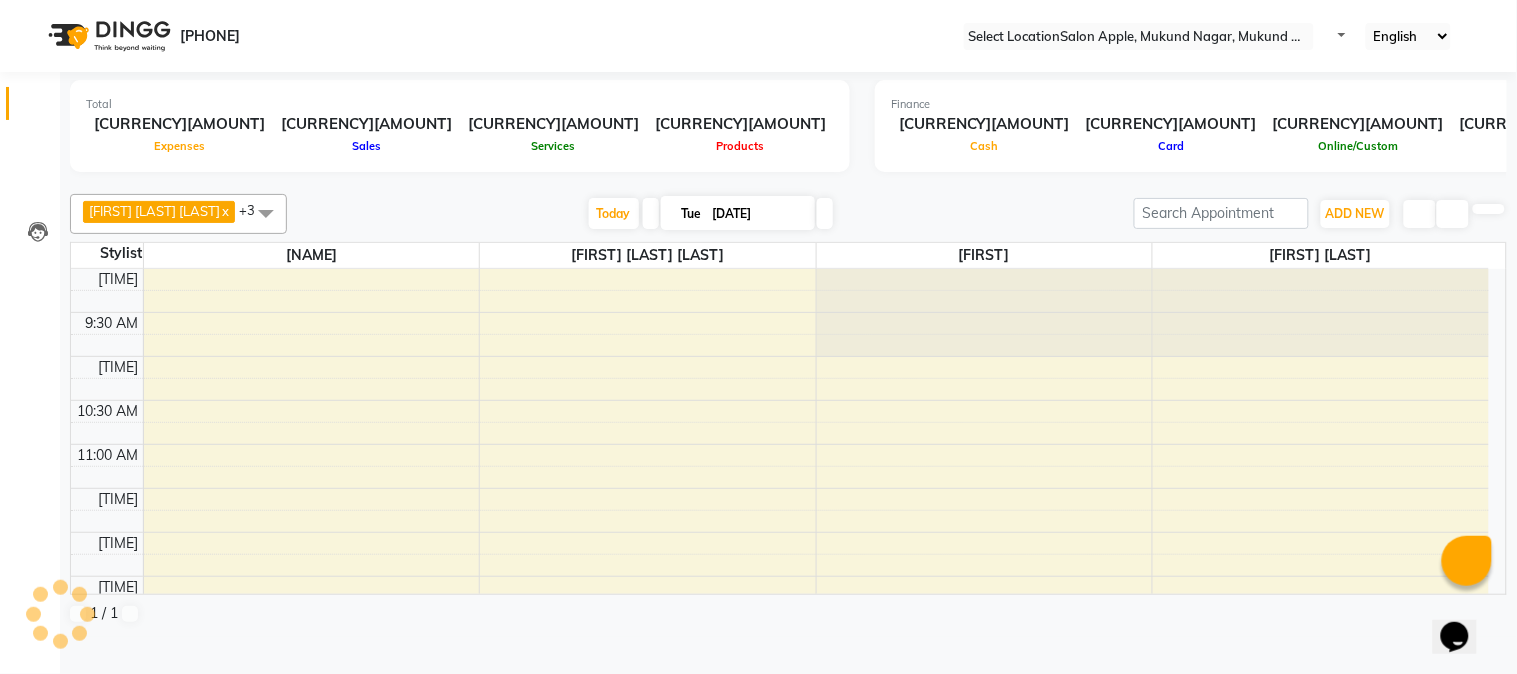 scroll, scrollTop: 0, scrollLeft: 0, axis: both 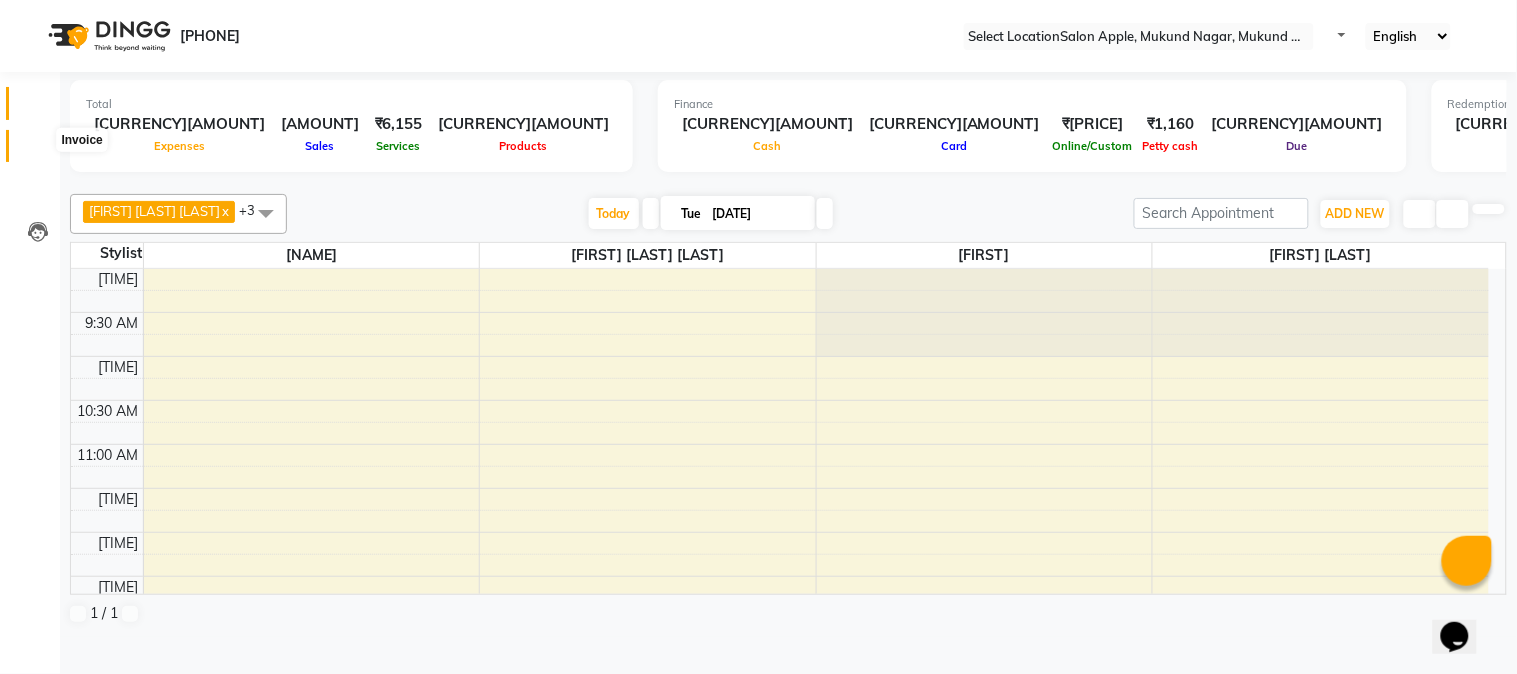 click at bounding box center (38, 151) 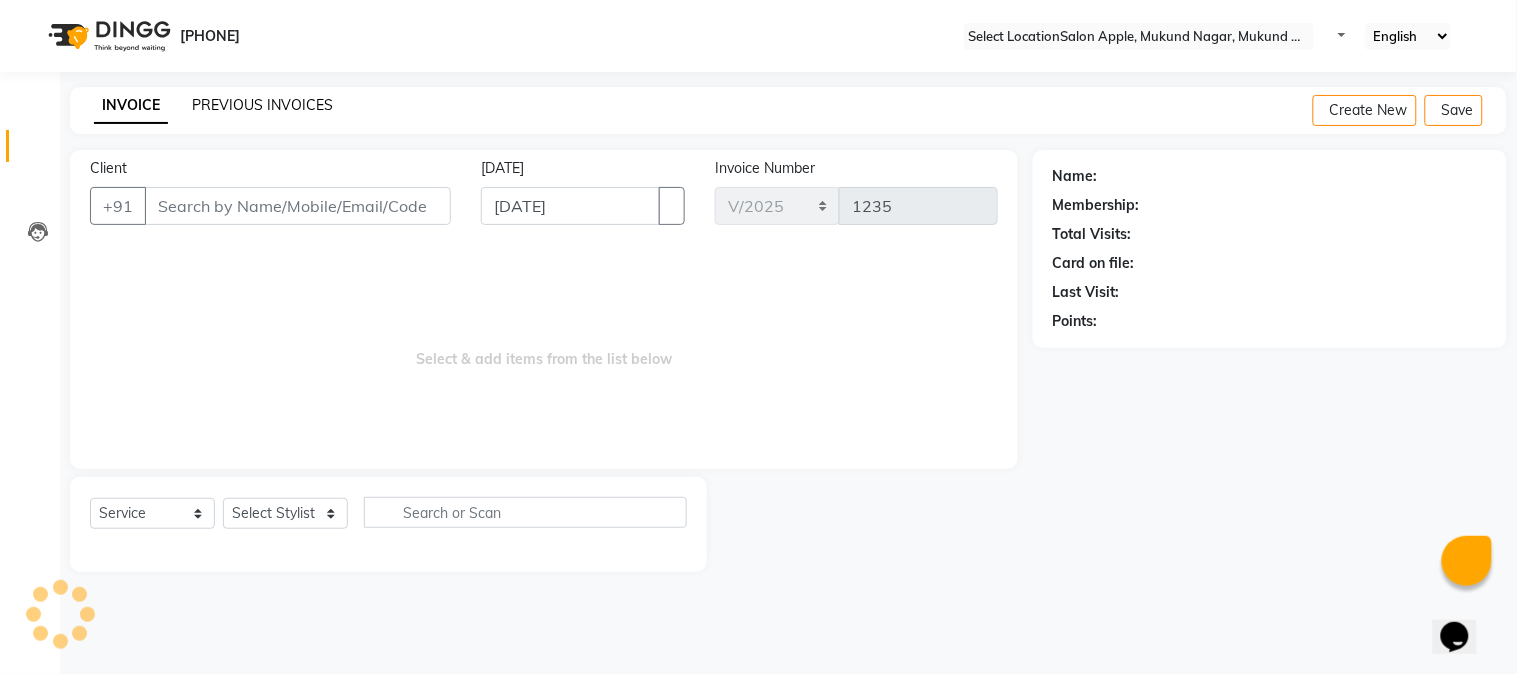 click on "PREVIOUS INVOICES" at bounding box center (262, 105) 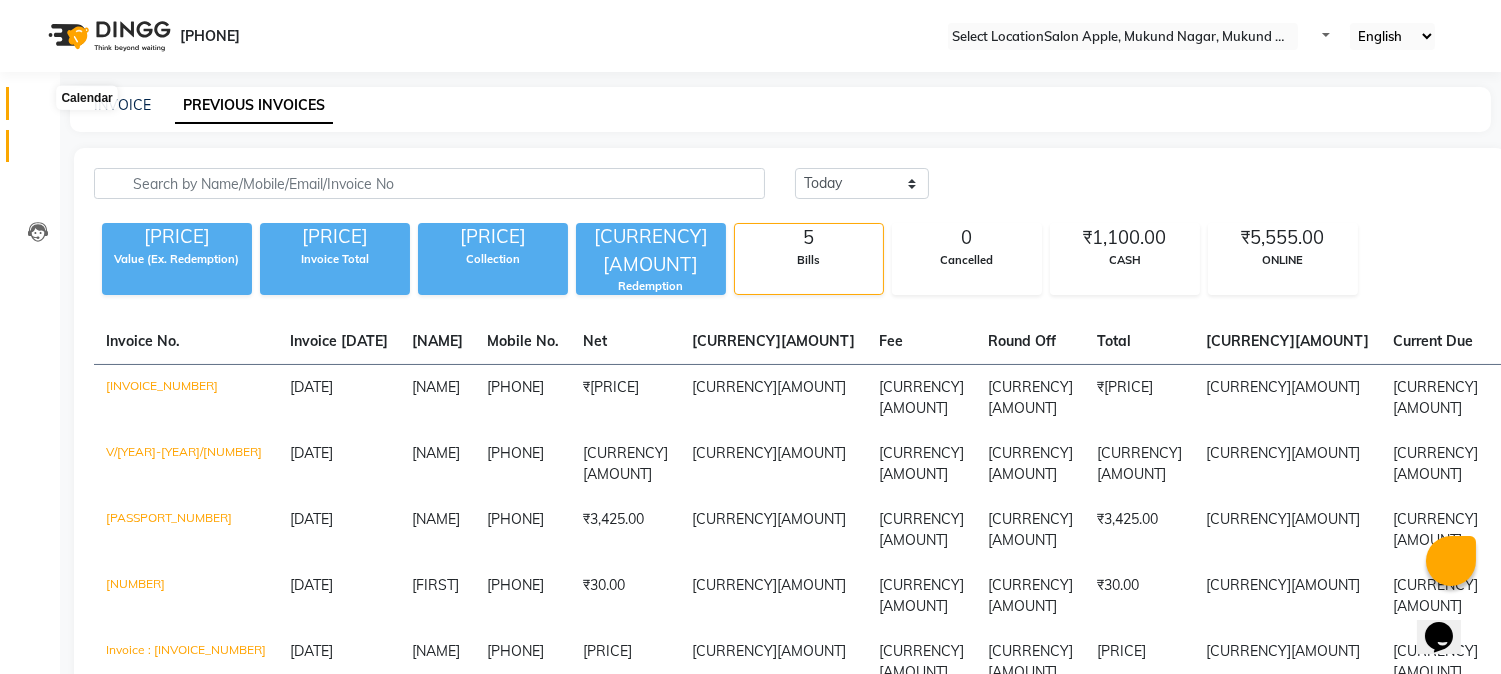 click at bounding box center (37, 108) 